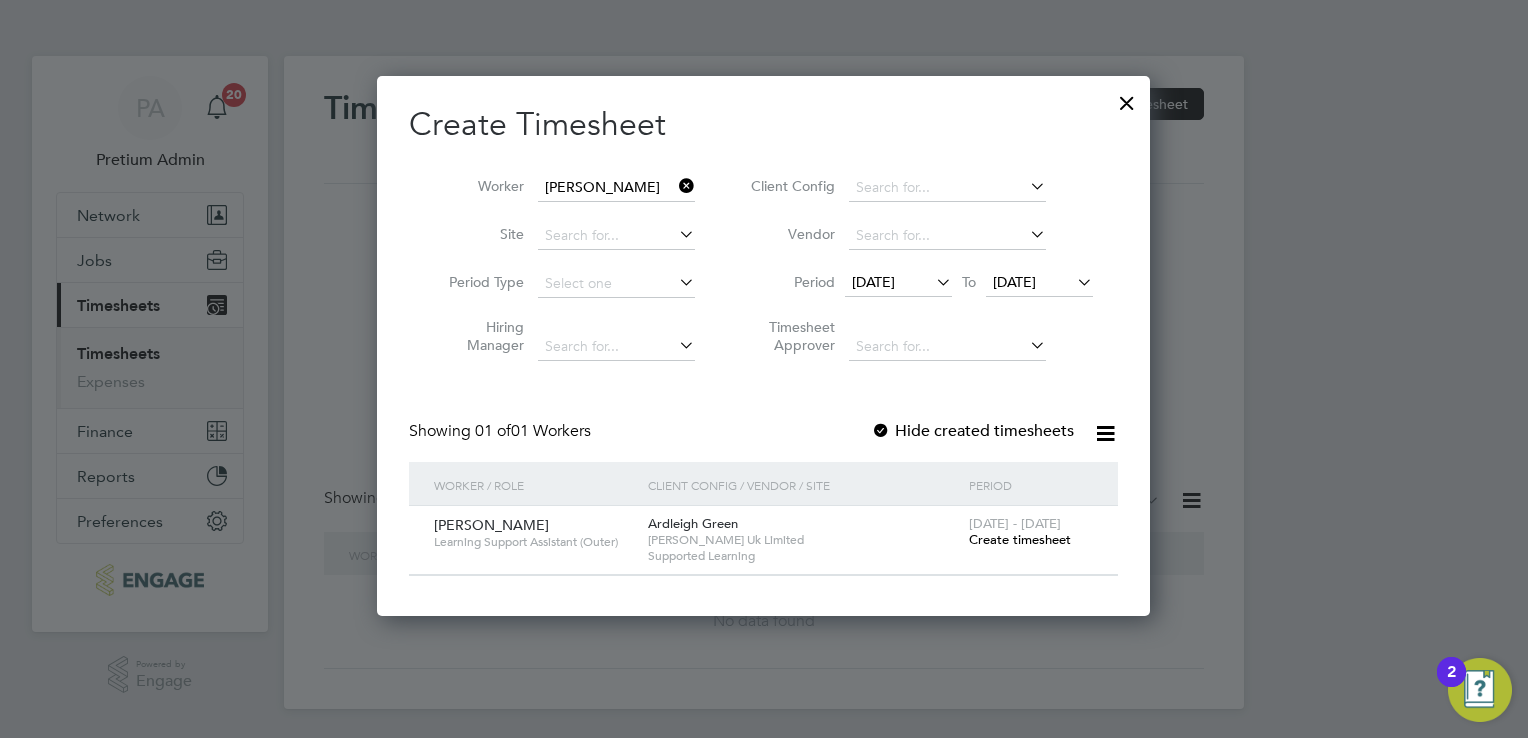 scroll, scrollTop: 0, scrollLeft: 0, axis: both 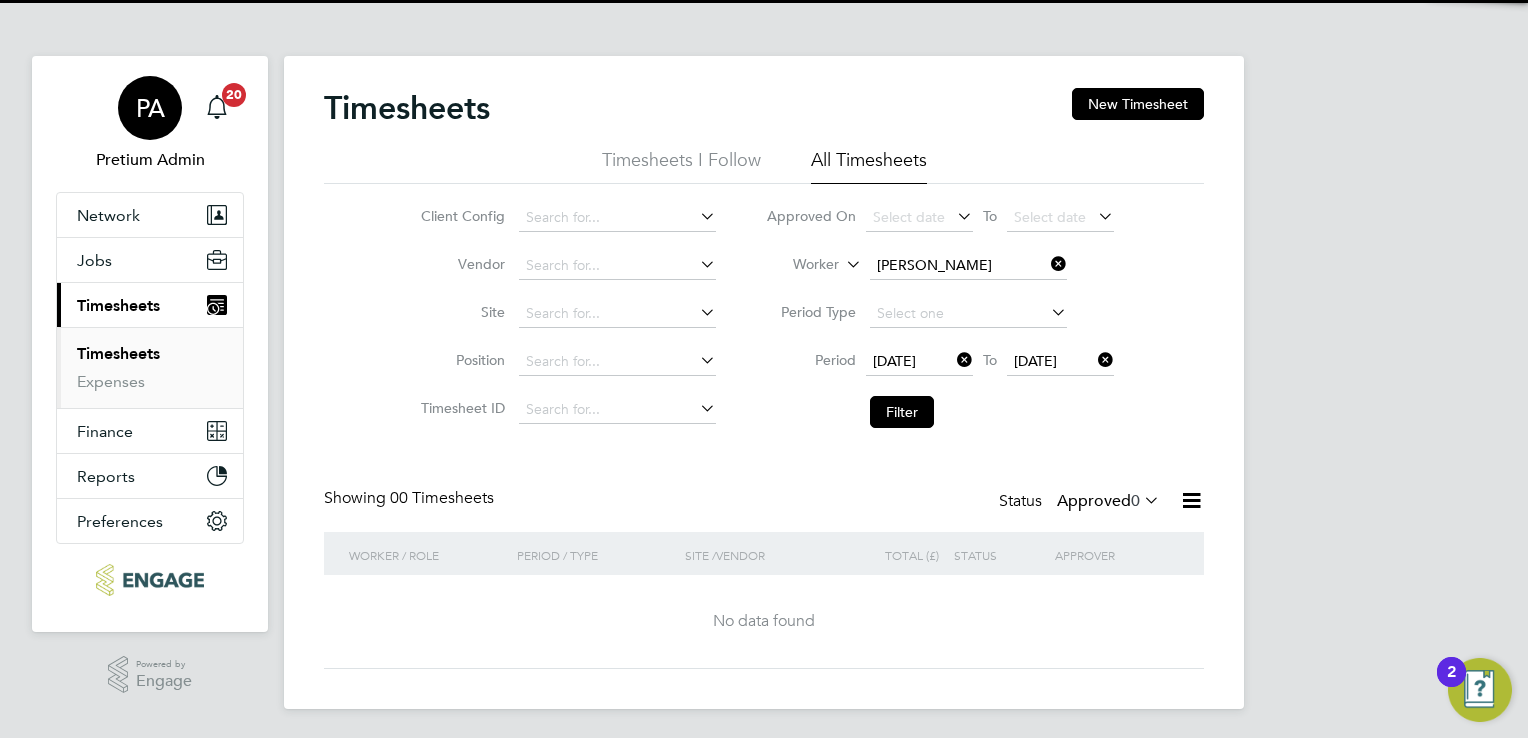 click on "PA" at bounding box center (150, 108) 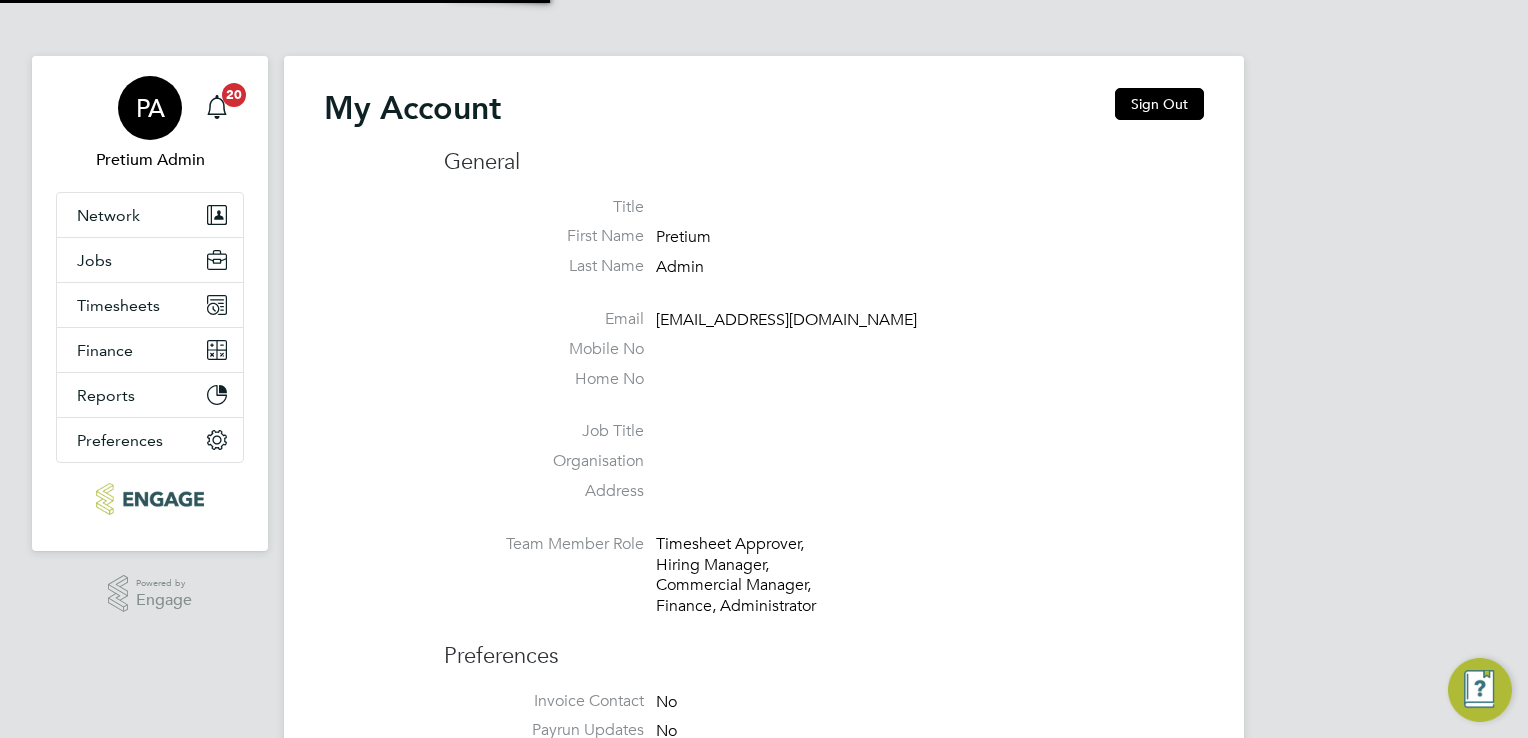 type on "g4s@pretiumresourcing.co.uk" 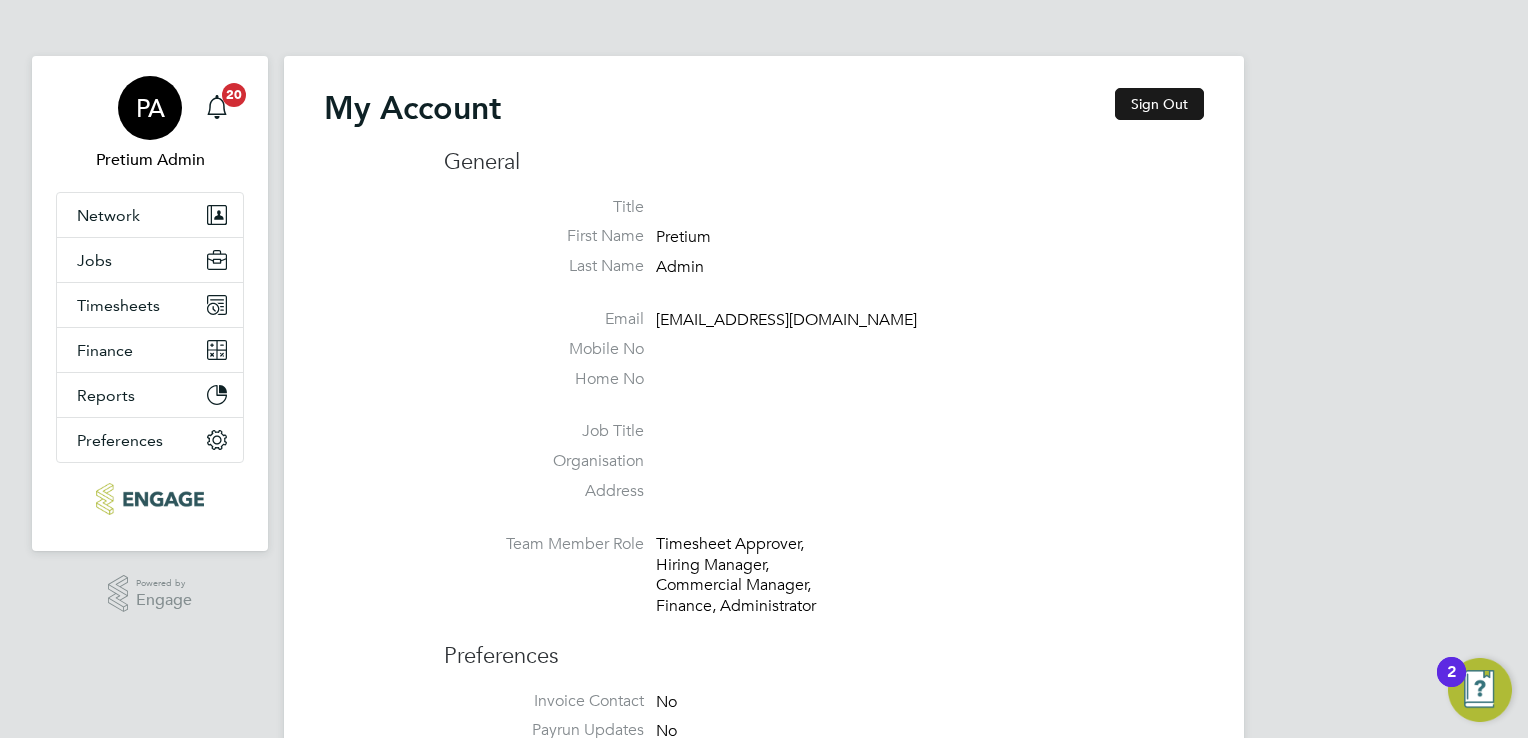 click on "Sign Out" at bounding box center (1159, 104) 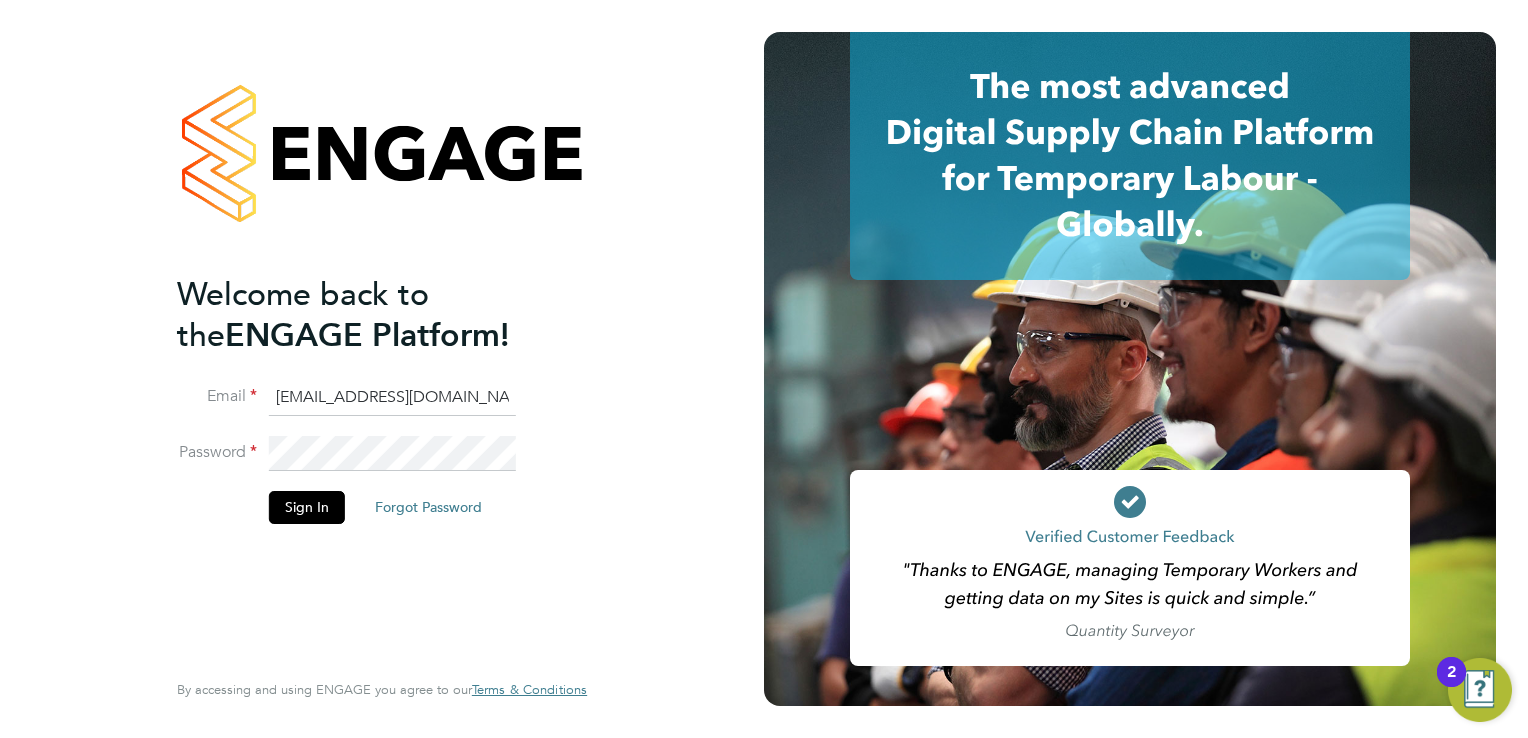 click on "g4s@pretiumresourcing.co.uk" 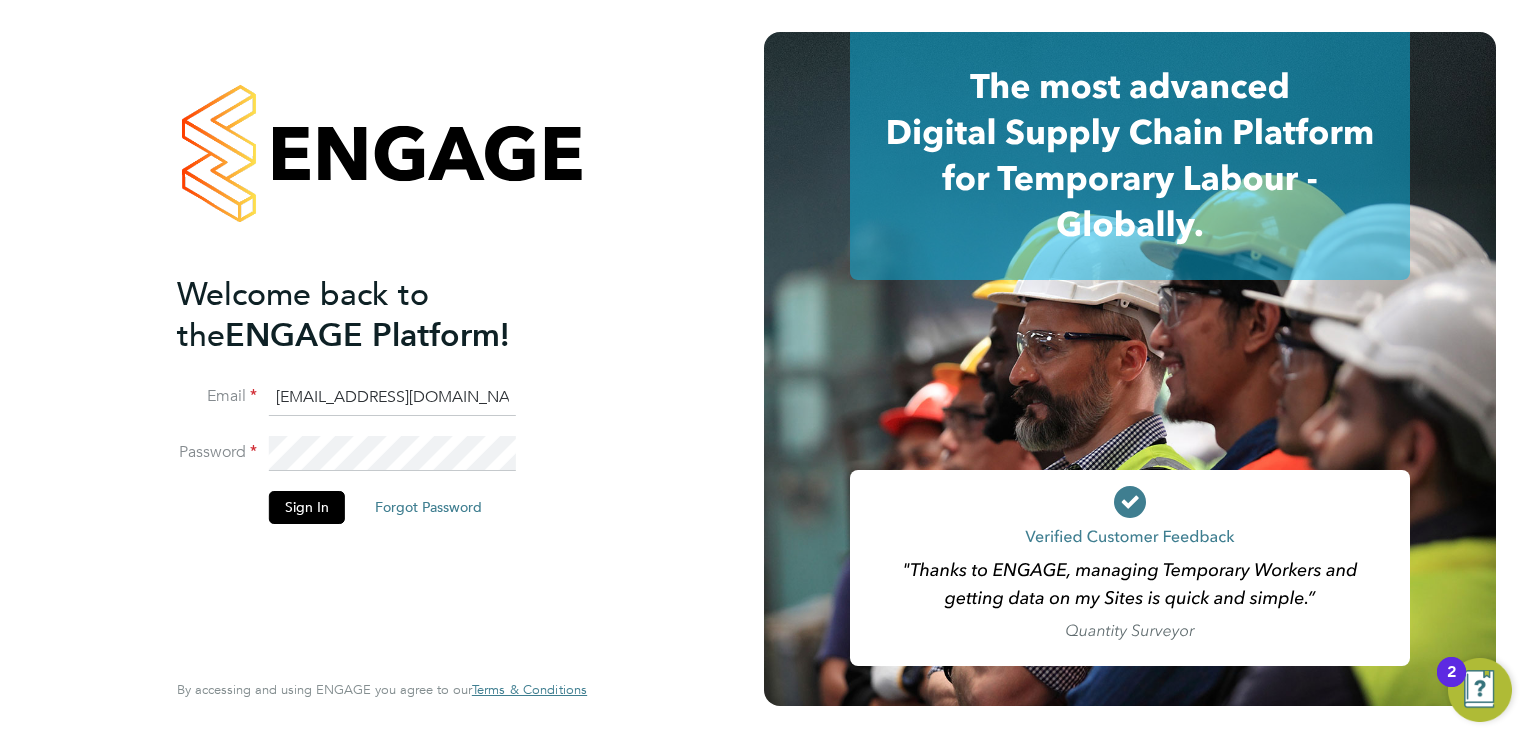 click on "g4s@pretiumresourcing.co.uk" 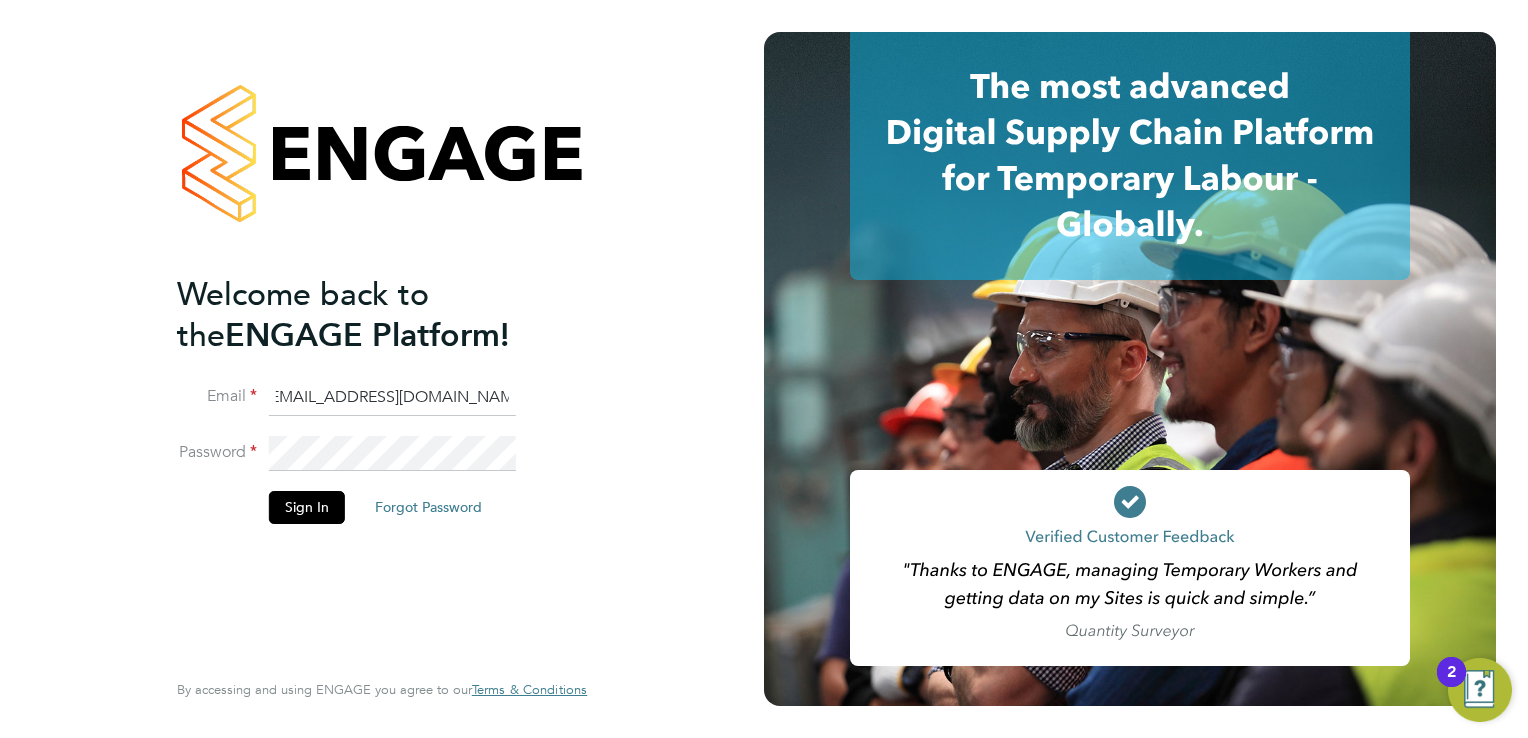 drag, startPoint x: 275, startPoint y: 396, endPoint x: 965, endPoint y: 500, distance: 697.79364 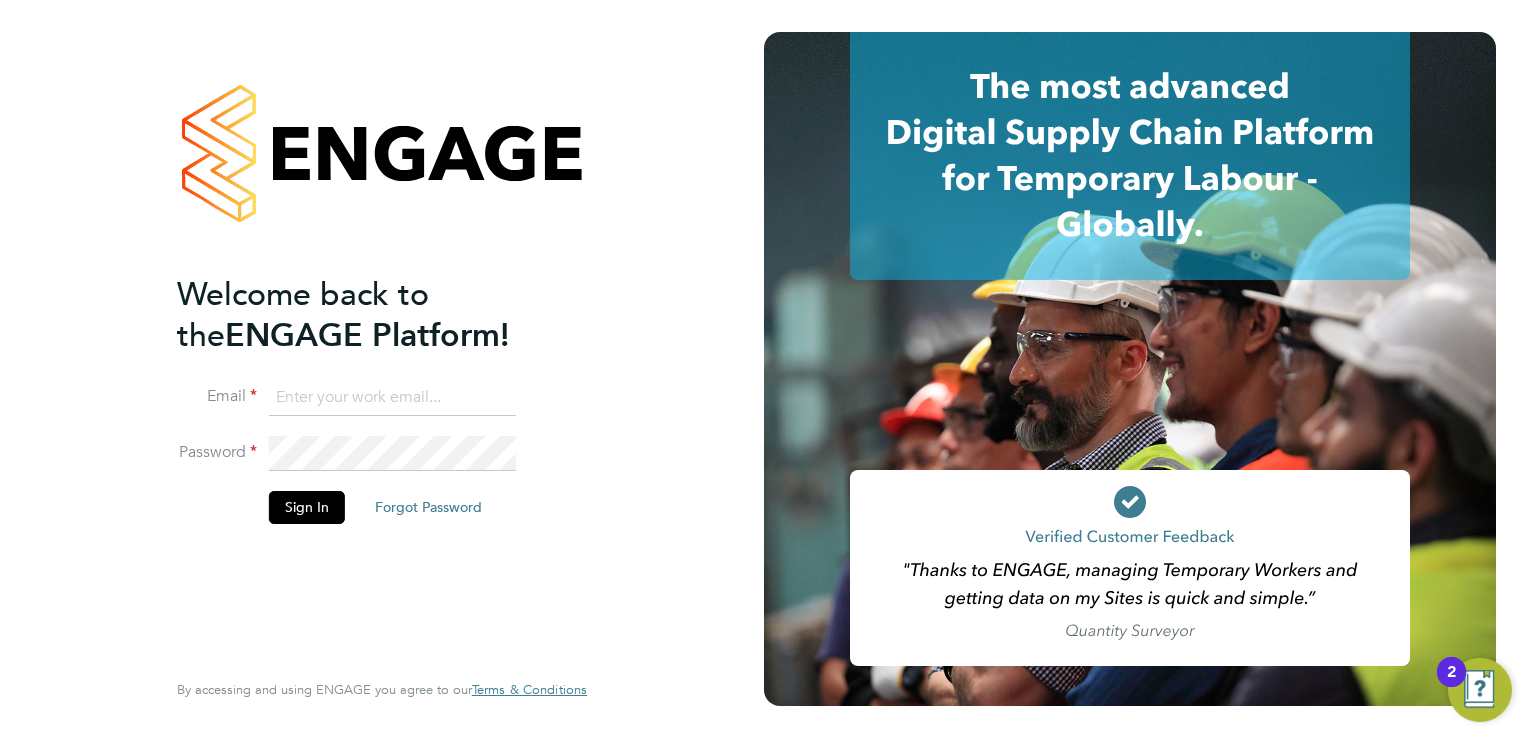 scroll, scrollTop: 0, scrollLeft: 0, axis: both 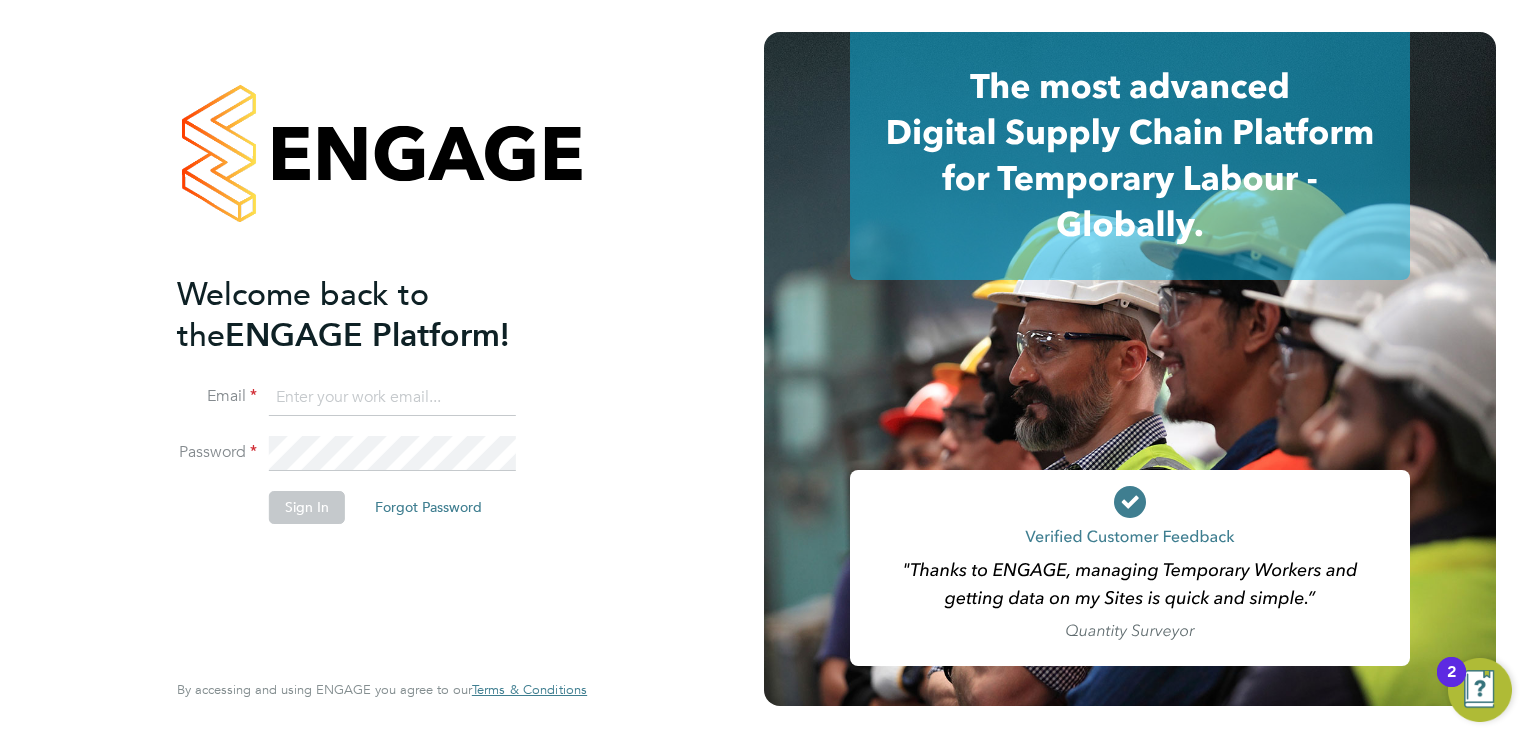type on "G4SCars@pretiumresourcing.co.uk" 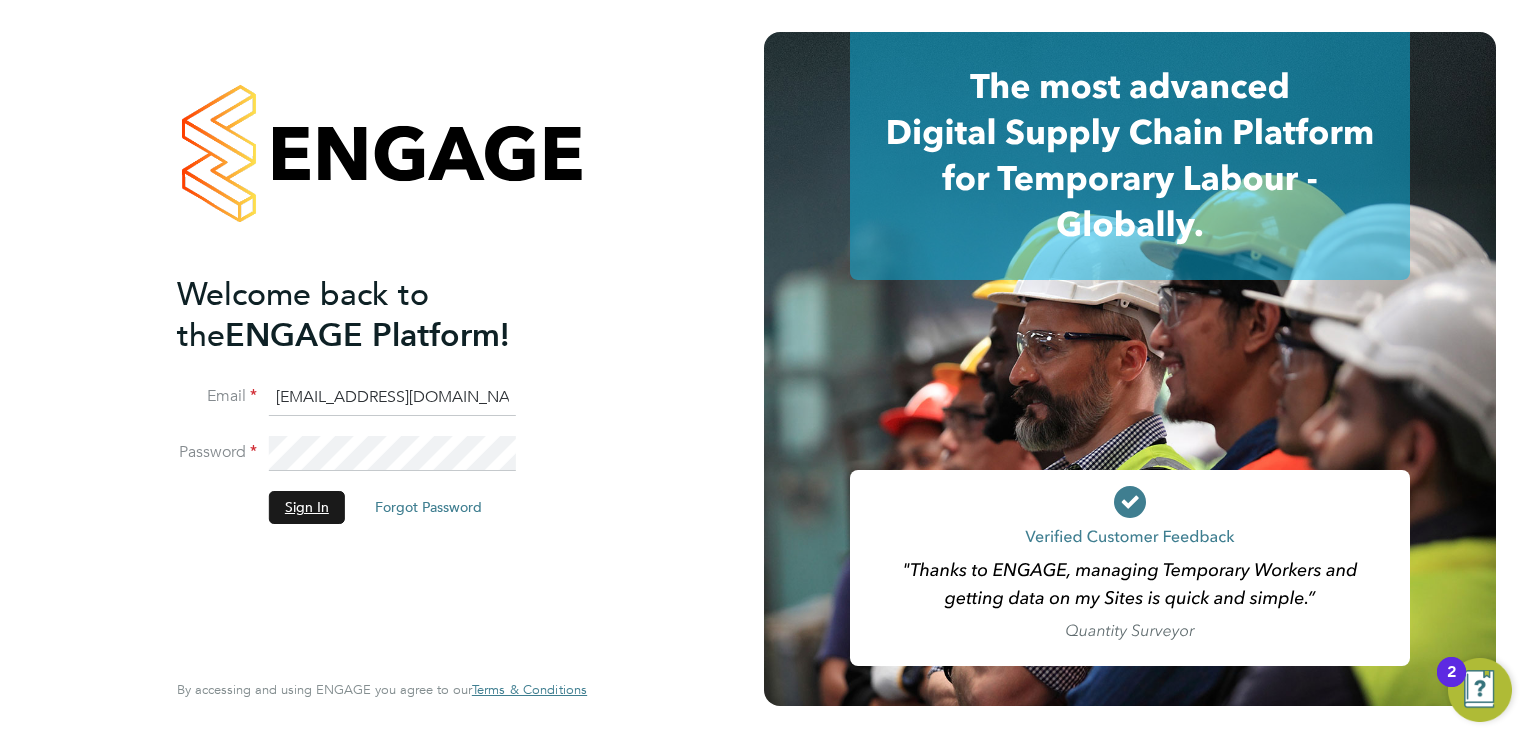 click on "Sign In" 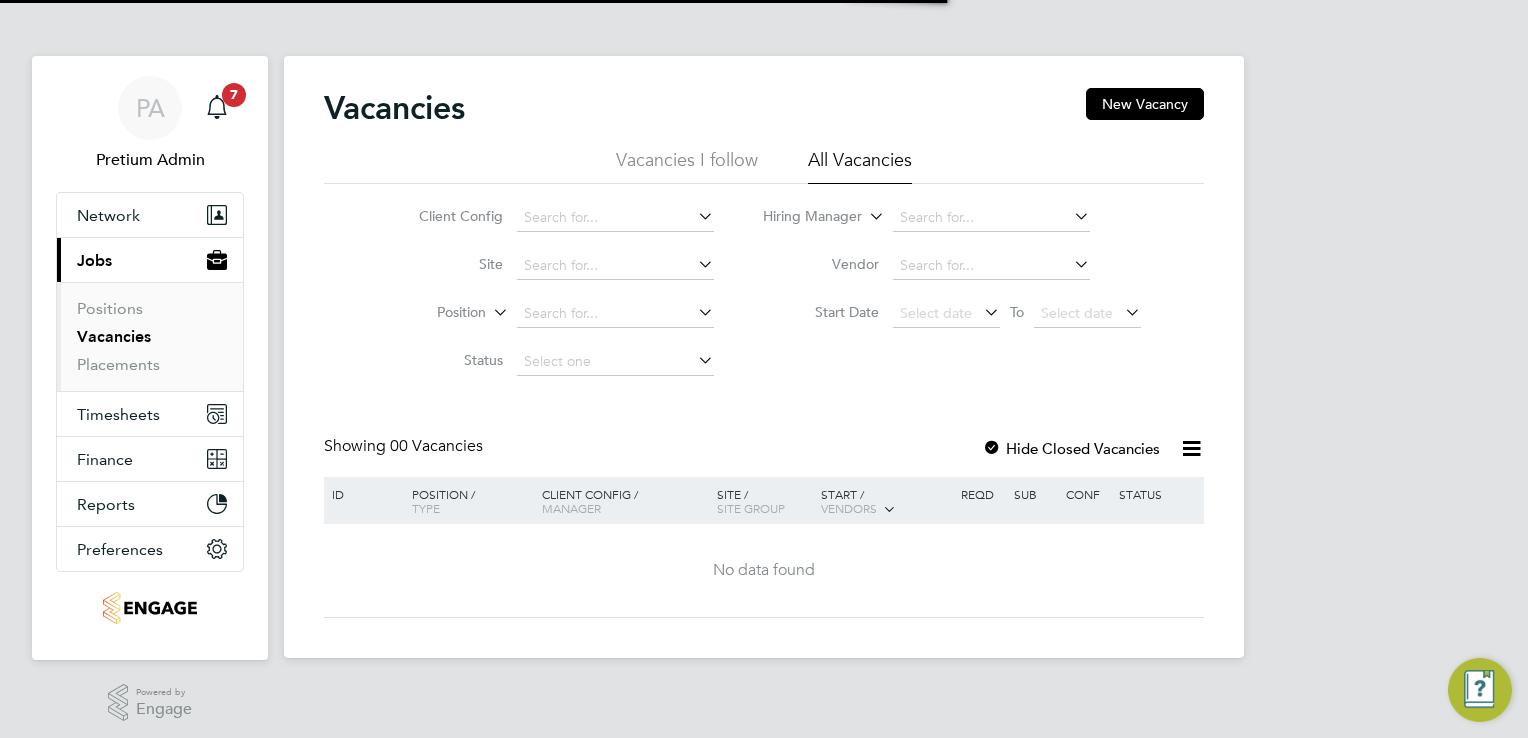scroll, scrollTop: 0, scrollLeft: 0, axis: both 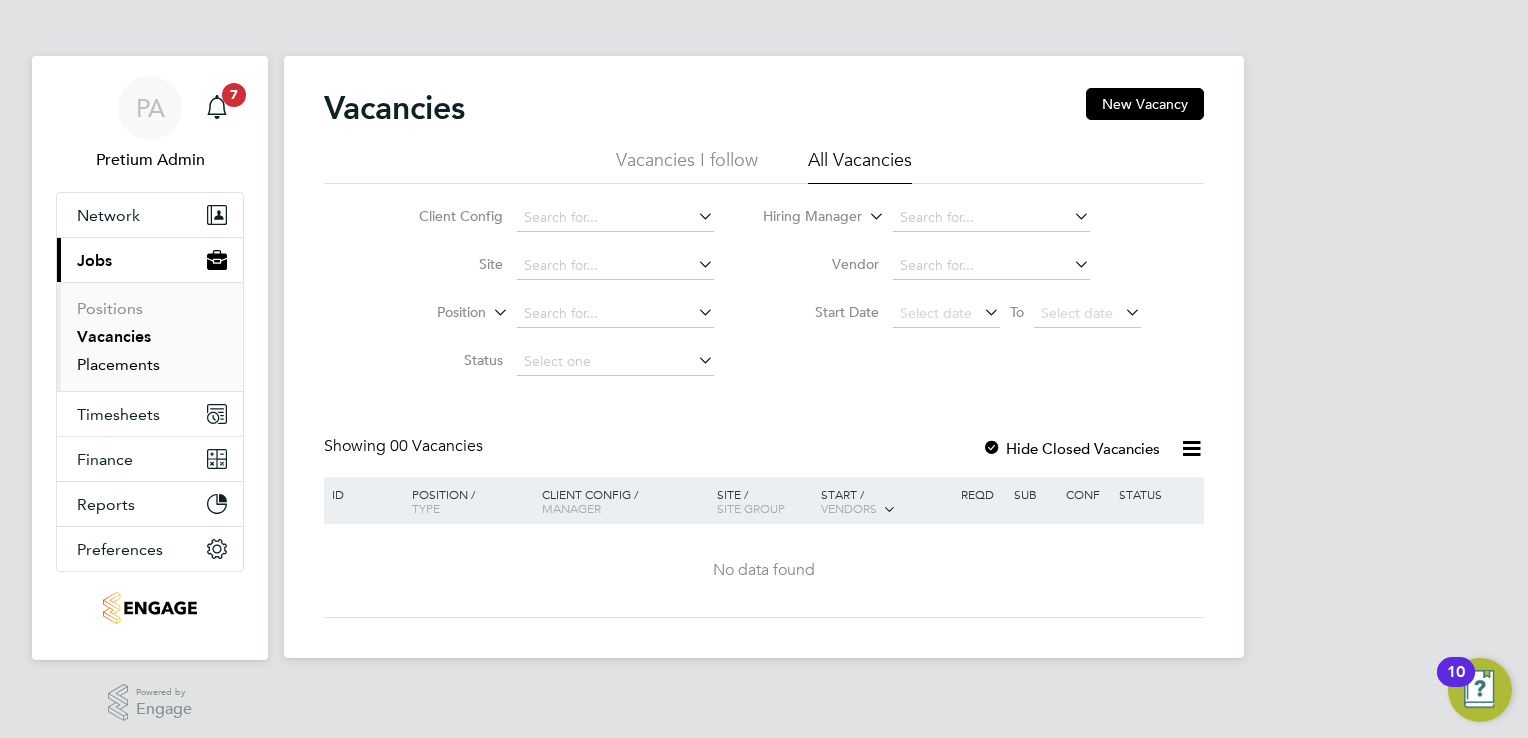 click on "Placements" at bounding box center [118, 364] 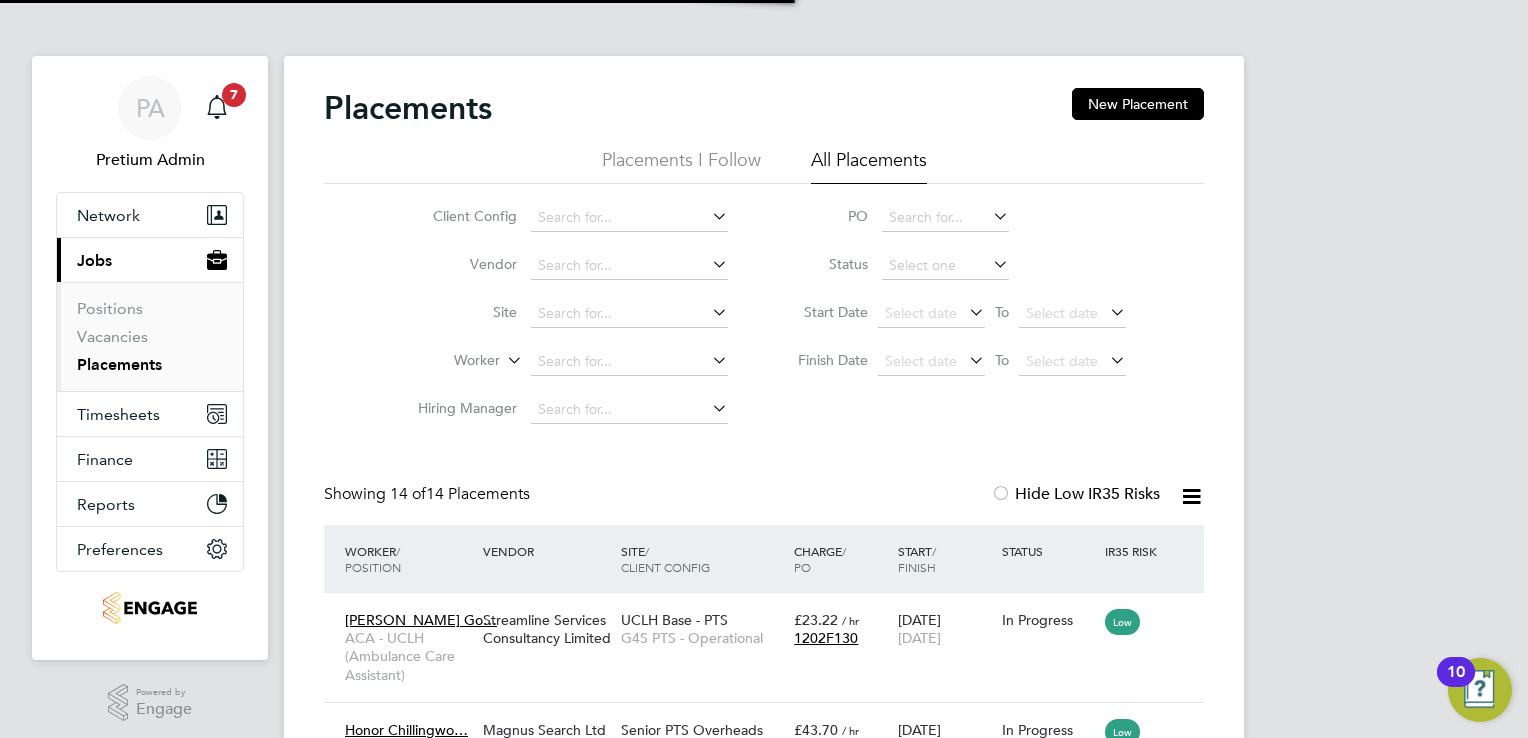 scroll, scrollTop: 10, scrollLeft: 9, axis: both 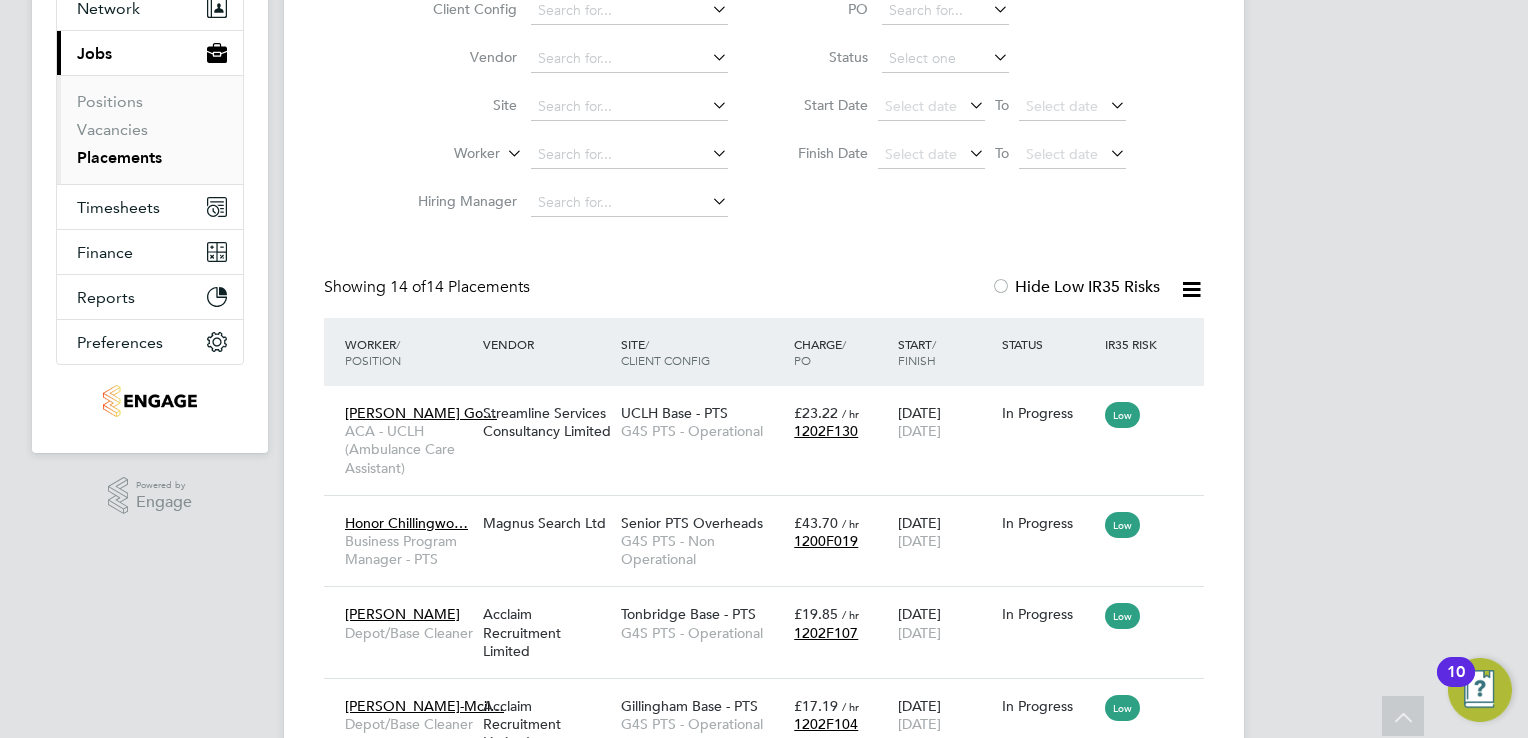 click on "Status" 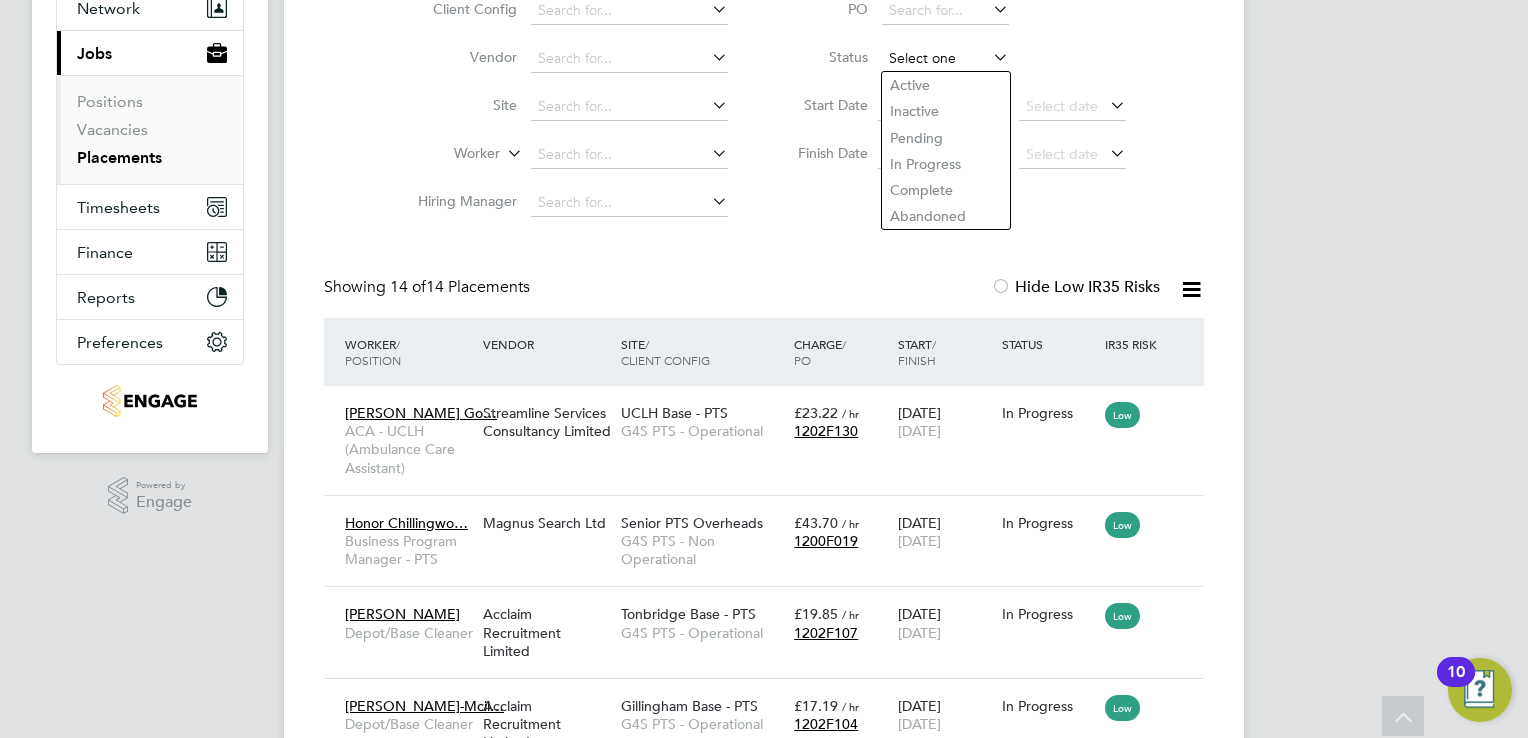 click 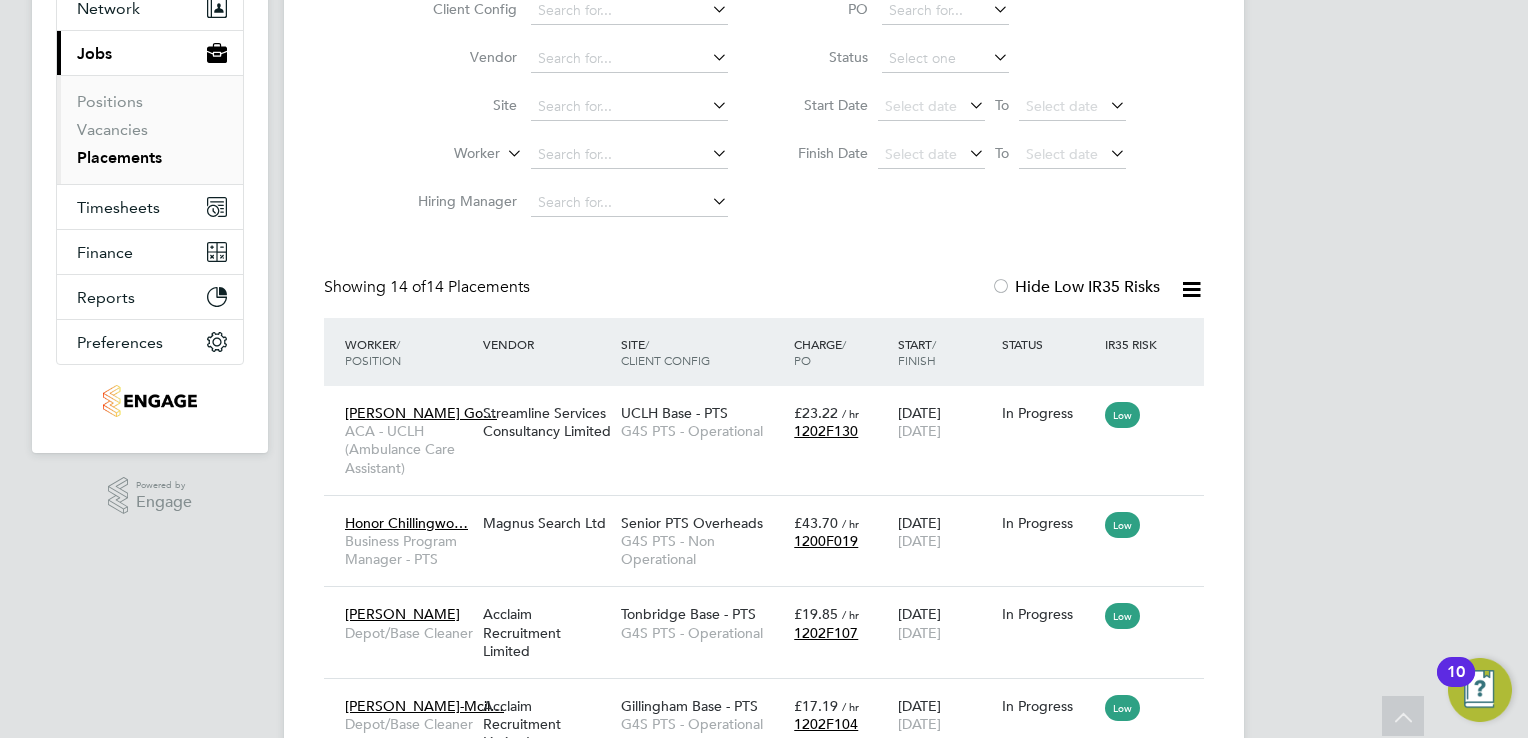 click on "In Progress" 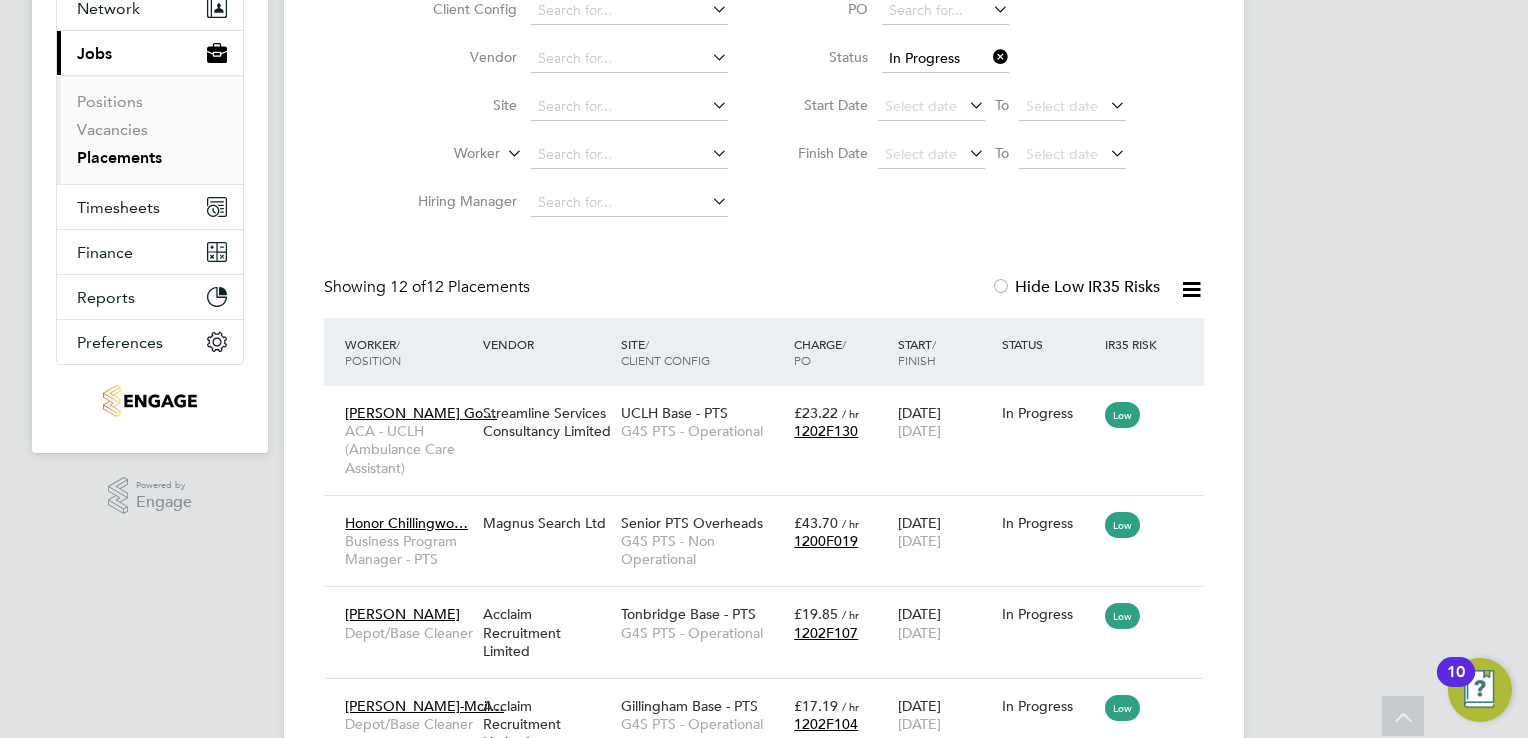 click 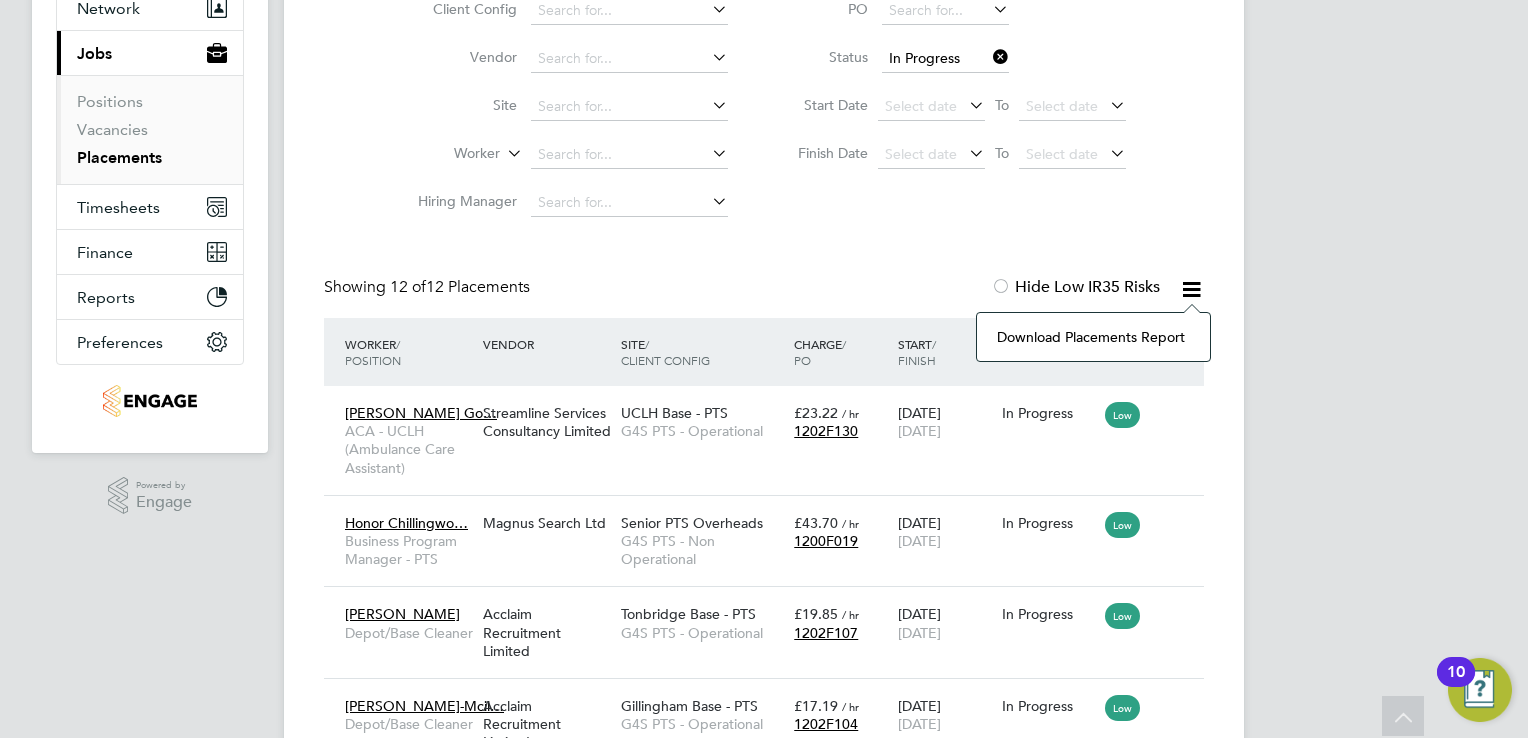 click on "Download Placements Report" 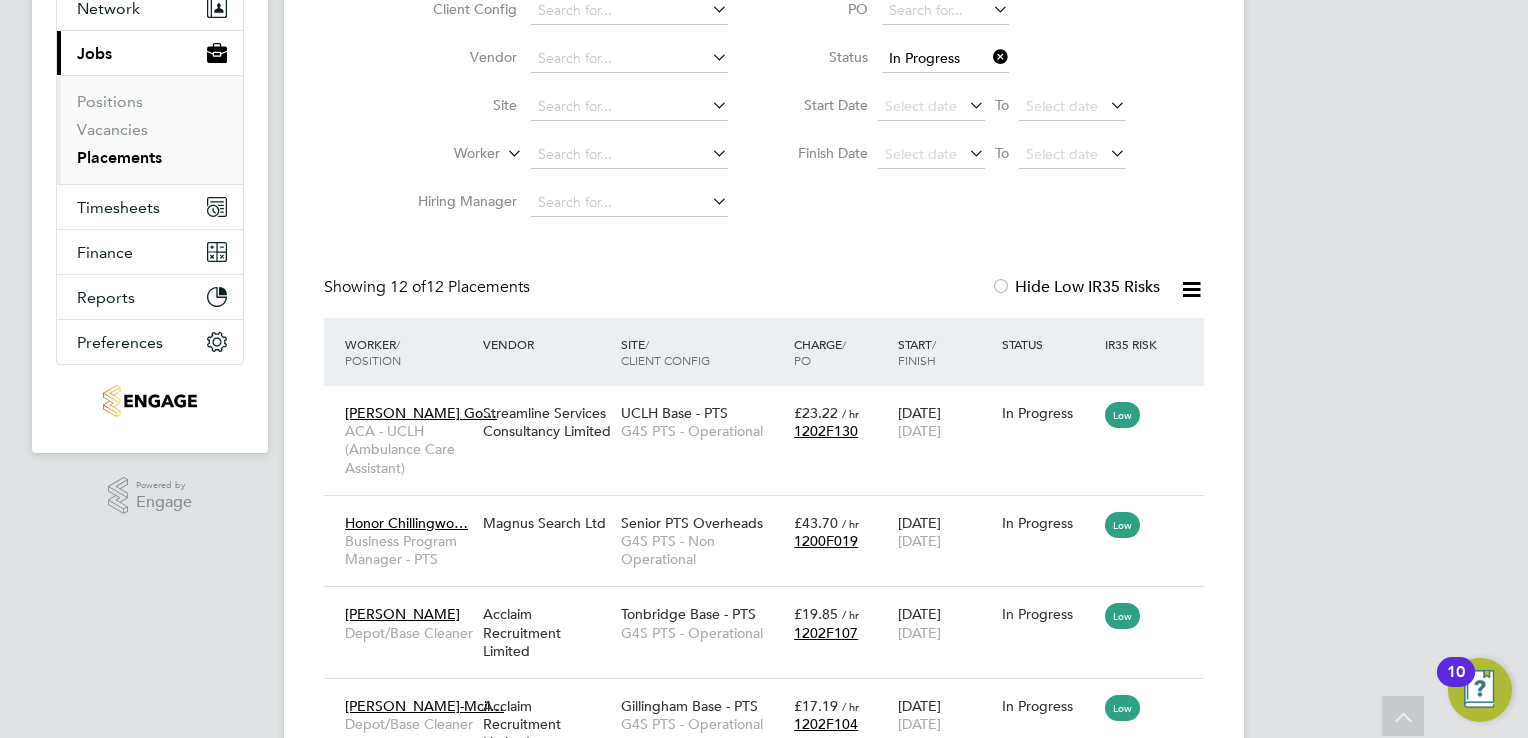 click 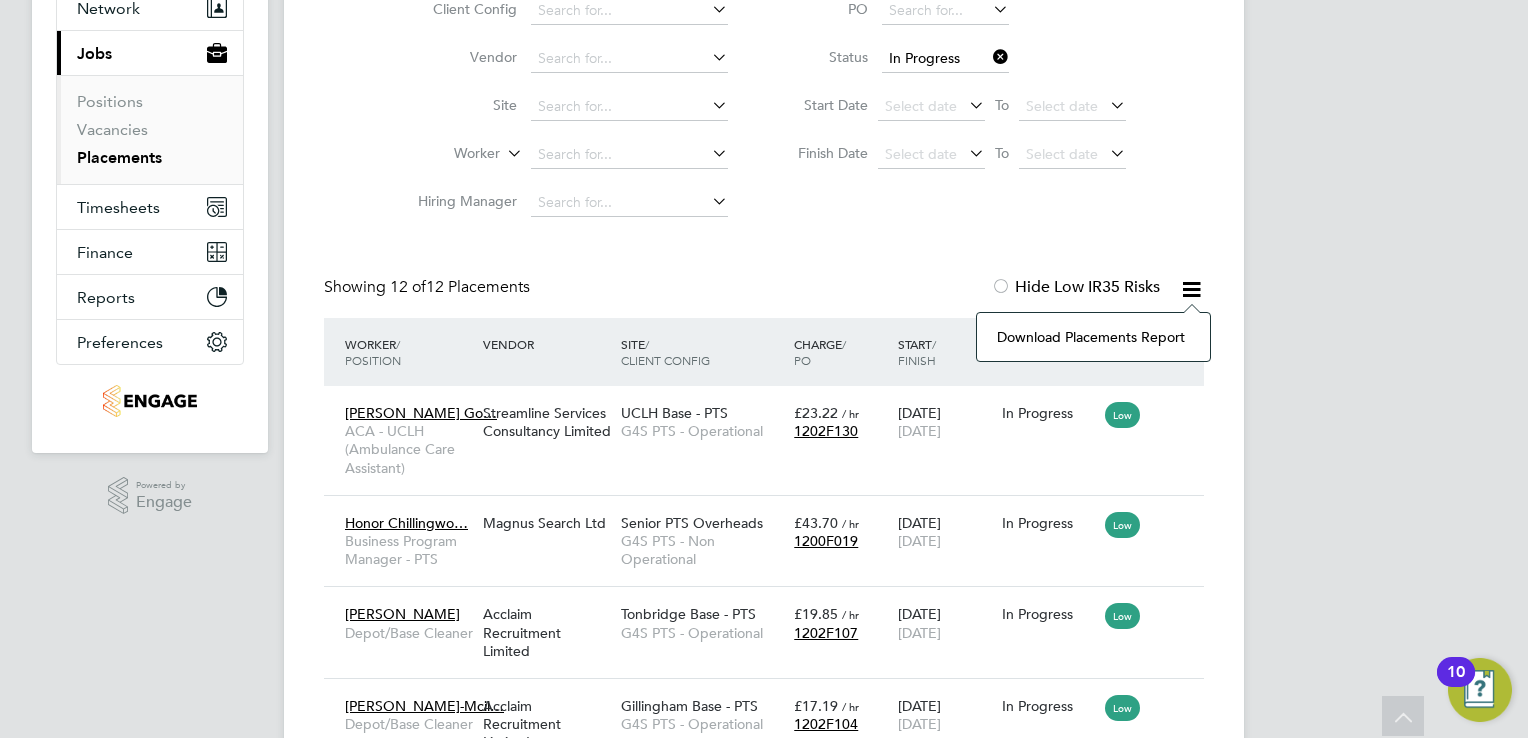 click on "Download Placements Report" 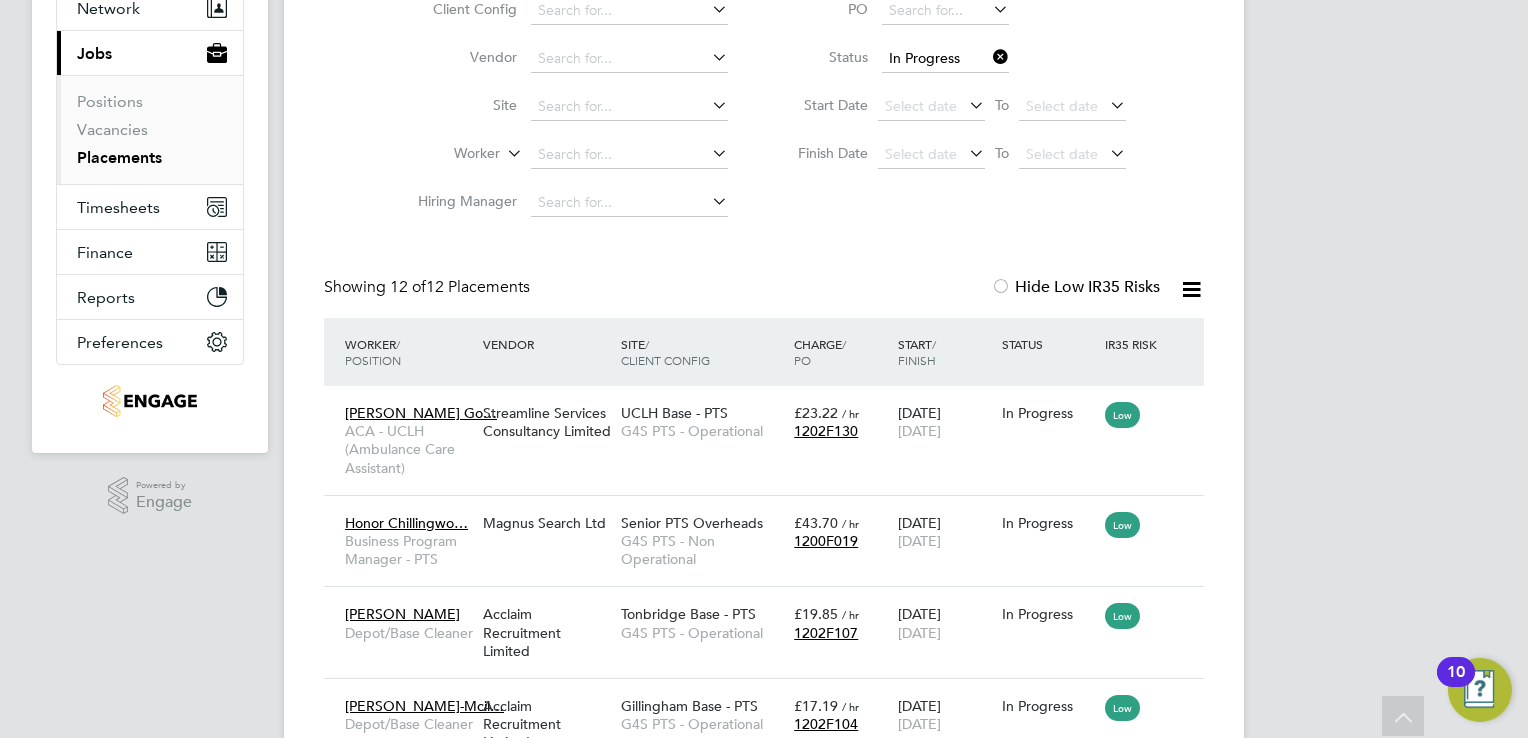 click on "Placements New Placement Placements I Follow All Placements Client Config   Vendor     Site     Worker     Hiring Manager   PO   Status   In Progress Start Date
Select date
To
Select date
Finish Date
Select date
To
Select date
Showing   12 of  12 Placements Hide Low IR35 Risks Worker  / Position Vendor Site / Client Config Charge  / PO Start  / Finish Status IR35 Risk Nata Da Silva Go… ACA - UCLH (Ambulance Care Assistant) Streamline Services Consultancy Limited UCLH Base - PTS G4S PTS - Operational £23.22   / hr 1202F130 02 Dec 2024 31 Dec 2026 In Progress Low Honor Chillingwo… Business Program Manager - PTS Magnus Search Ltd Senior PTS Overheads G4S PTS - Non Operational £43.70   / hr 1200F019 09 Jan 2023 01 Jun 2028 In Progress Low Franchesca Newton Depot/Base Cleaner Acclaim Recruitment Limited Tonbridge Base - PTS G4S PTS - Operational £19.85   / hr 1202F107 06 Mar 2023 31 Oct 2025 In Progress Low Tina Gleeson-Mcil… Depot/Base Cleaner £17.19   / hr" 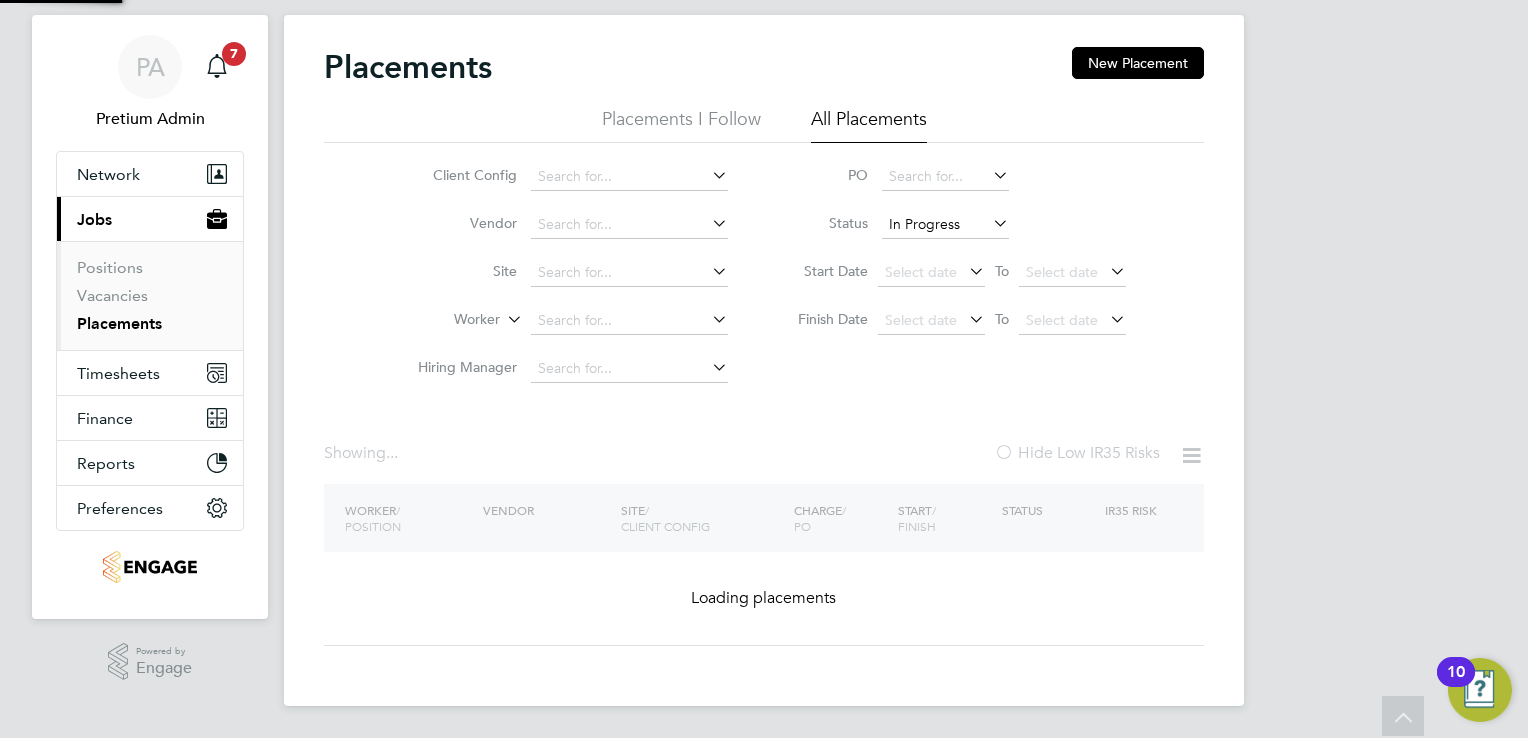 type 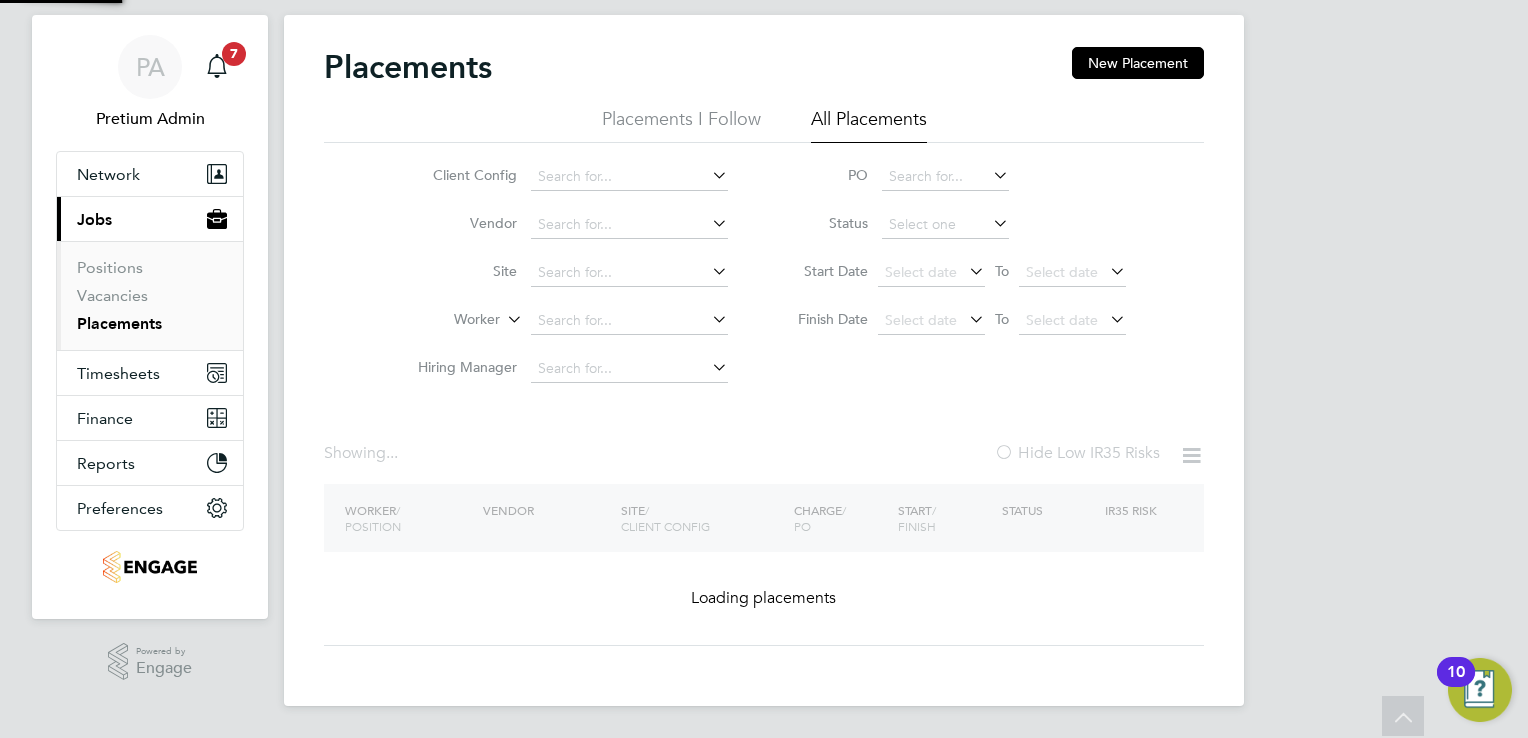 scroll, scrollTop: 0, scrollLeft: 0, axis: both 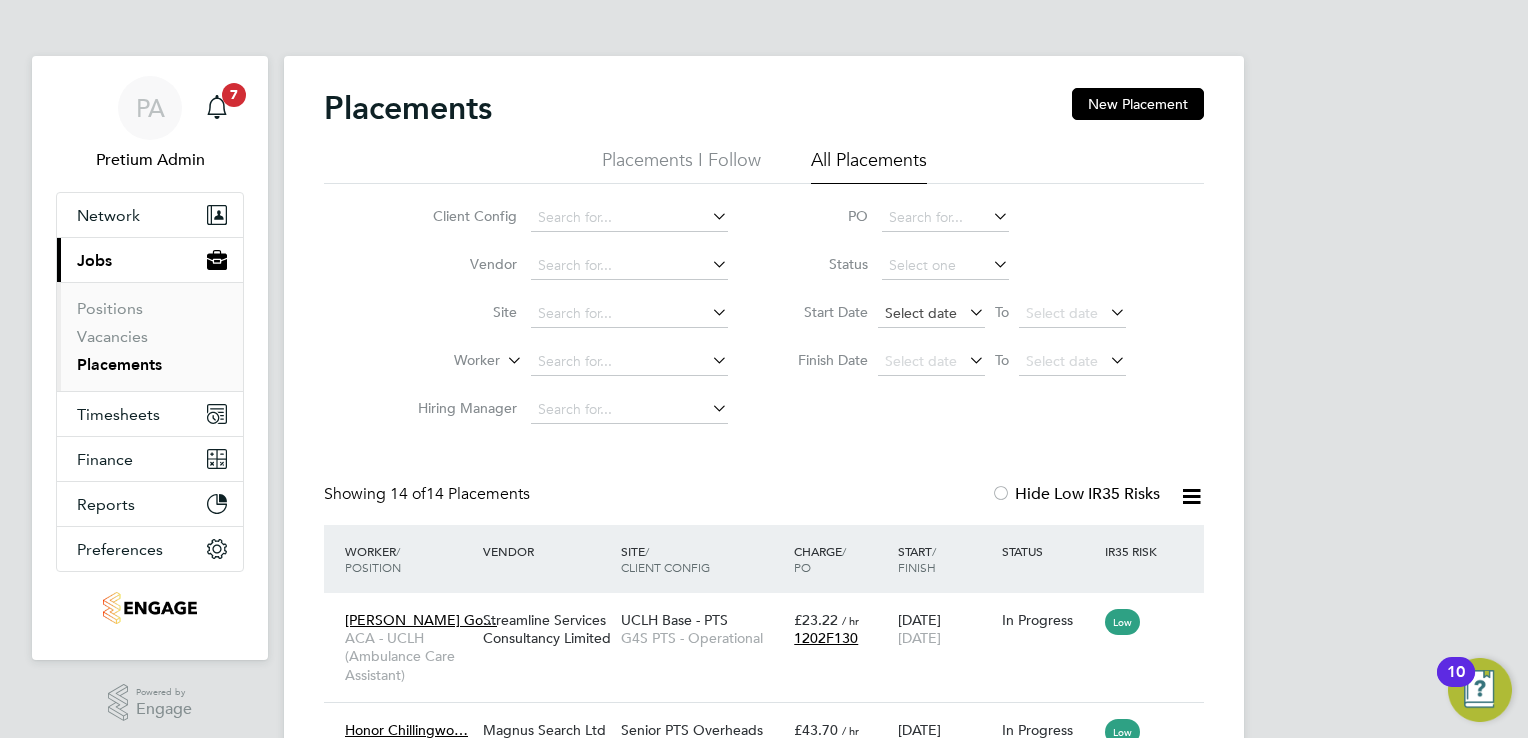 click on "Select date" 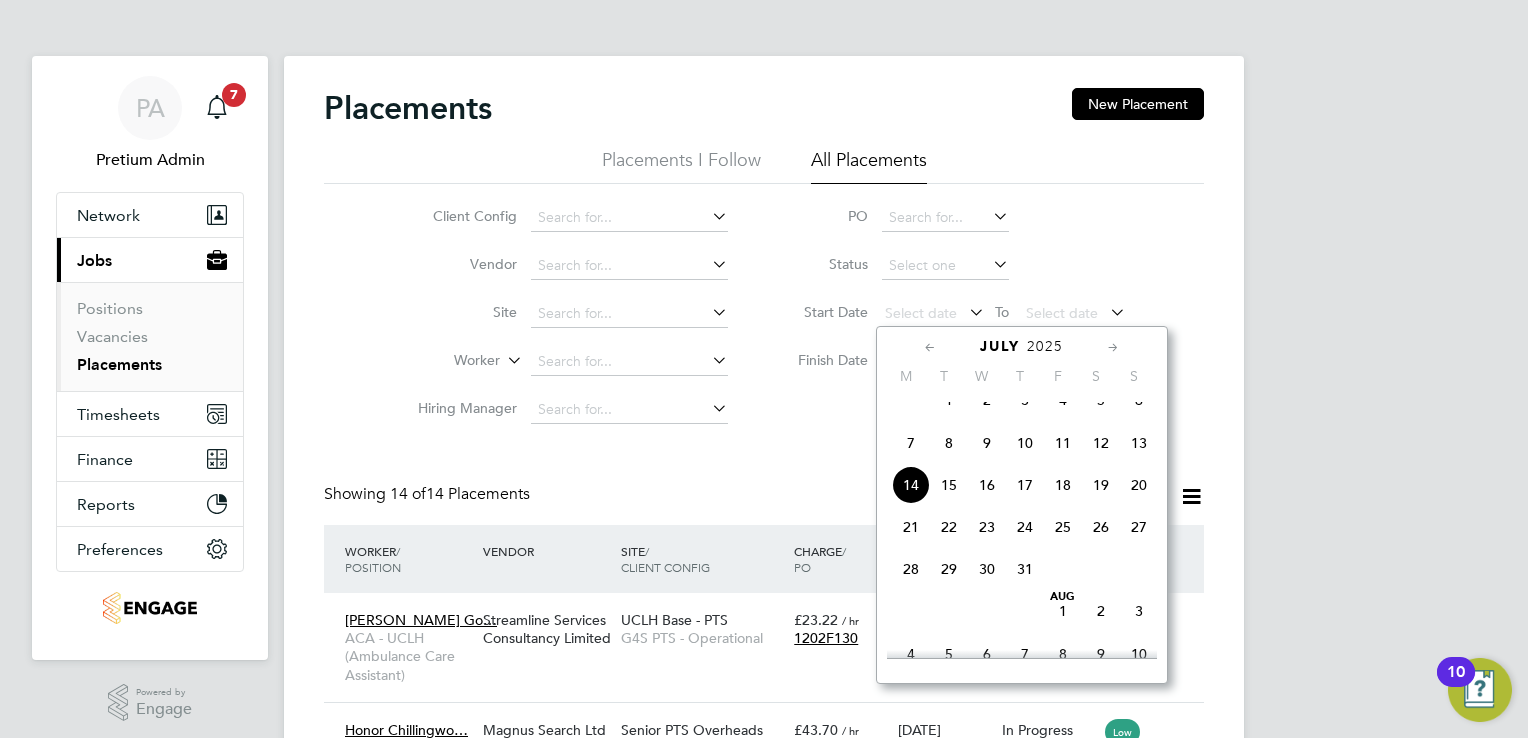click 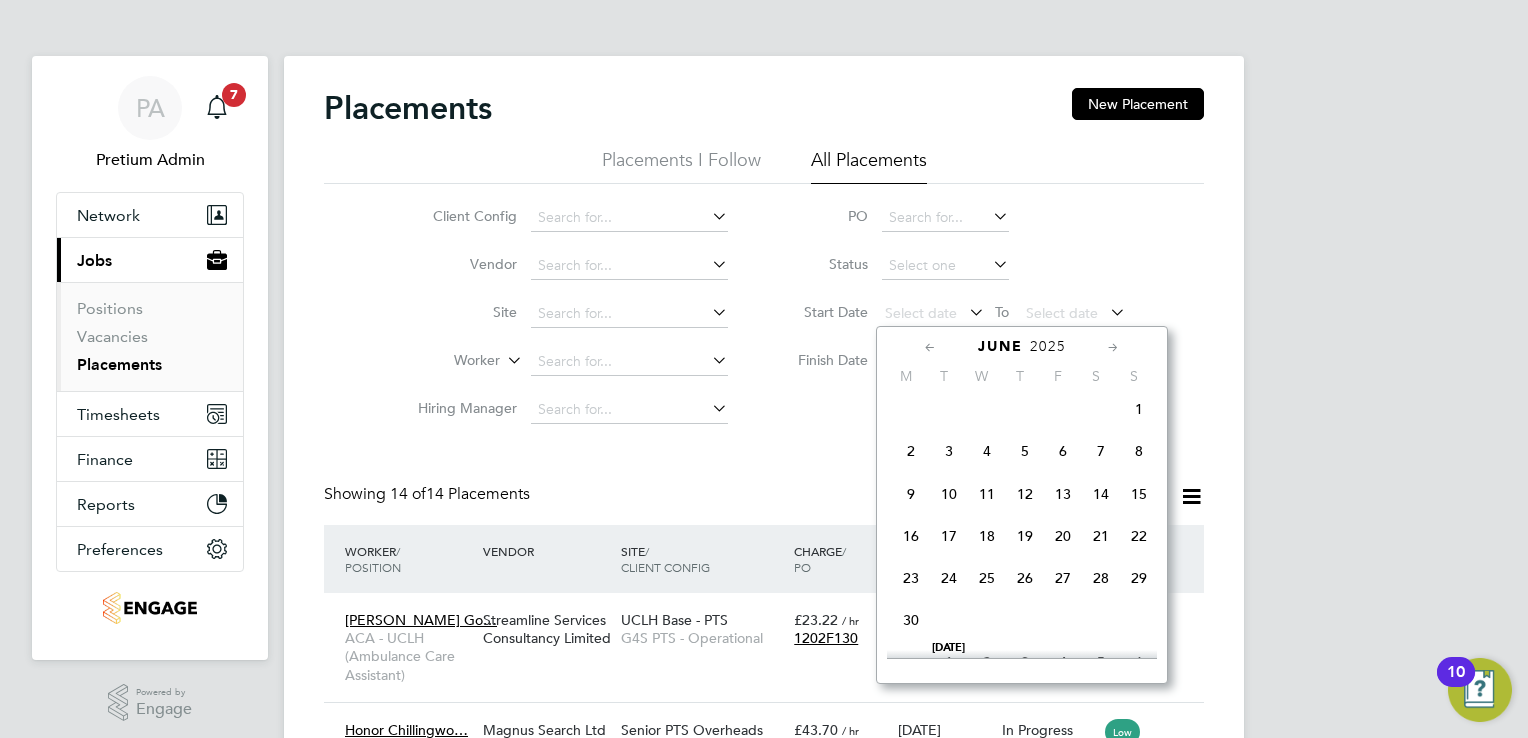 click on "Jun 1" 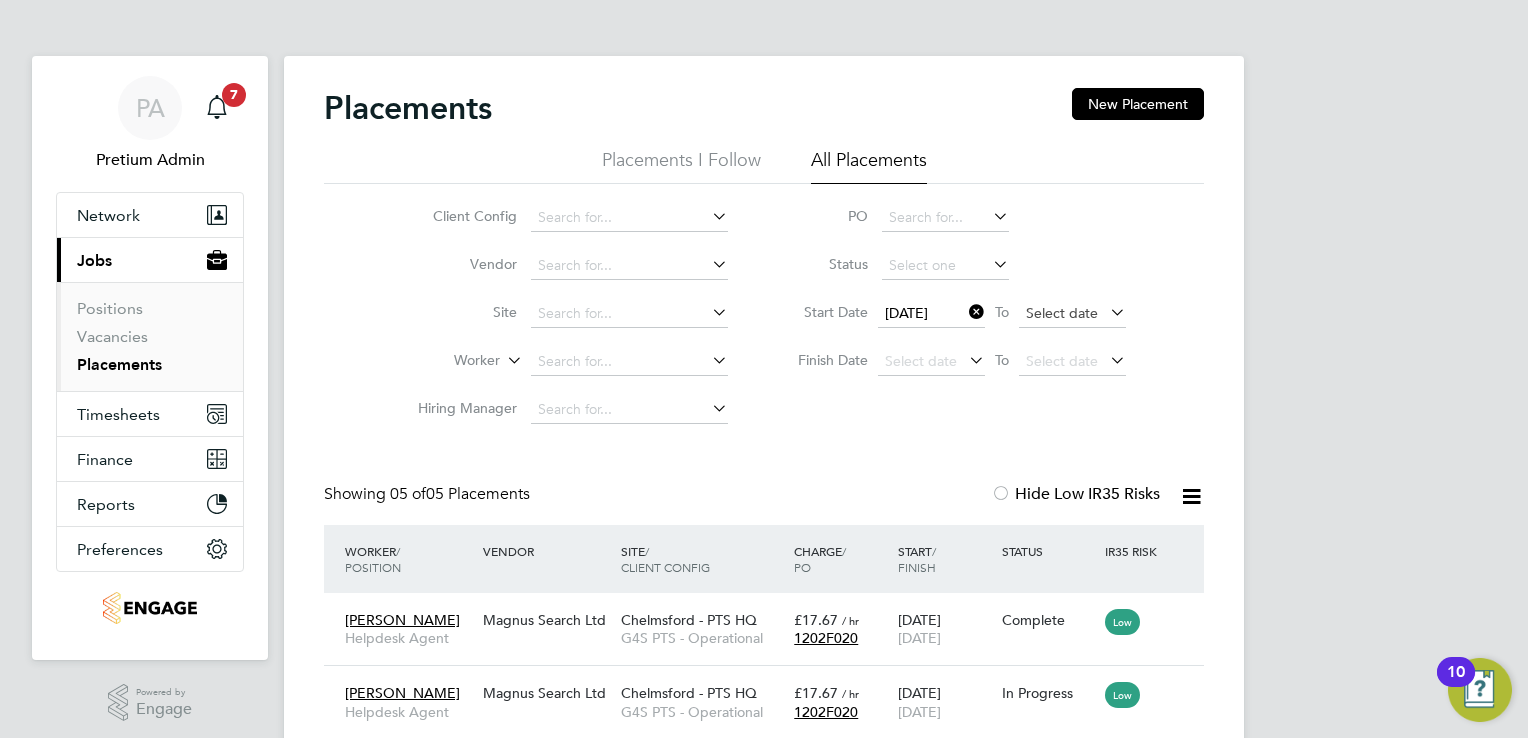 click on "Select date" 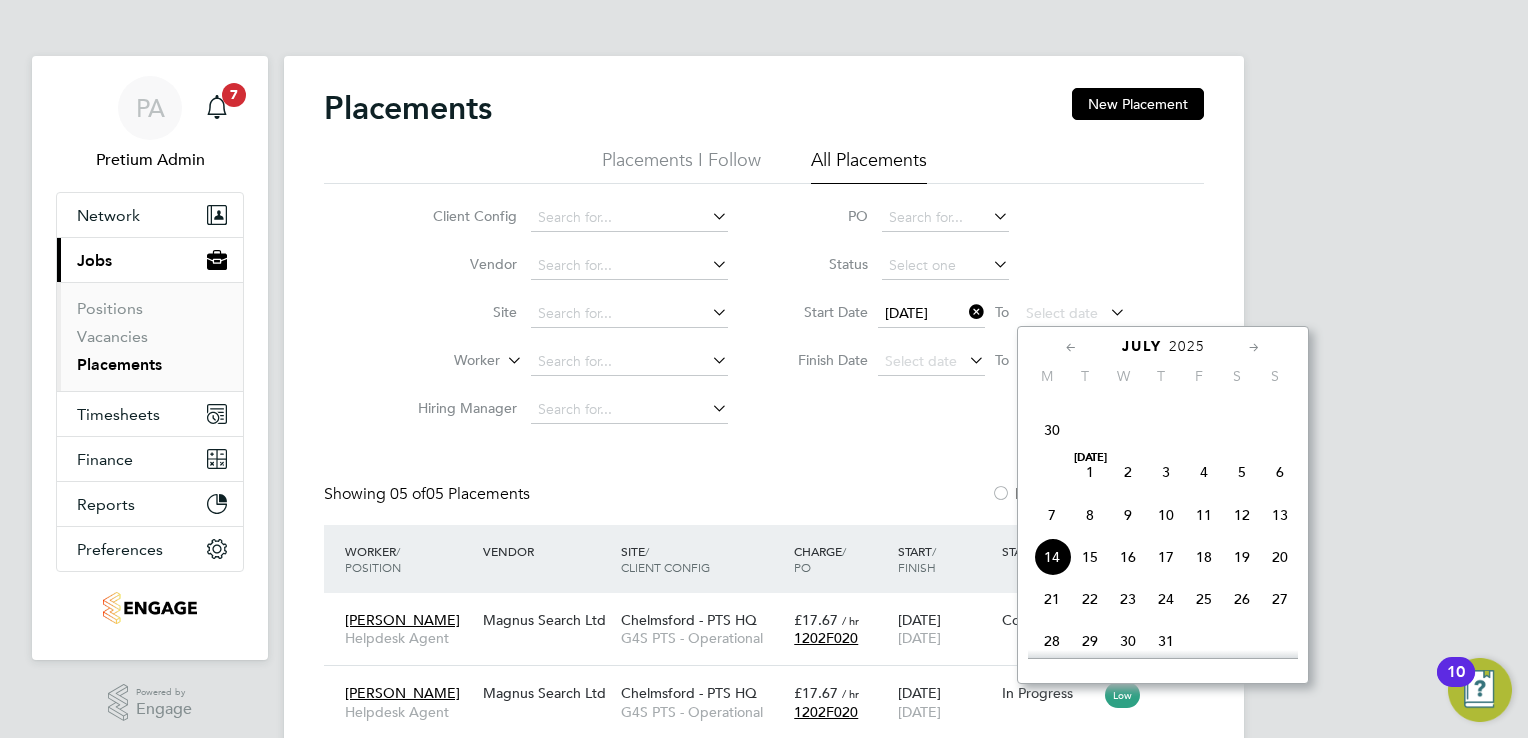 click on "30" 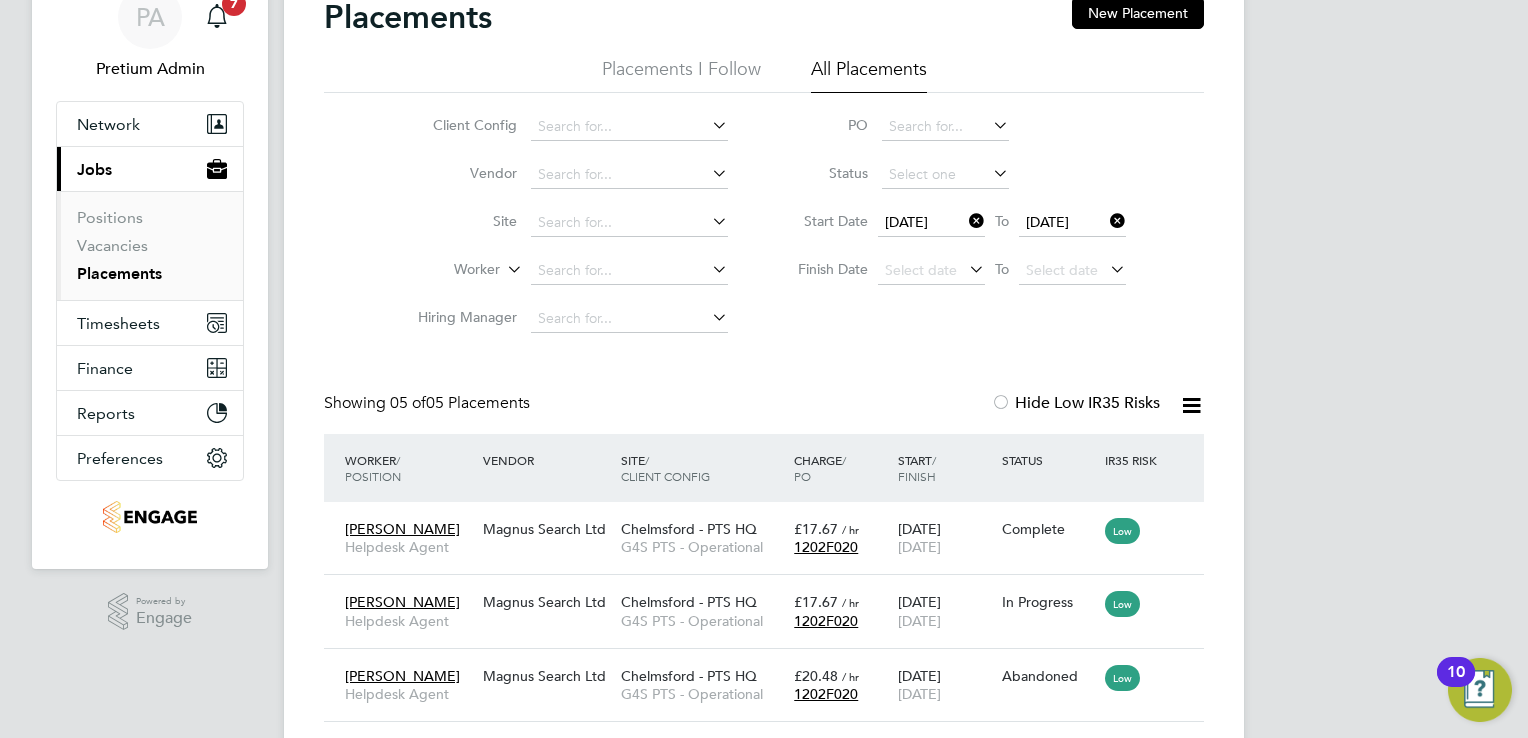 click 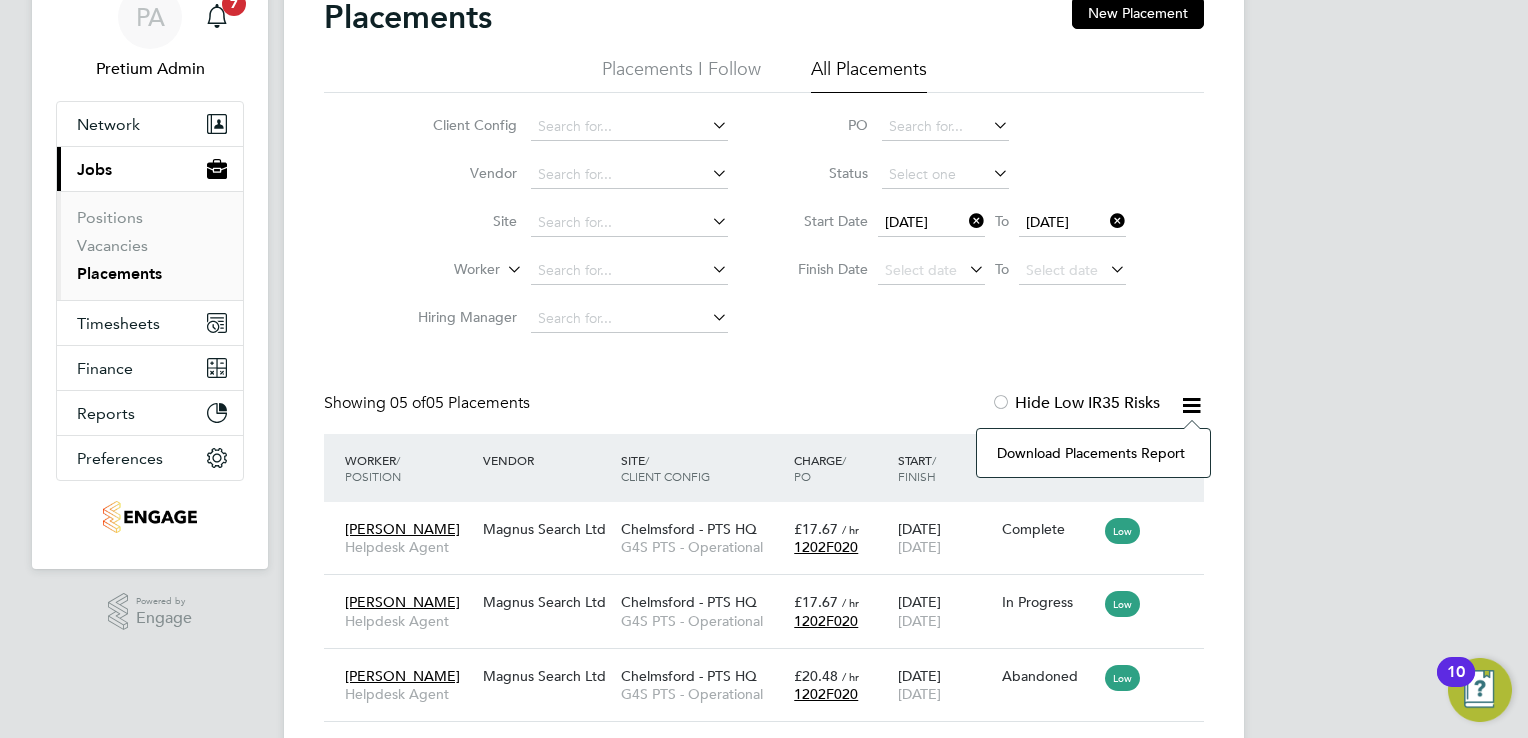 click on "Download Placements Report" 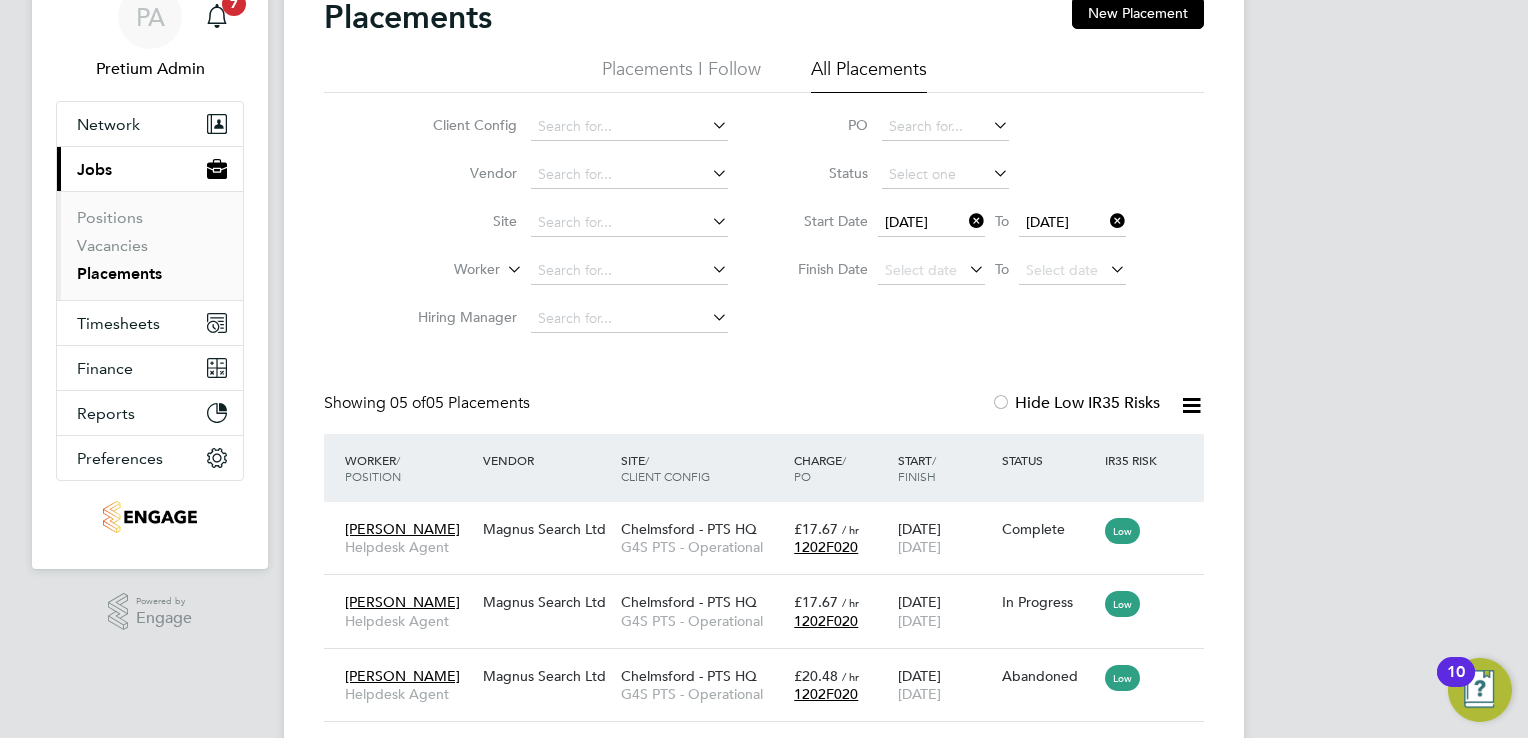 click 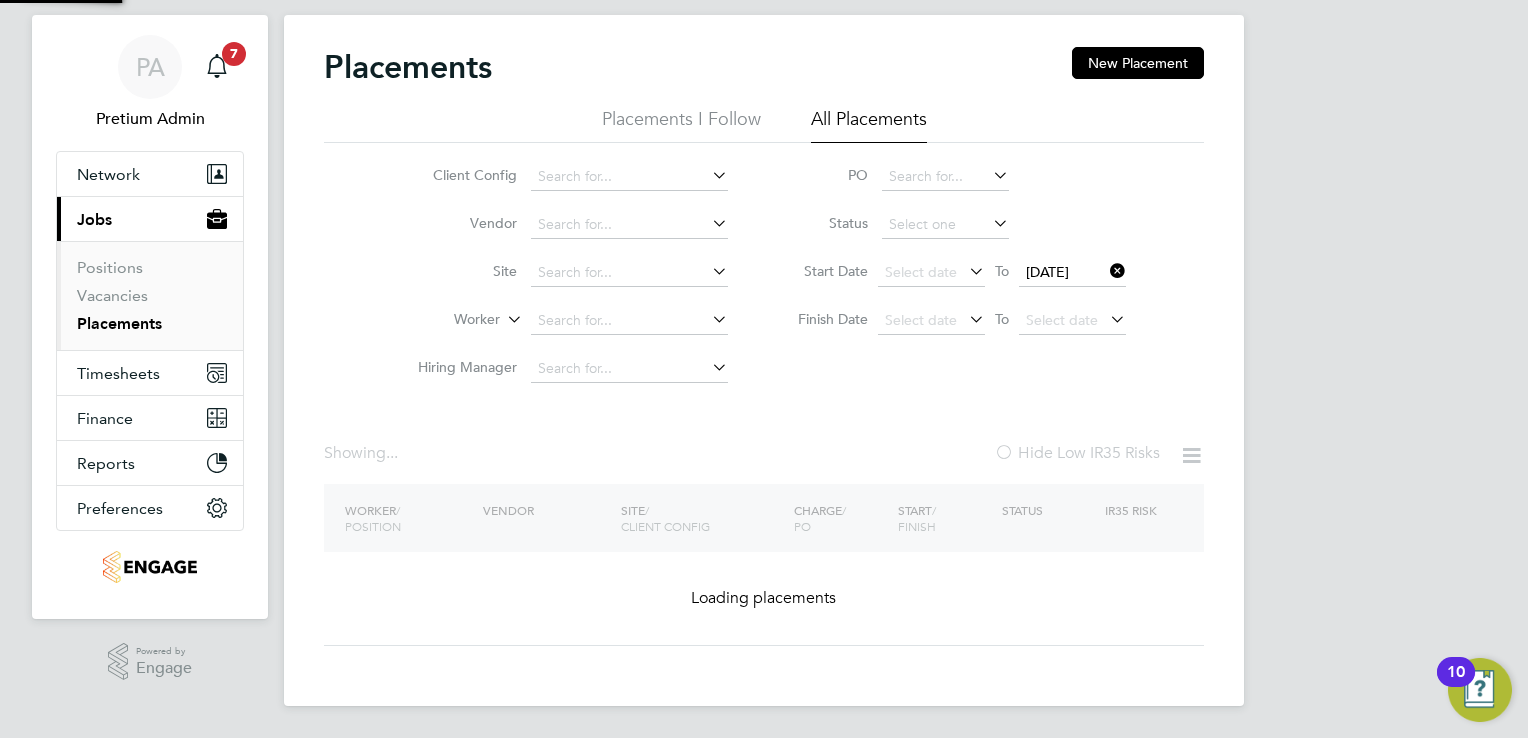 scroll, scrollTop: 0, scrollLeft: 0, axis: both 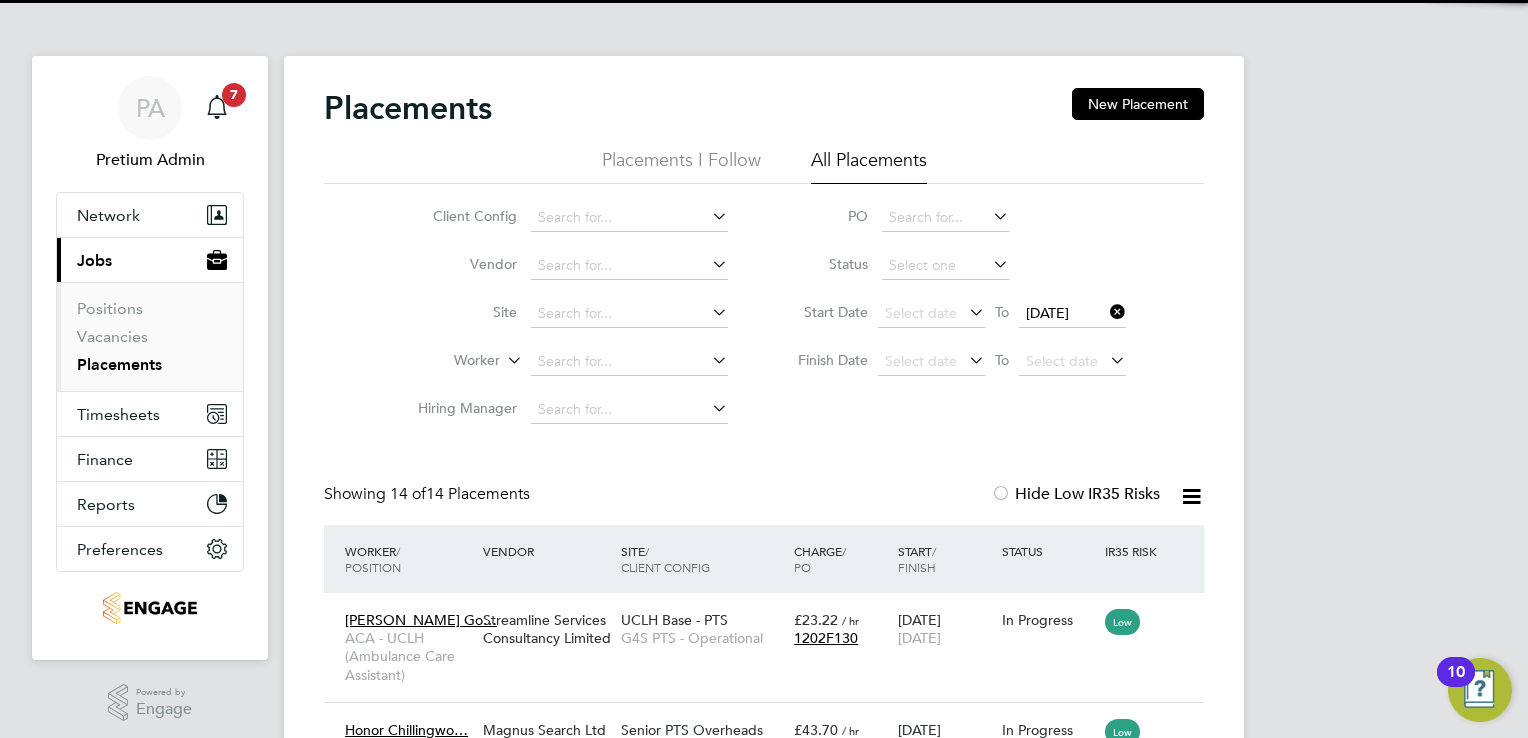 click 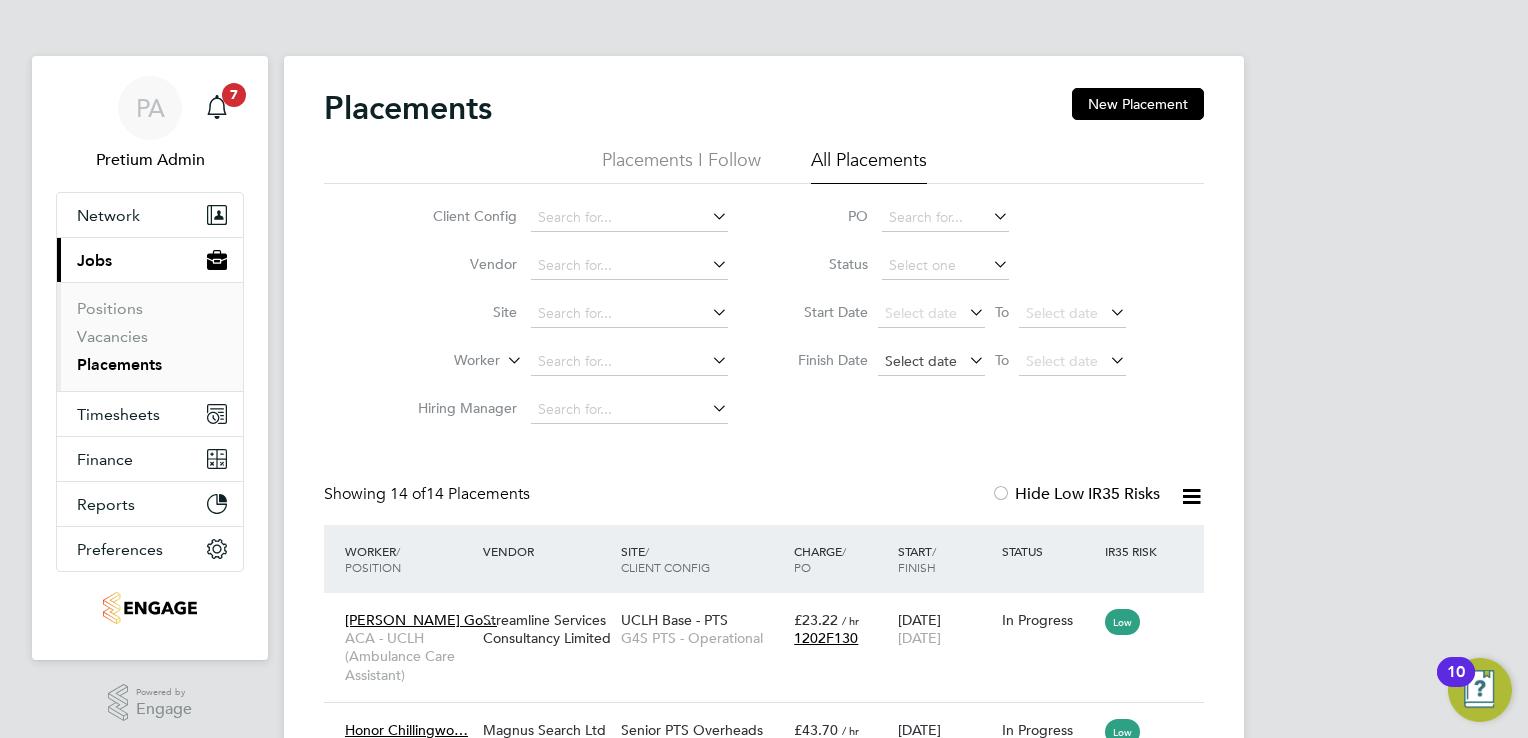 click on "Select date" 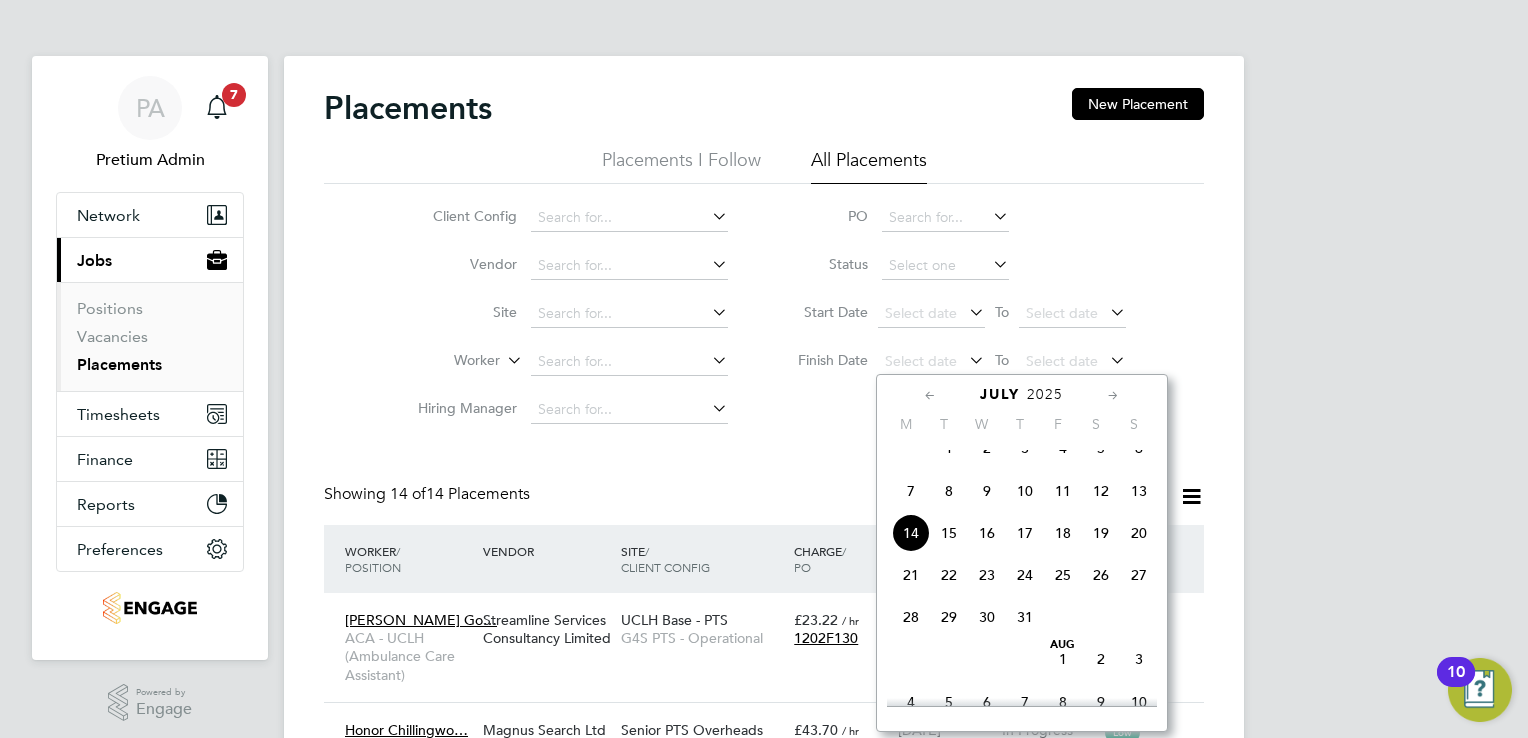 click 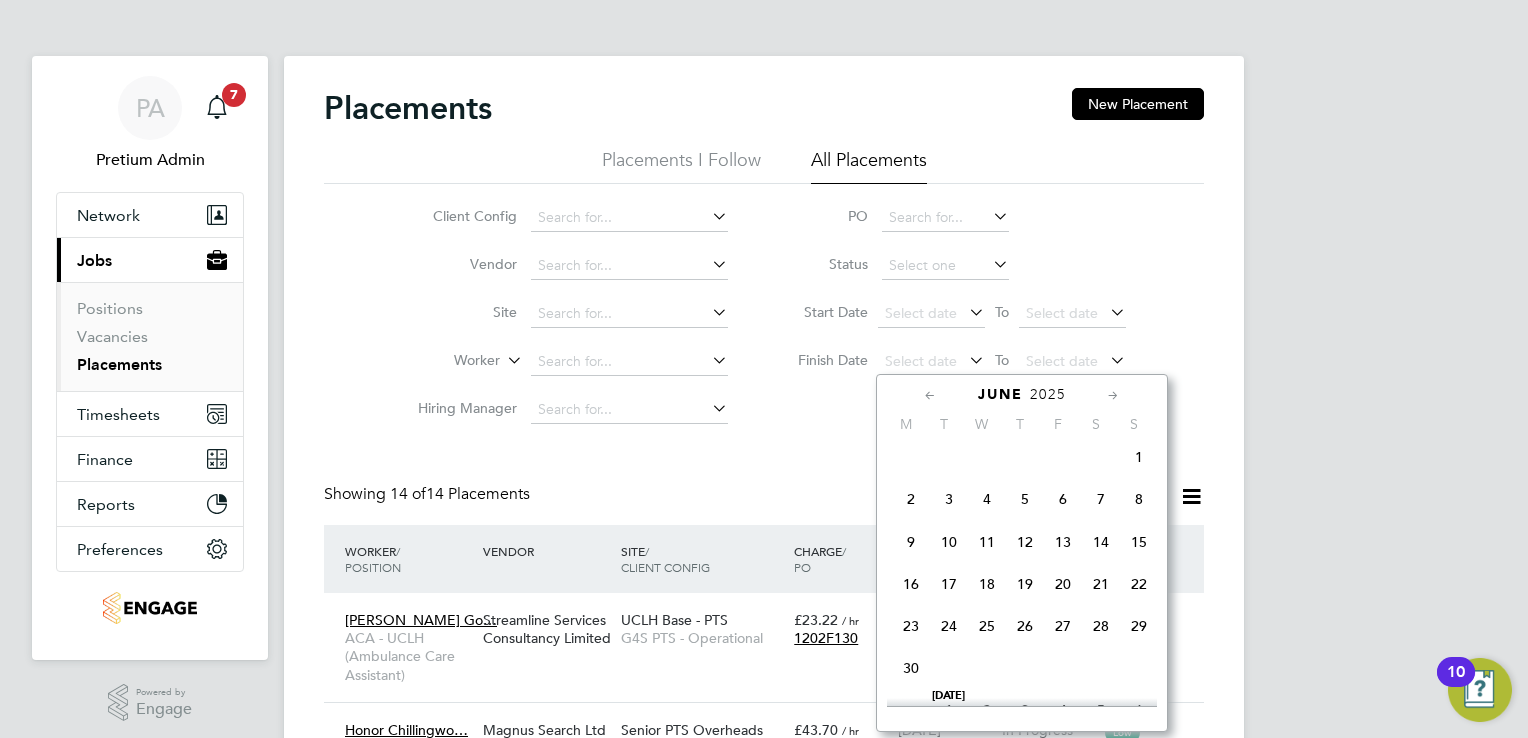 click on "Jun 1" 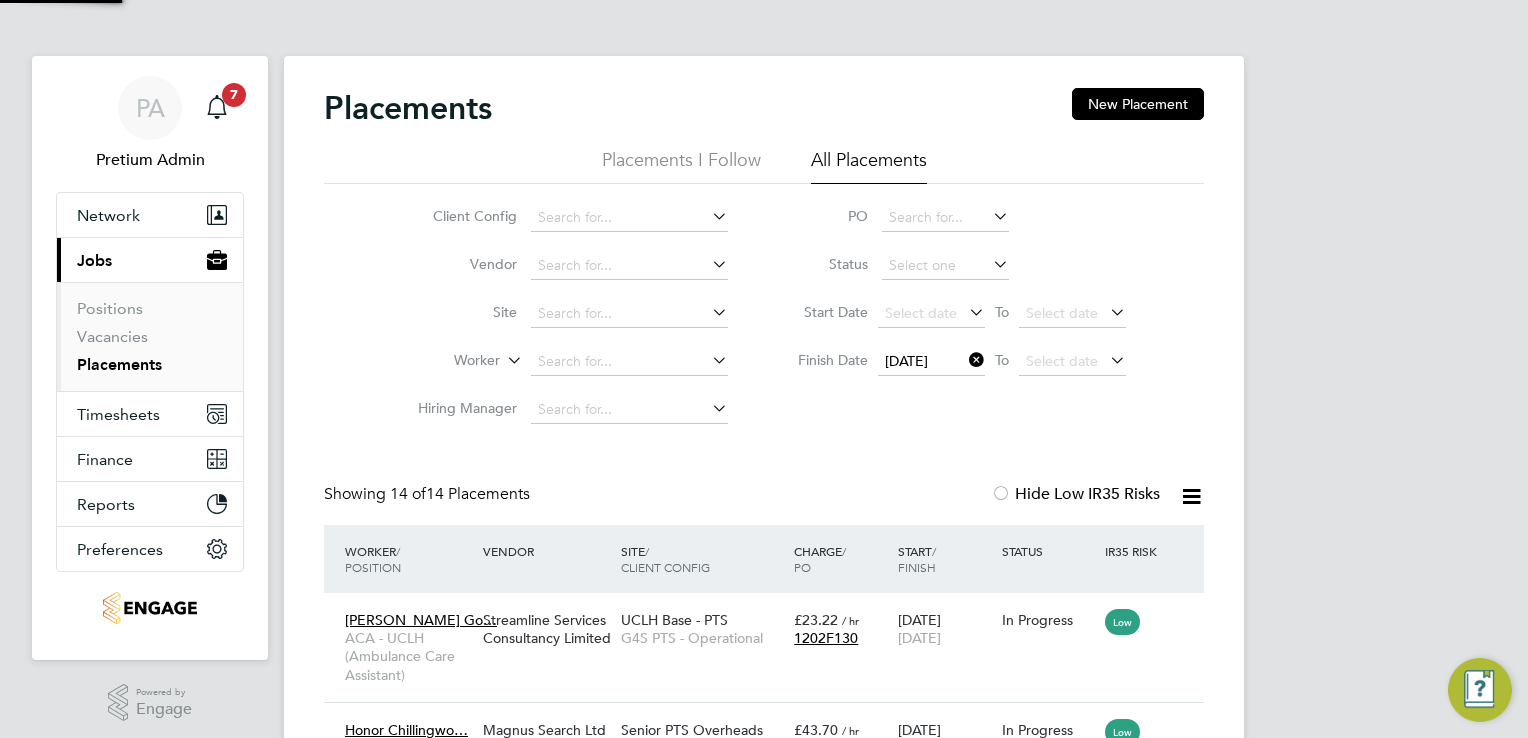 click on "01 Jun 2025
To
Select date" 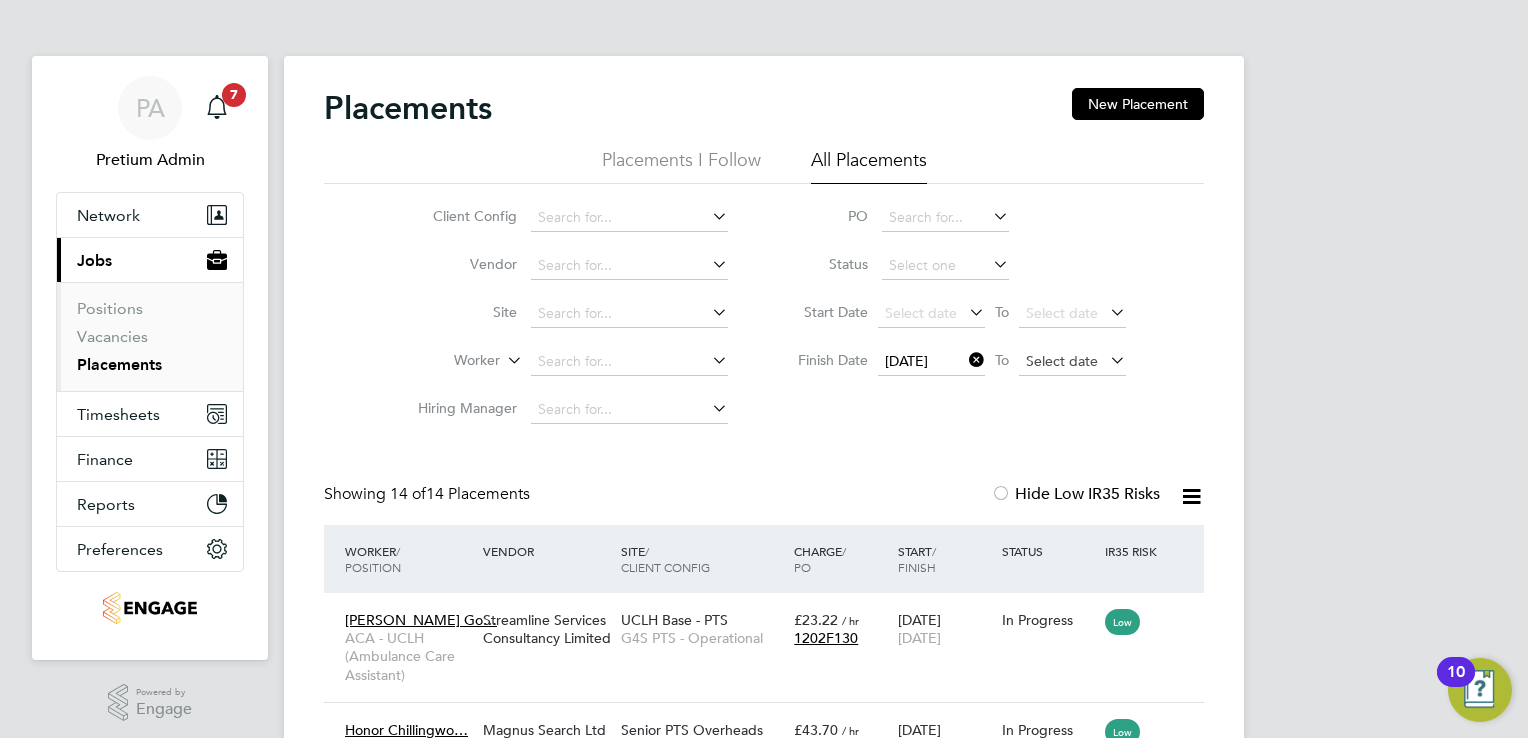 click on "Select date" 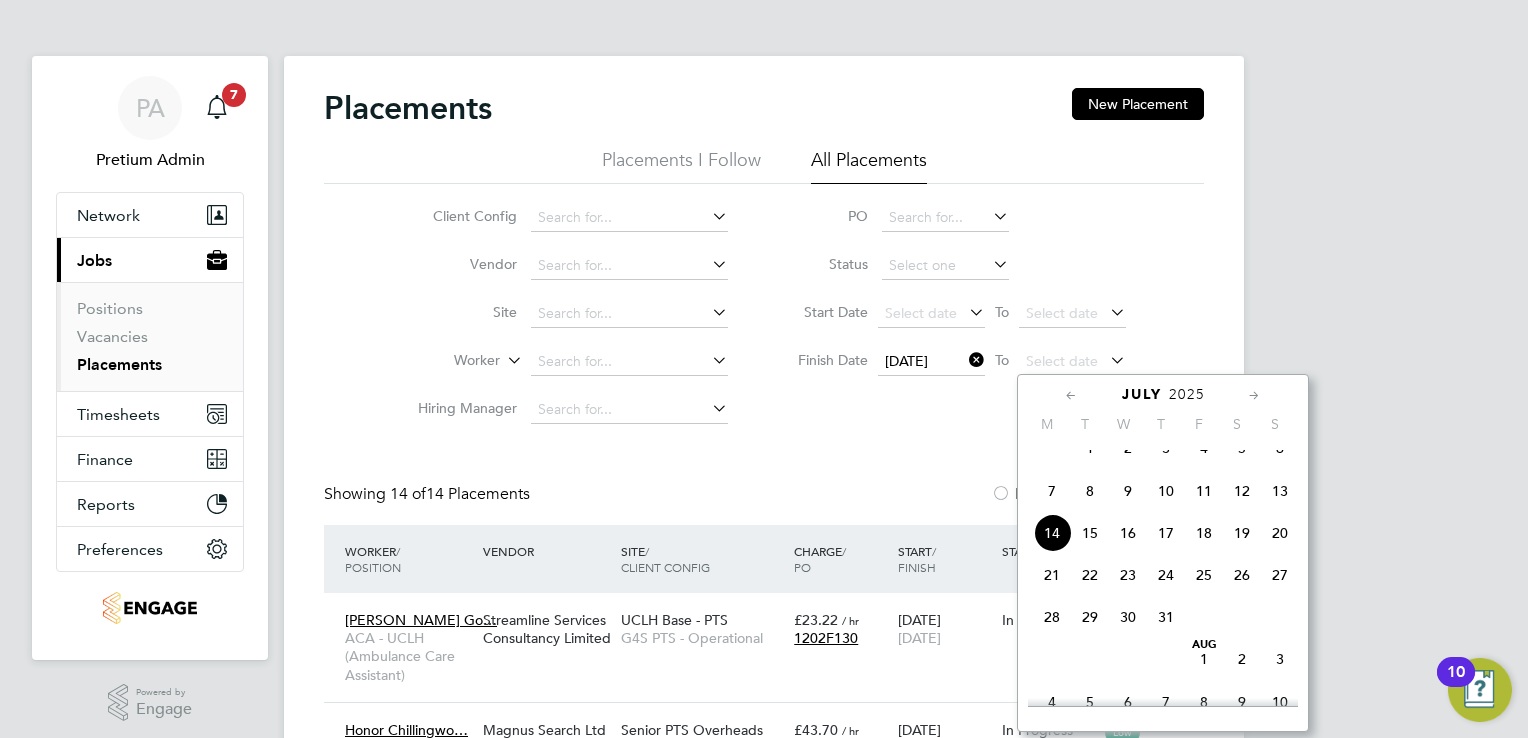 click 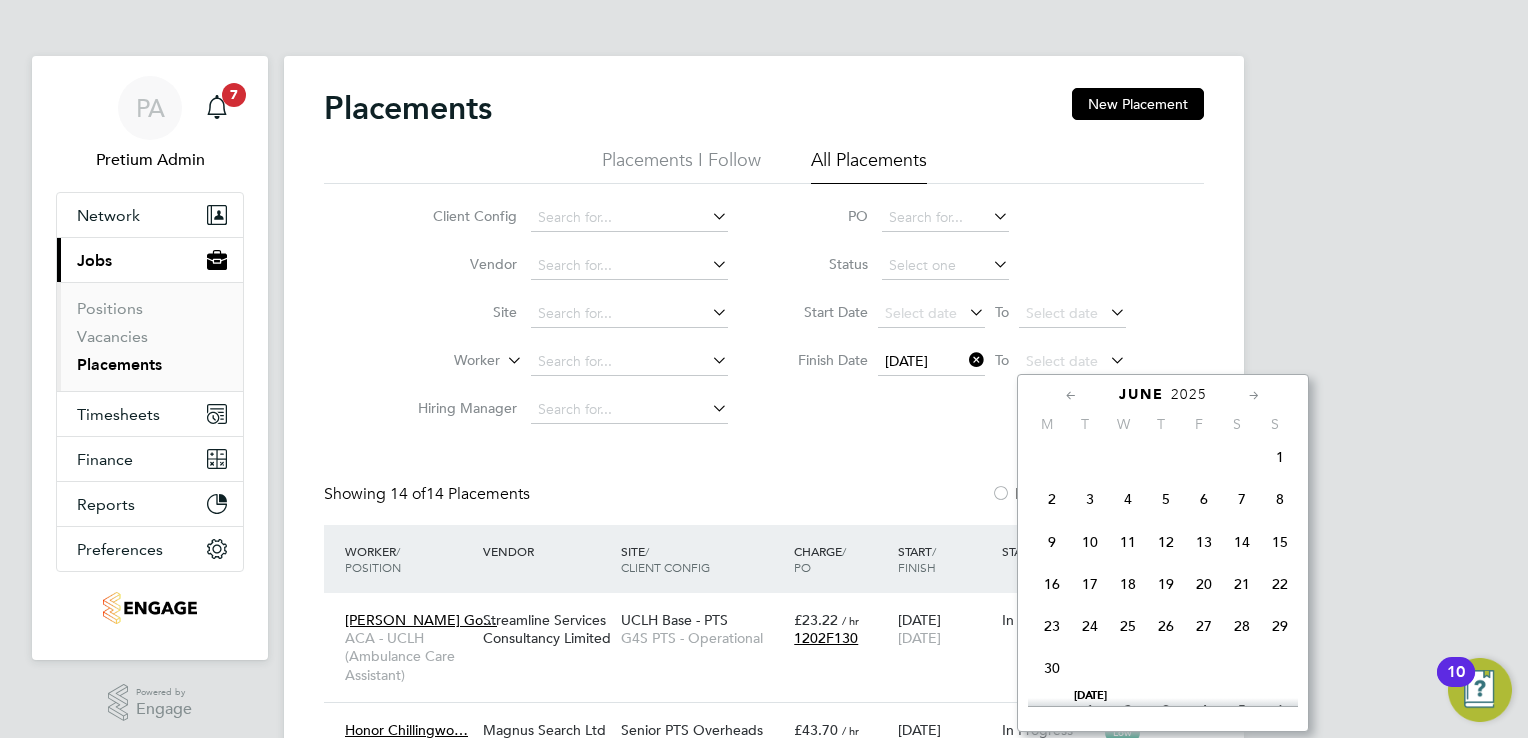 click on "30" 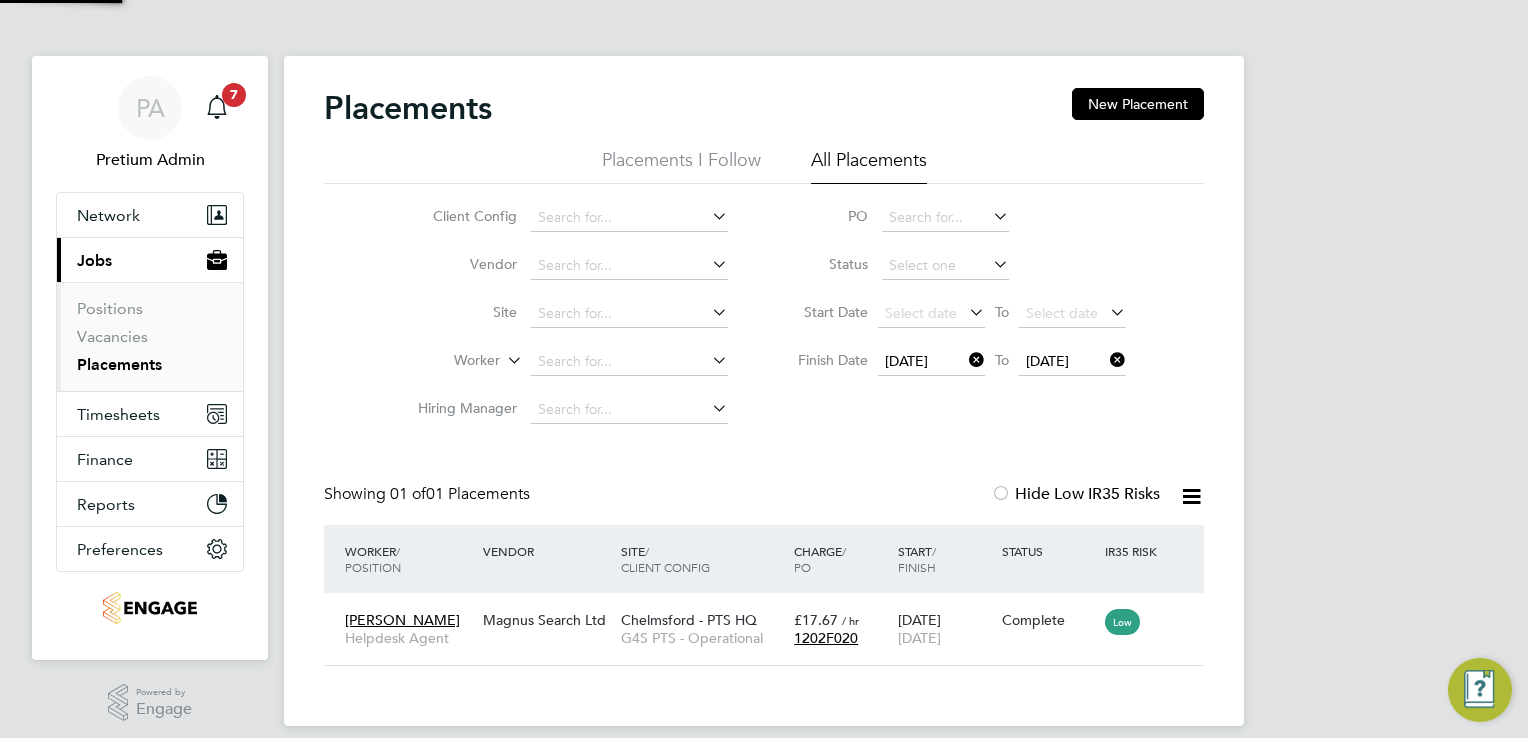 click on "Placements New Placement Placements I Follow All Placements Client Config   Vendor     Site     Worker     Hiring Manager   PO   Status   Start Date
Select date
To
Select date
Finish Date
01 Jun 2025
To
30 Jun 2025
Showing   01 of  01 Placements Hide Low IR35 Risks Worker  / Position Vendor Site / Client Config Charge  / PO Start  / Finish Status IR35 Risk Nasriya Mbarouk Helpdesk Agent Magnus Search Ltd Chelmsford - PTS HQ G4S PTS - Operational £17.67   / hr 1202F020 16 Jun 2025 17 Jun 2025 Complete Low Show   more" 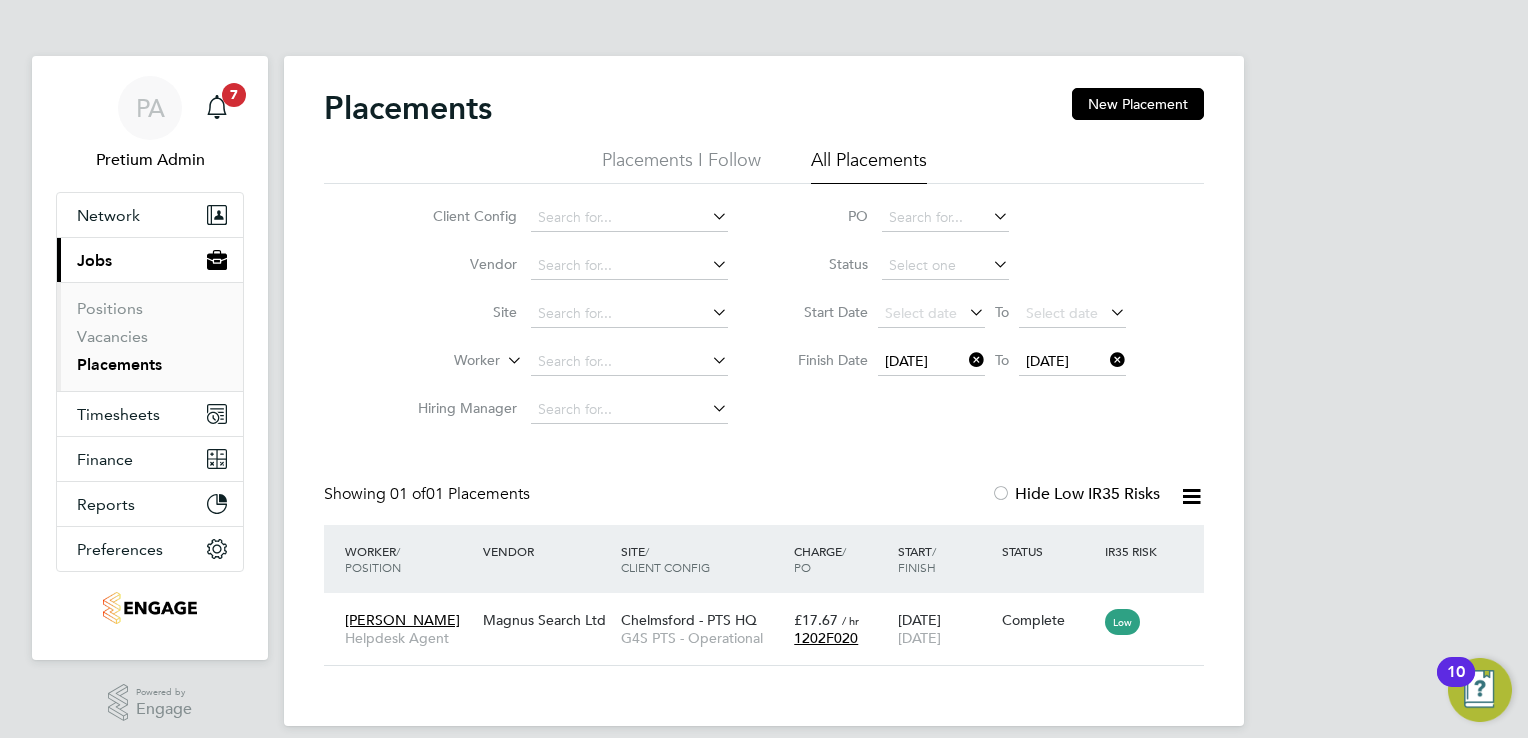 click 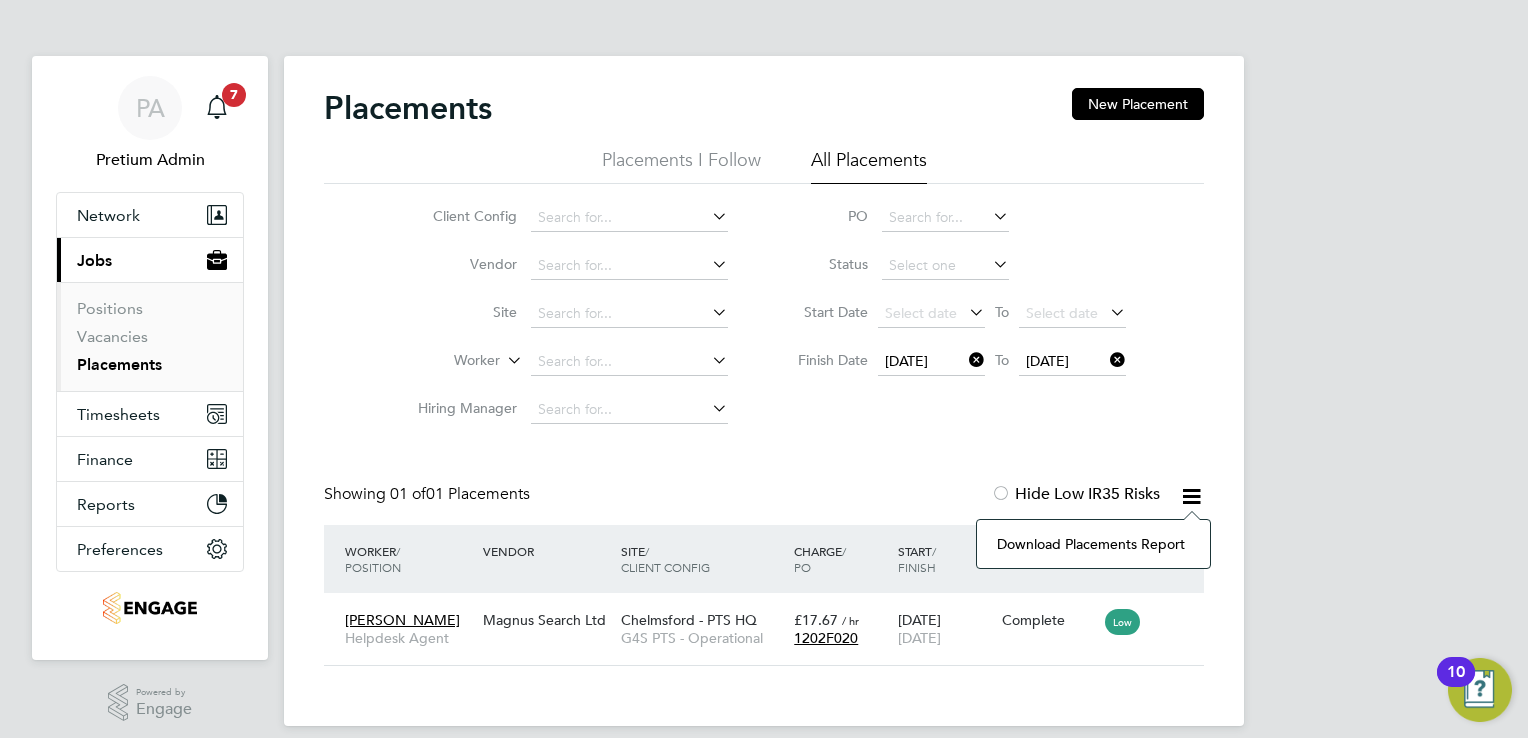 click on "Download Placements Report" 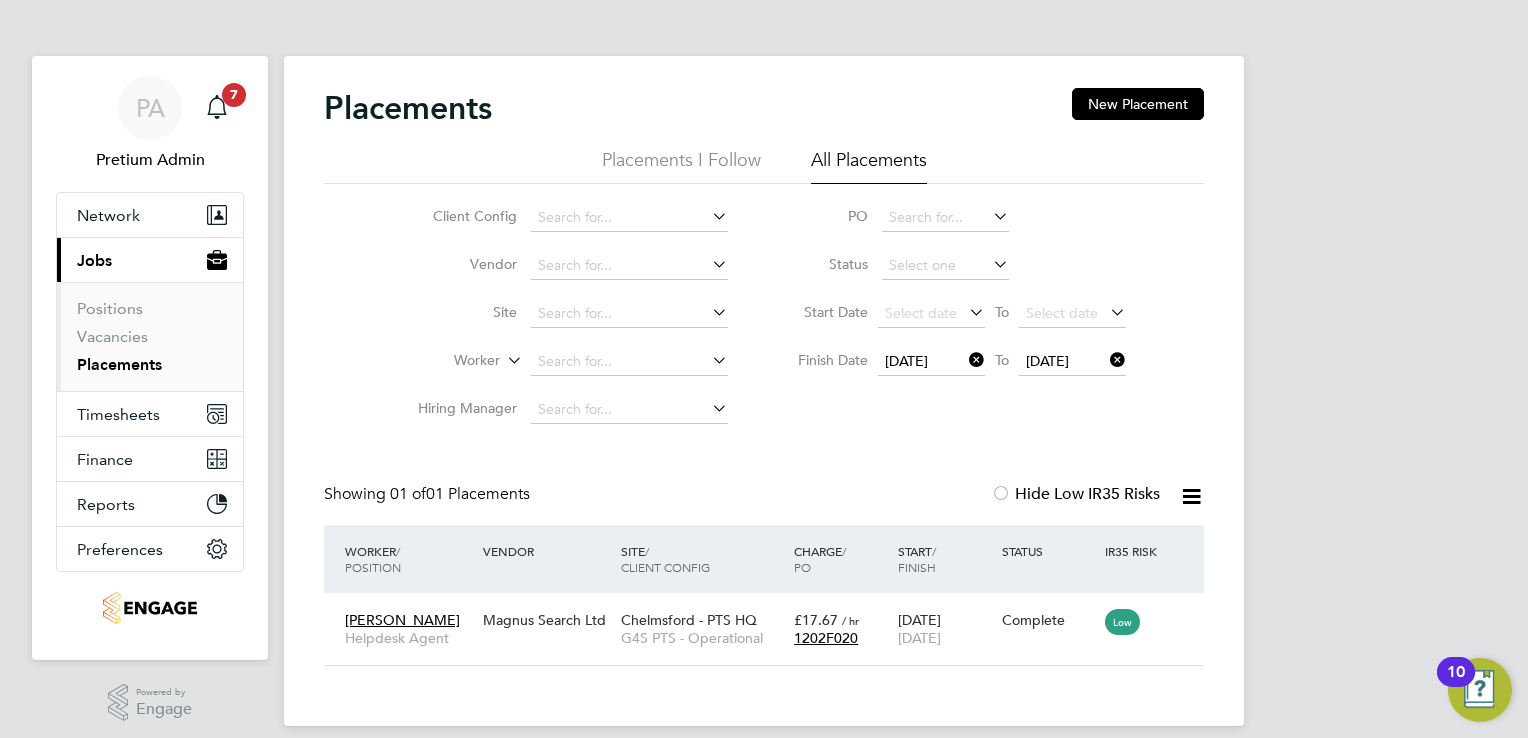 click on "Placements New Placement Placements I Follow All Placements Client Config   Vendor     Site     Worker     Hiring Manager   PO   Status   Start Date
Select date
To
Select date
Finish Date
01 Jun 2025
To
30 Jun 2025
Showing   01 of  01 Placements Hide Low IR35 Risks Worker  / Position Vendor Site / Client Config Charge  / PO Start  / Finish Status IR35 Risk Nasriya Mbarouk Helpdesk Agent Magnus Search Ltd Chelmsford - PTS HQ G4S PTS - Operational £17.67   / hr 1202F020 16 Jun 2025 17 Jun 2025 Complete Low Show   more" 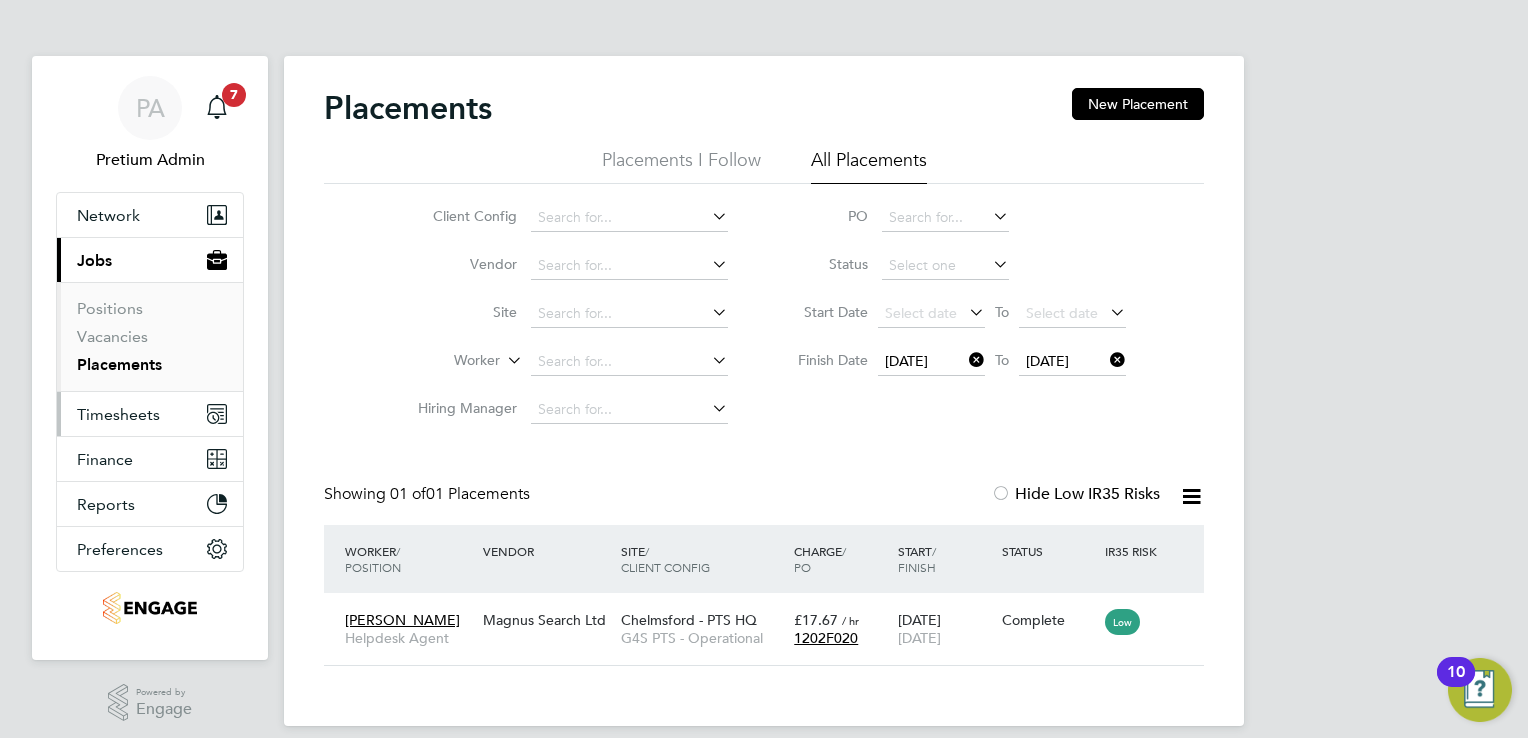 click on "Timesheets" at bounding box center (150, 414) 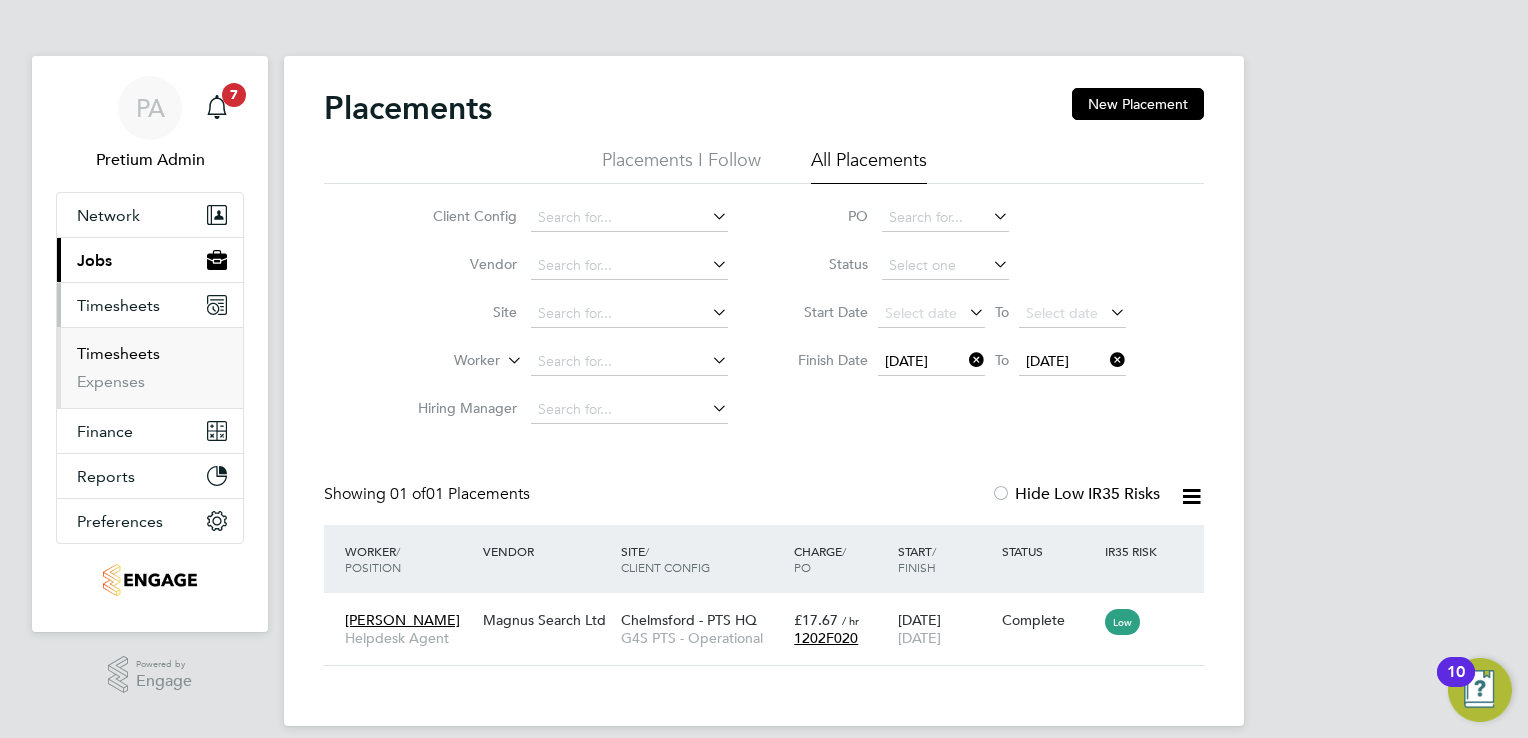 click on "Timesheets" at bounding box center [118, 353] 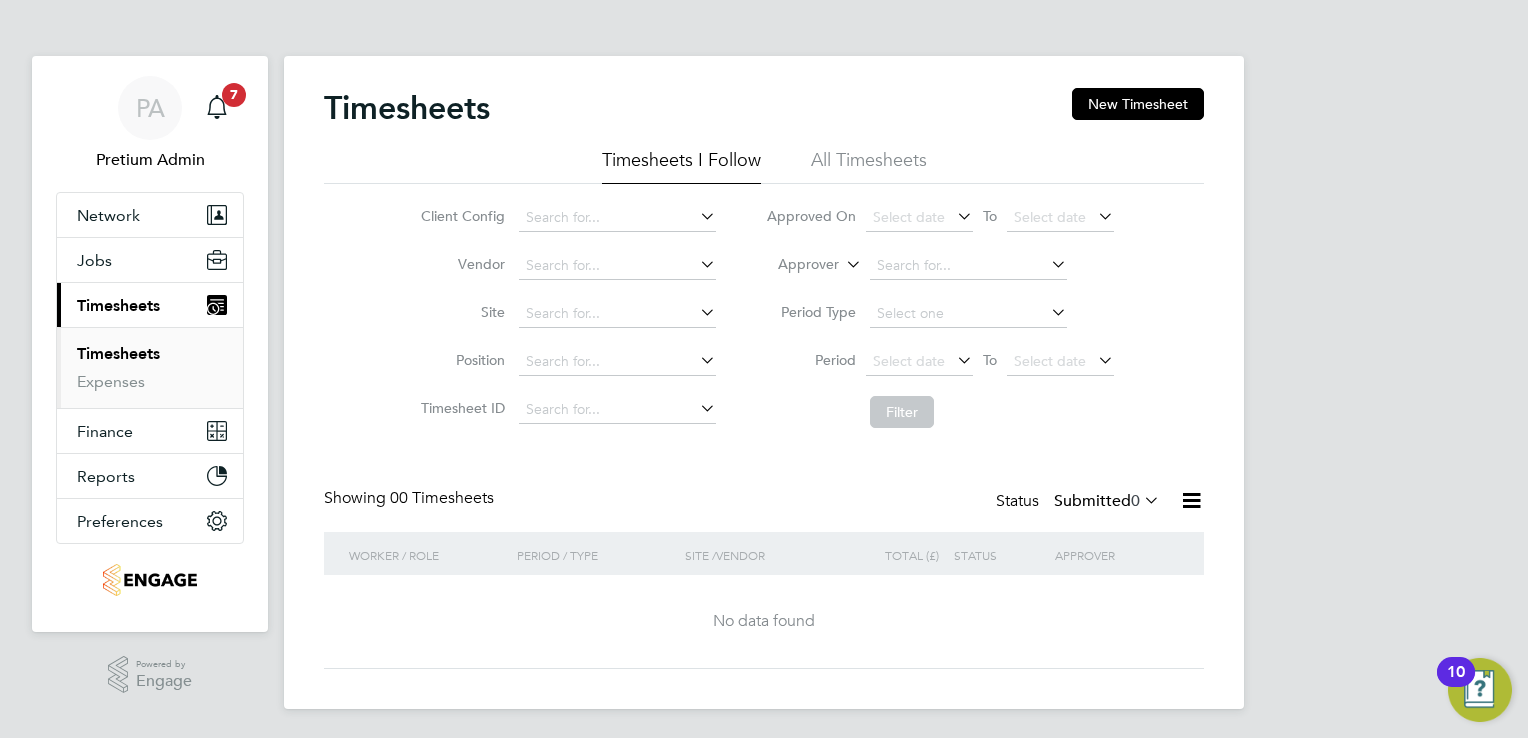 click on "Submitted  0" 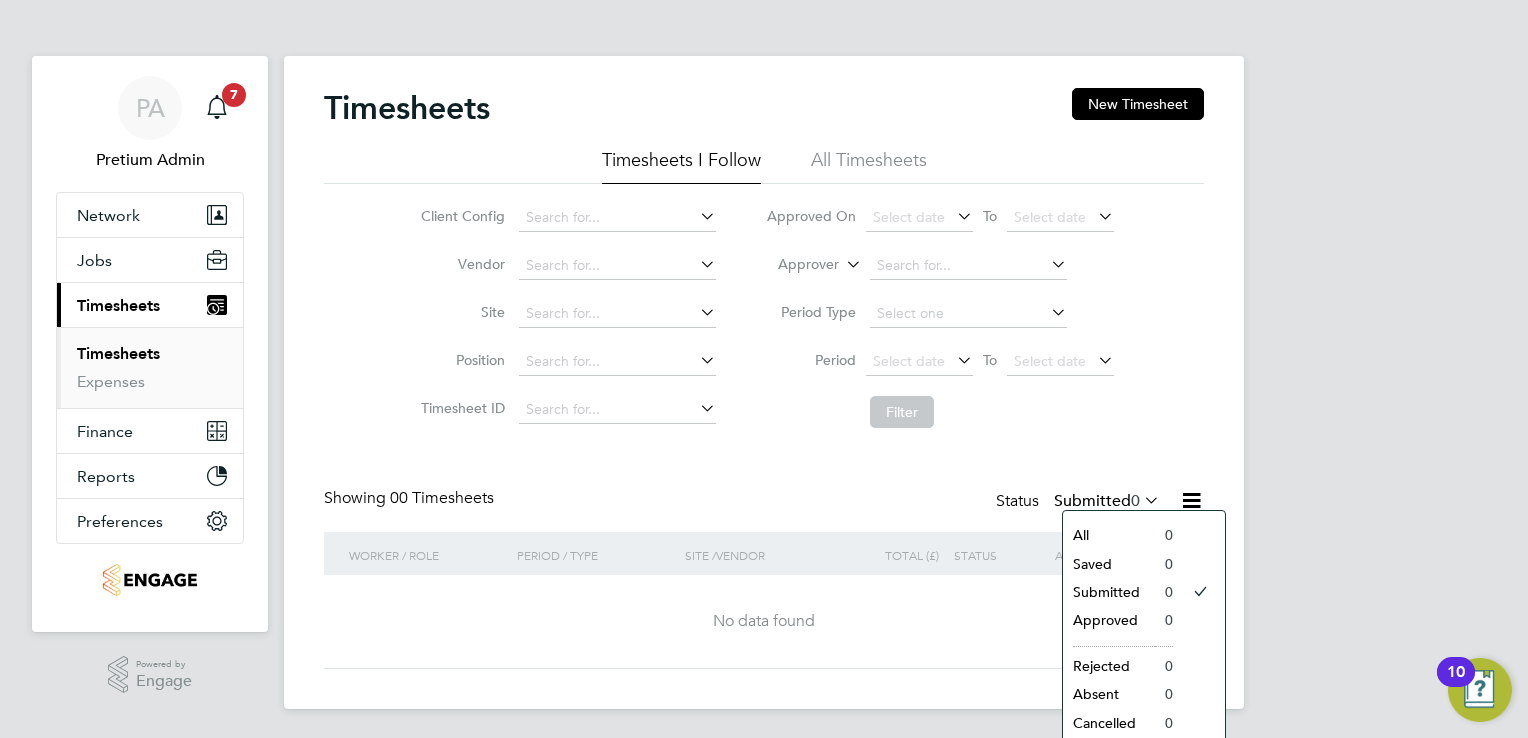 click on "Cancelled" 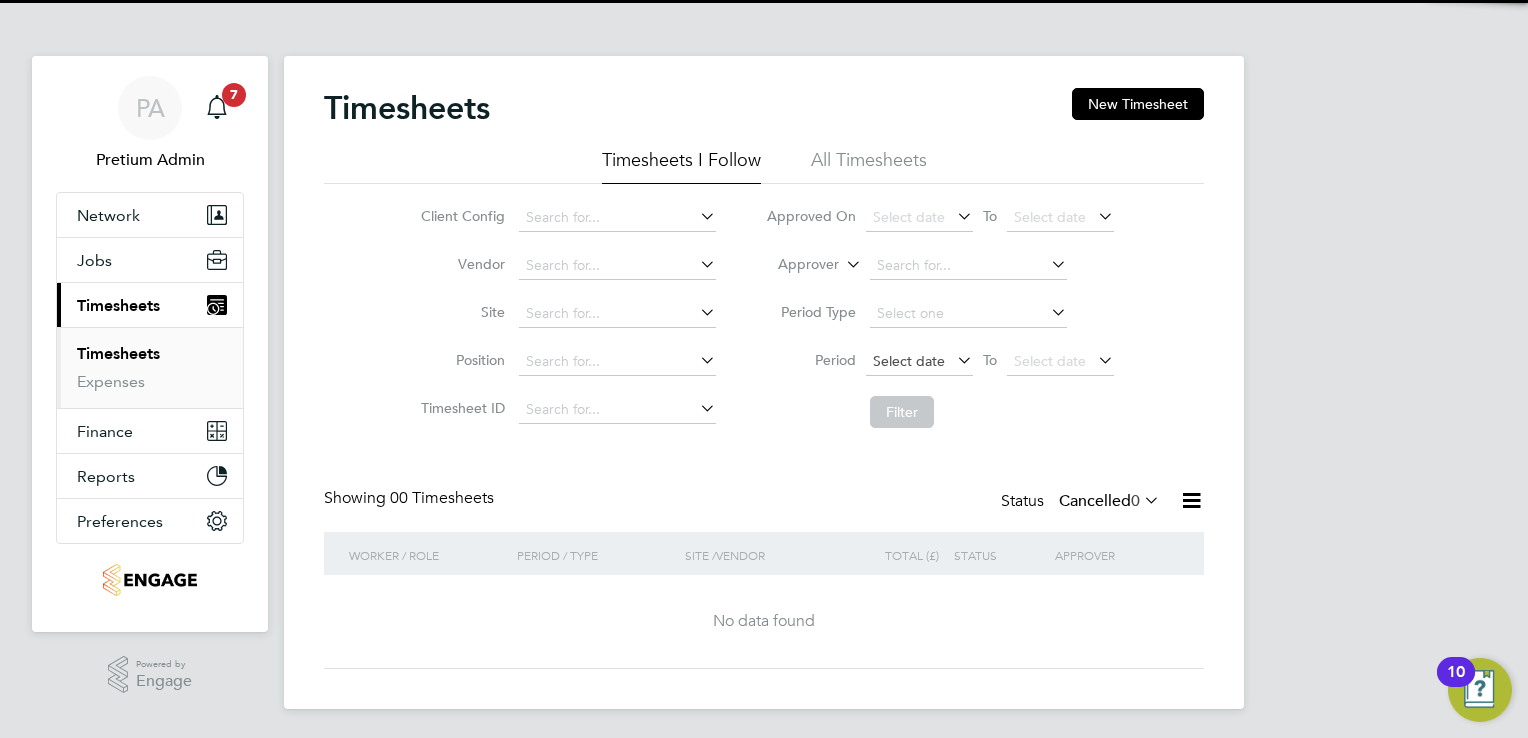 click on "Select date" 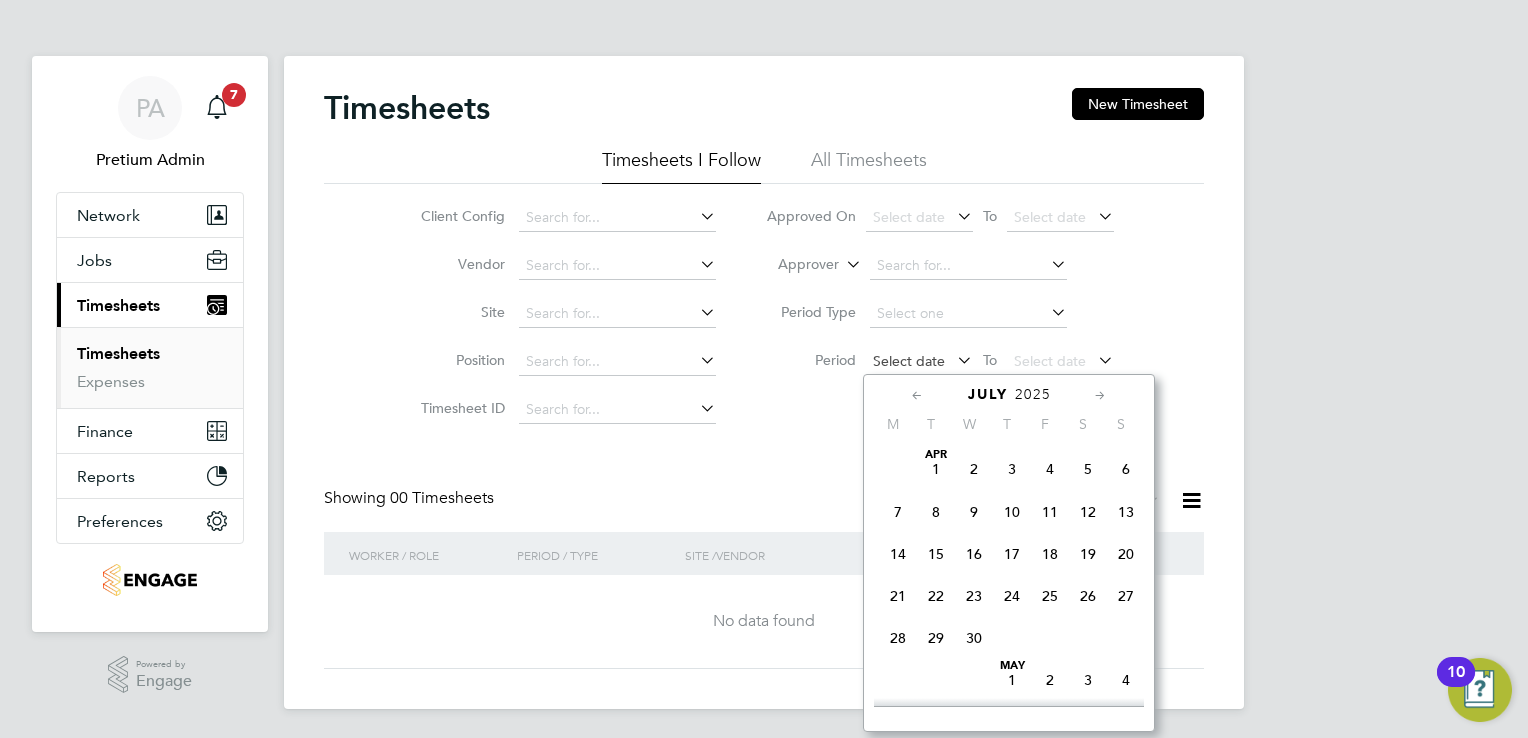 scroll, scrollTop: 696, scrollLeft: 0, axis: vertical 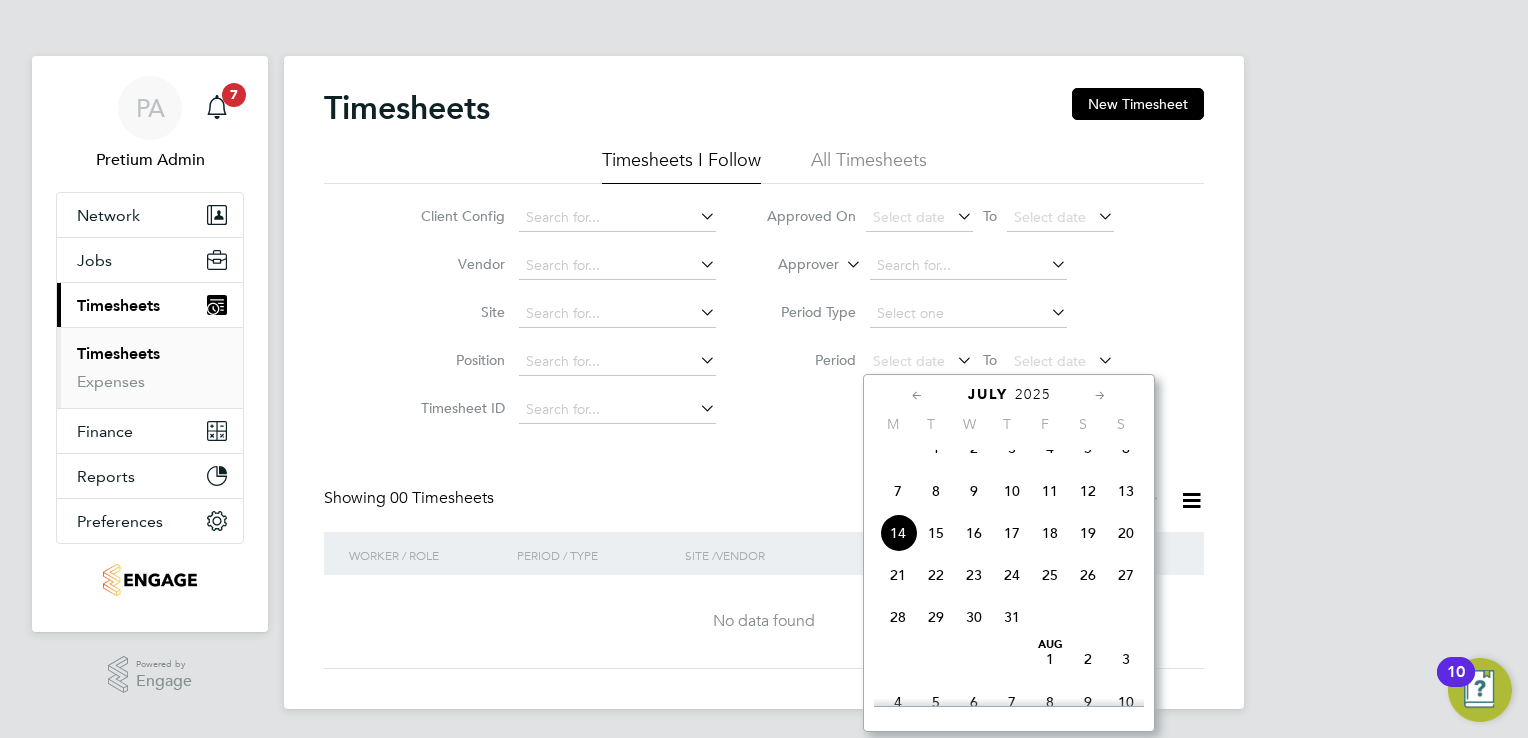 click on "All Timesheets" 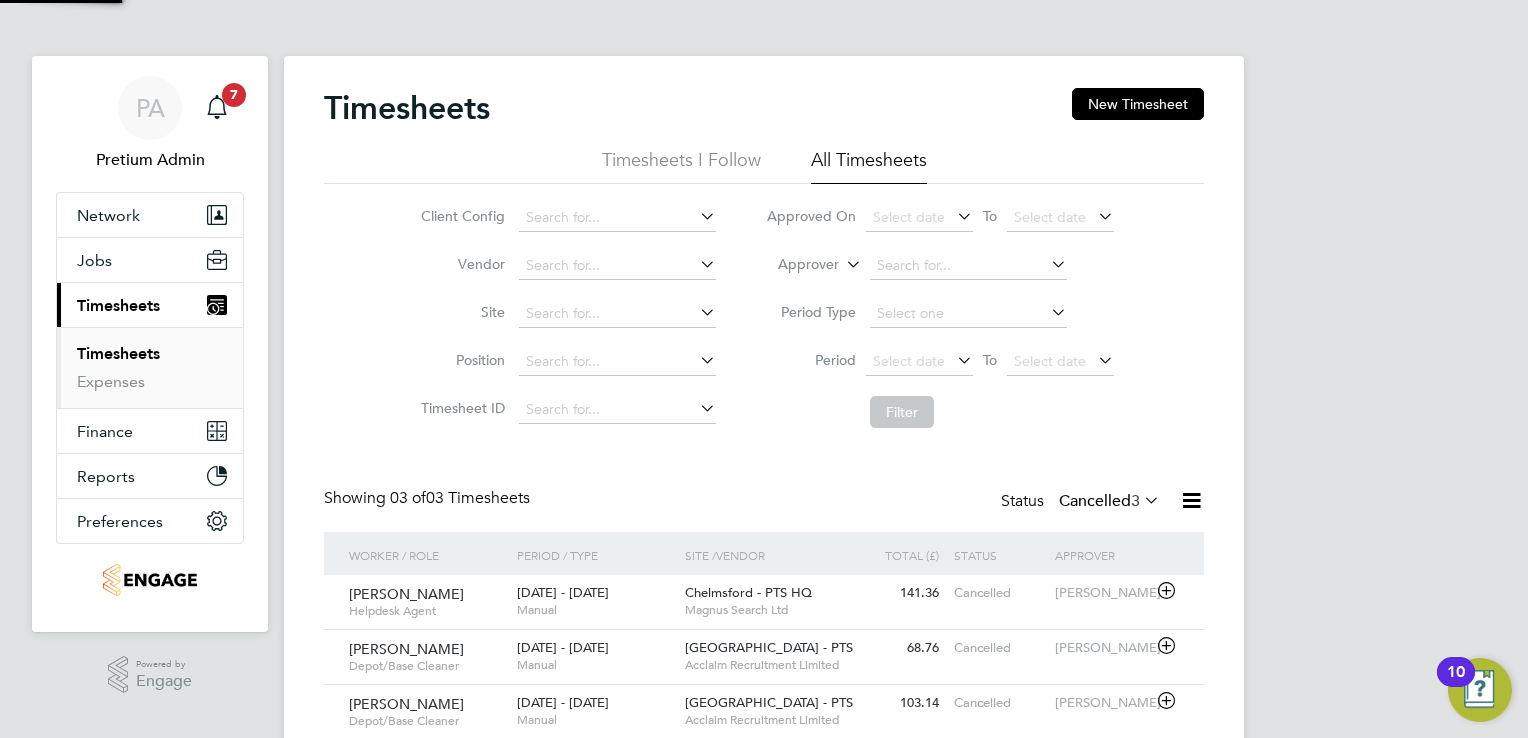 scroll, scrollTop: 9, scrollLeft: 10, axis: both 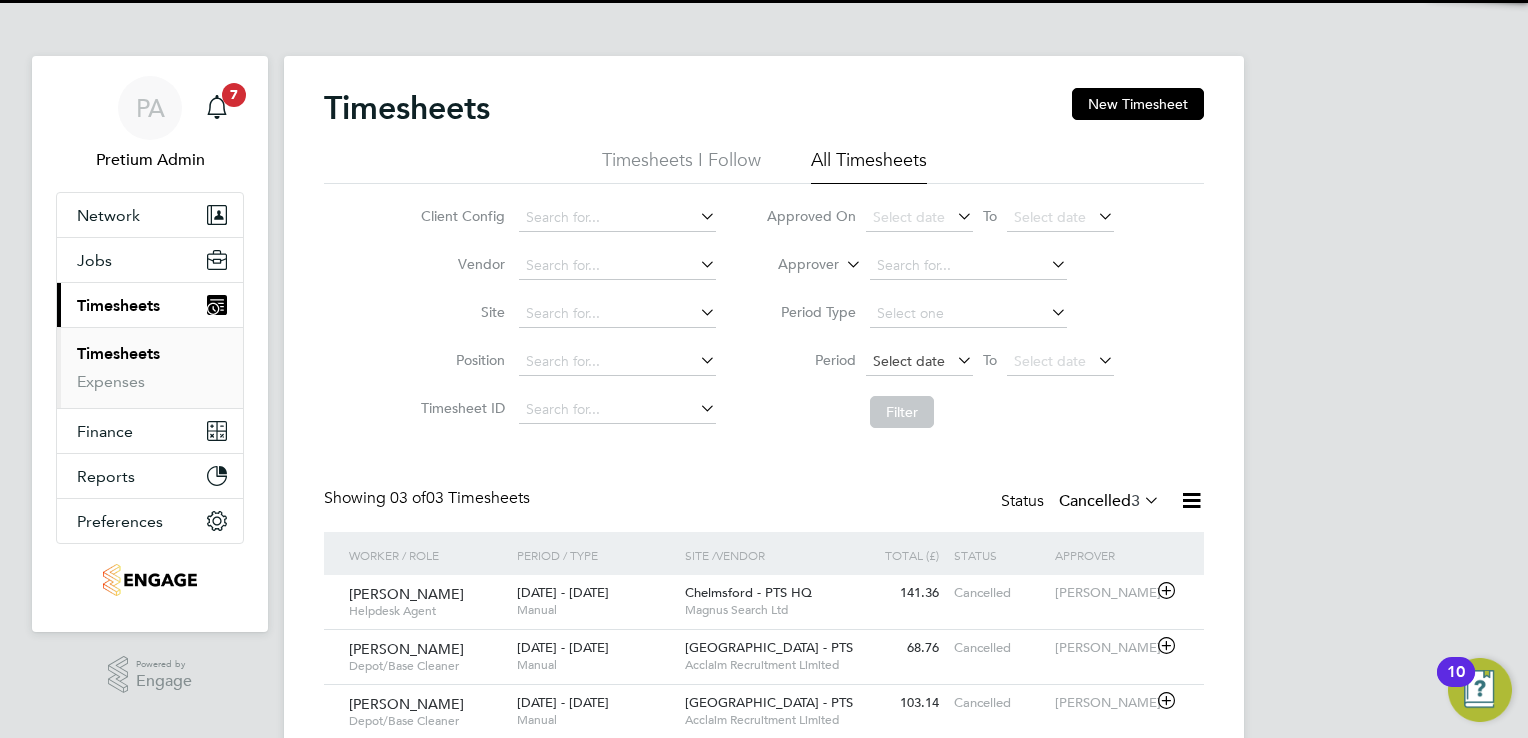 click on "Select date" 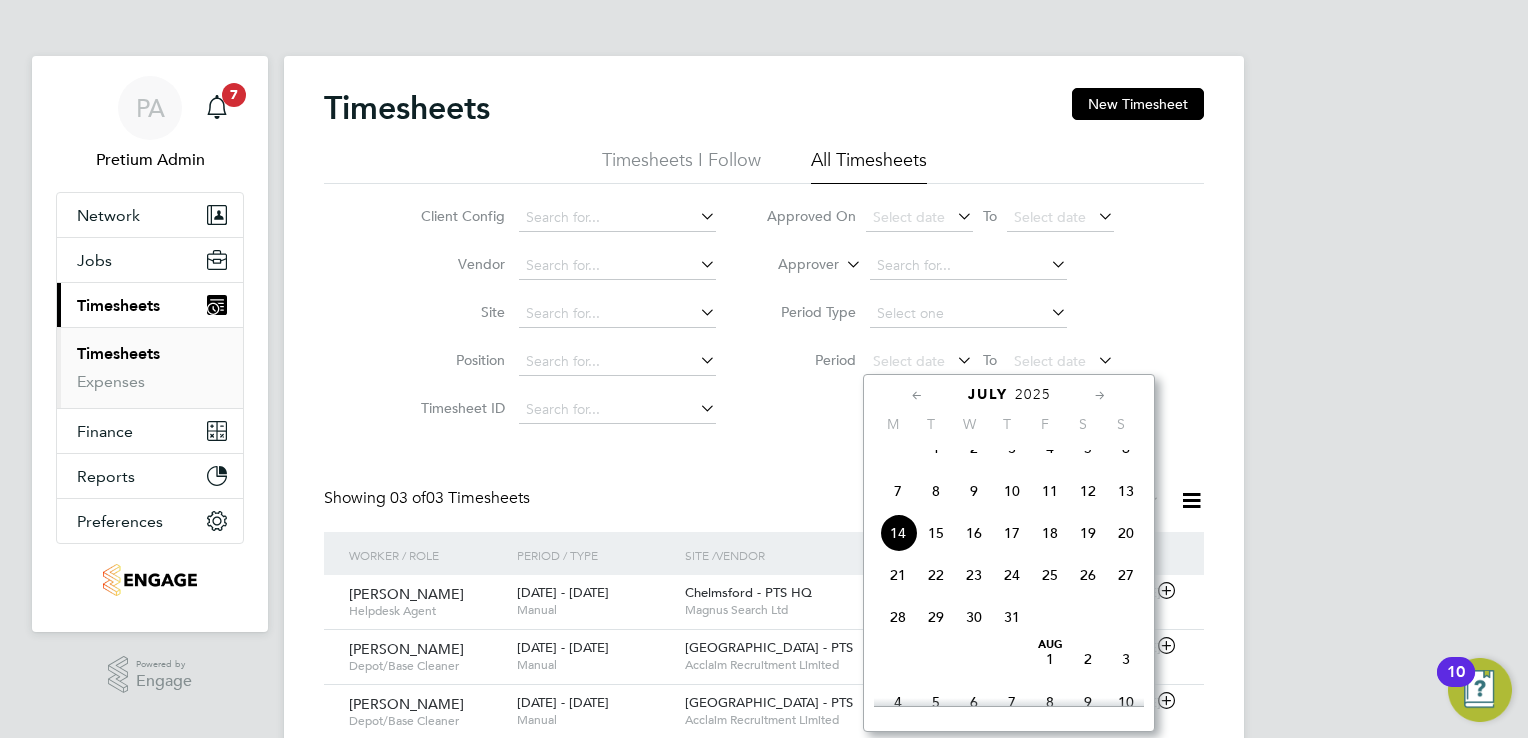click 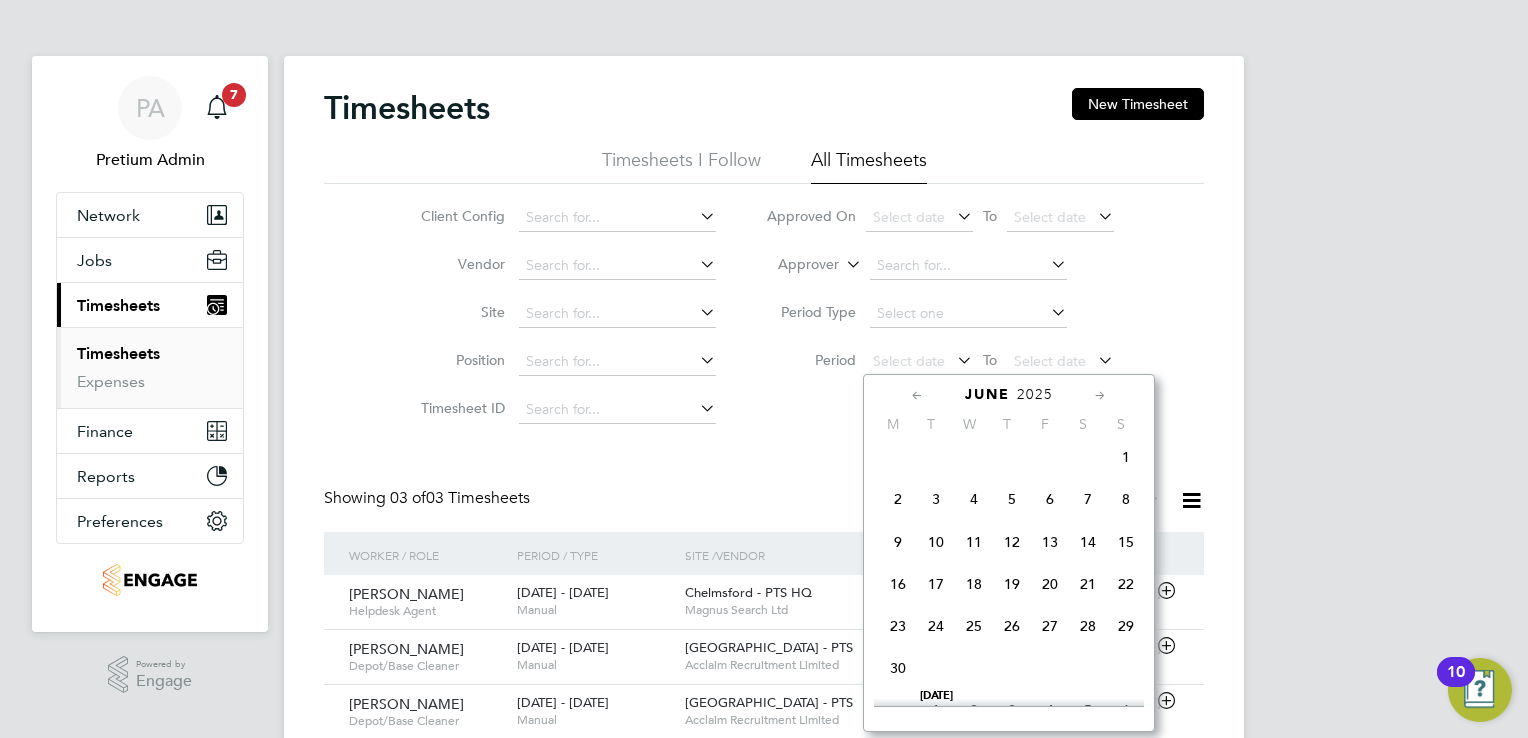 click on "Jun 1" 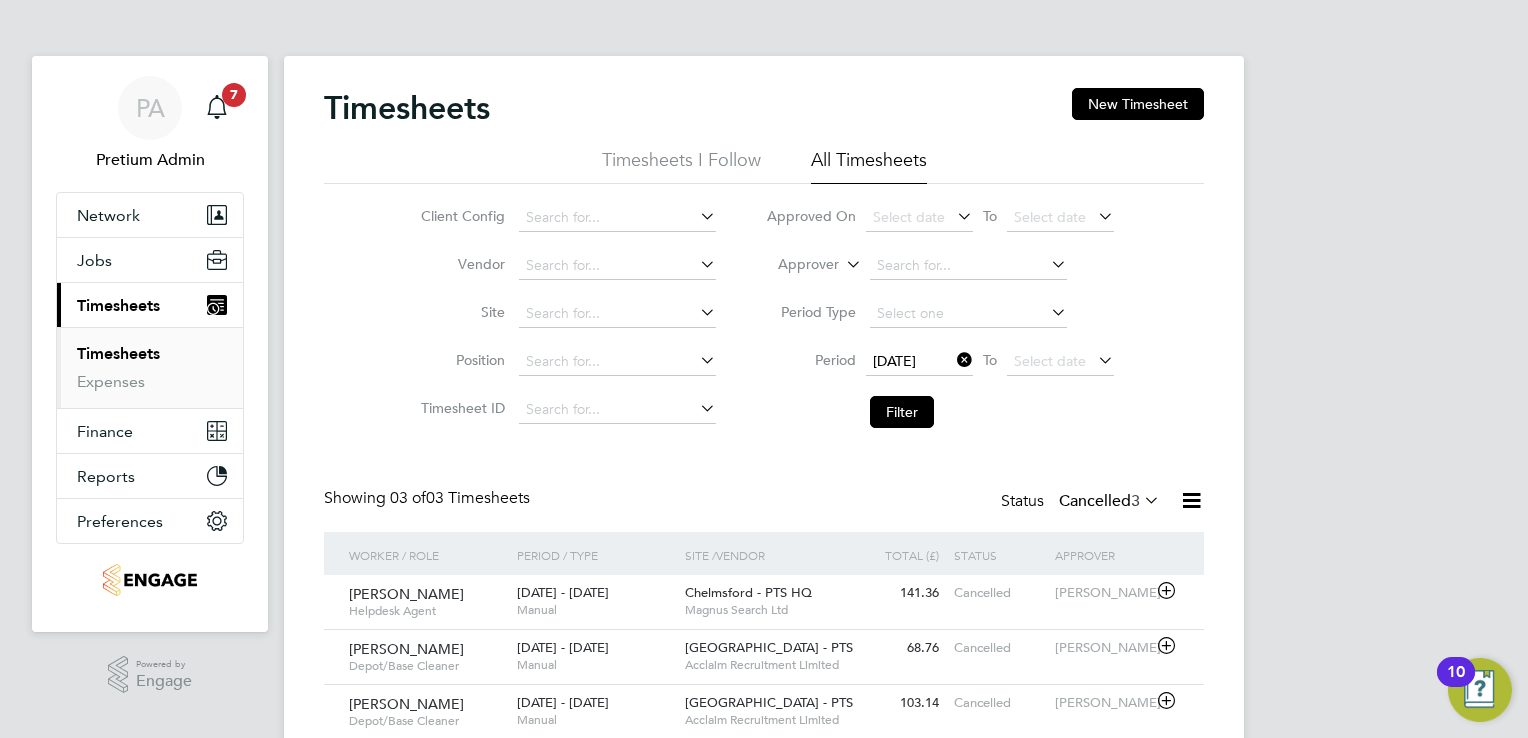 click on "01 Jun 2025
To
Select date" 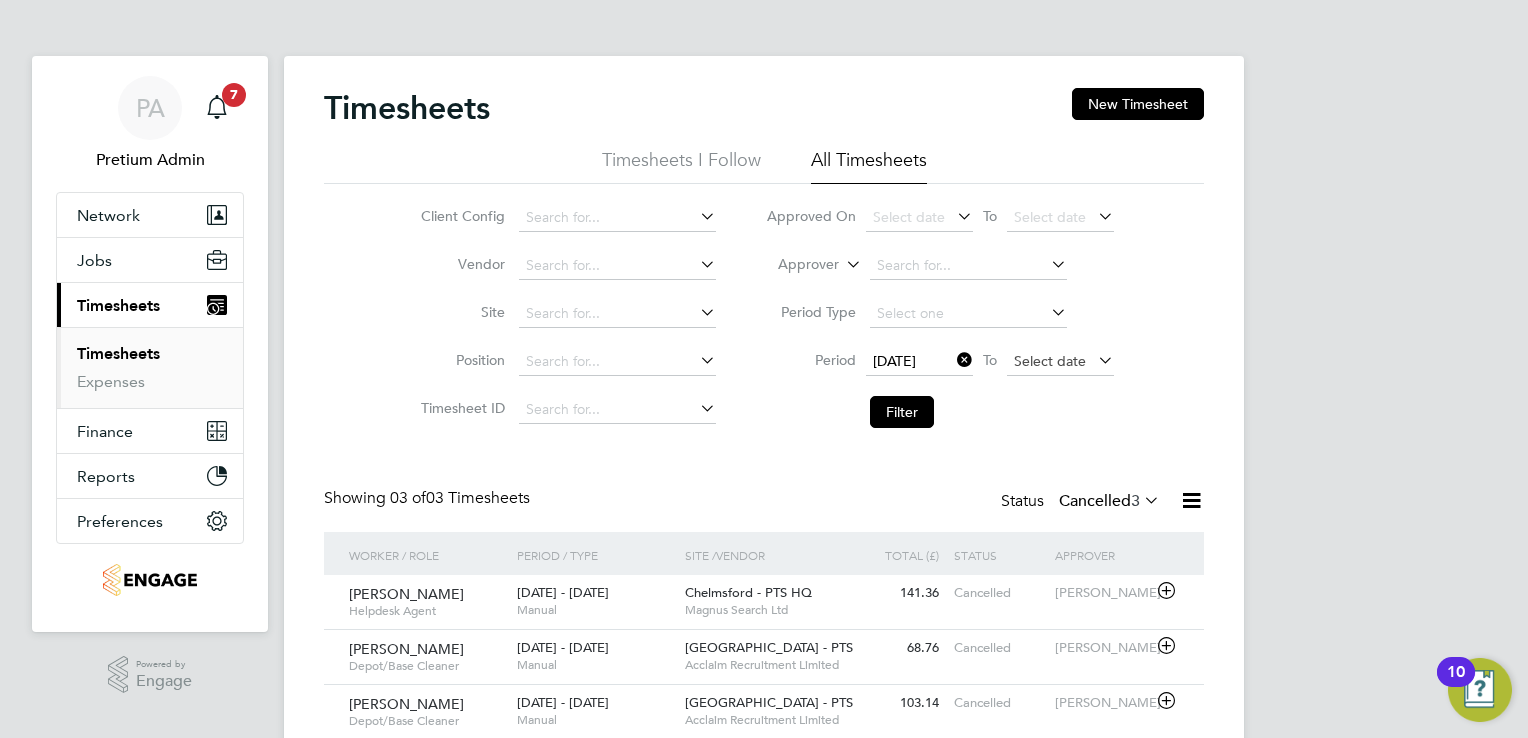 click on "Select date" 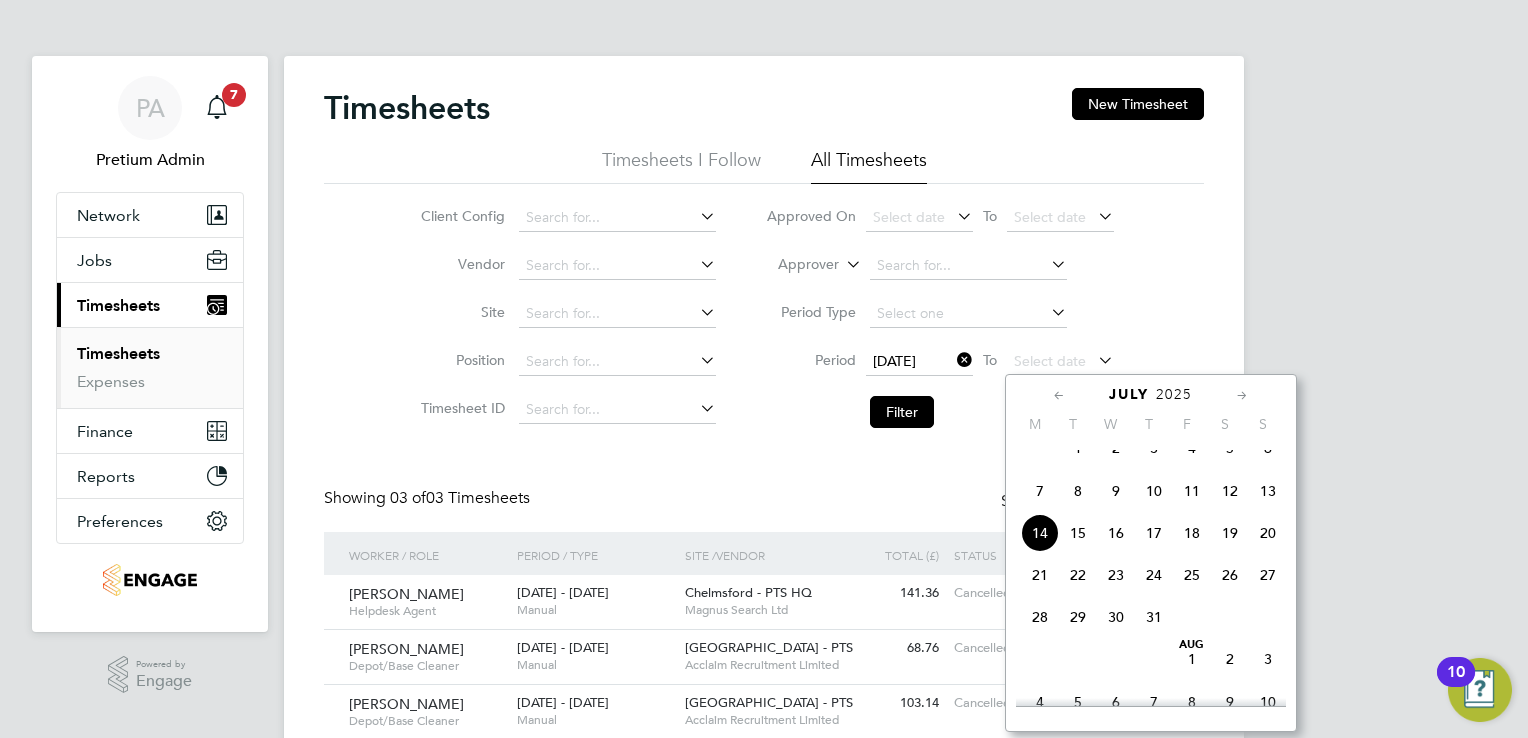 click 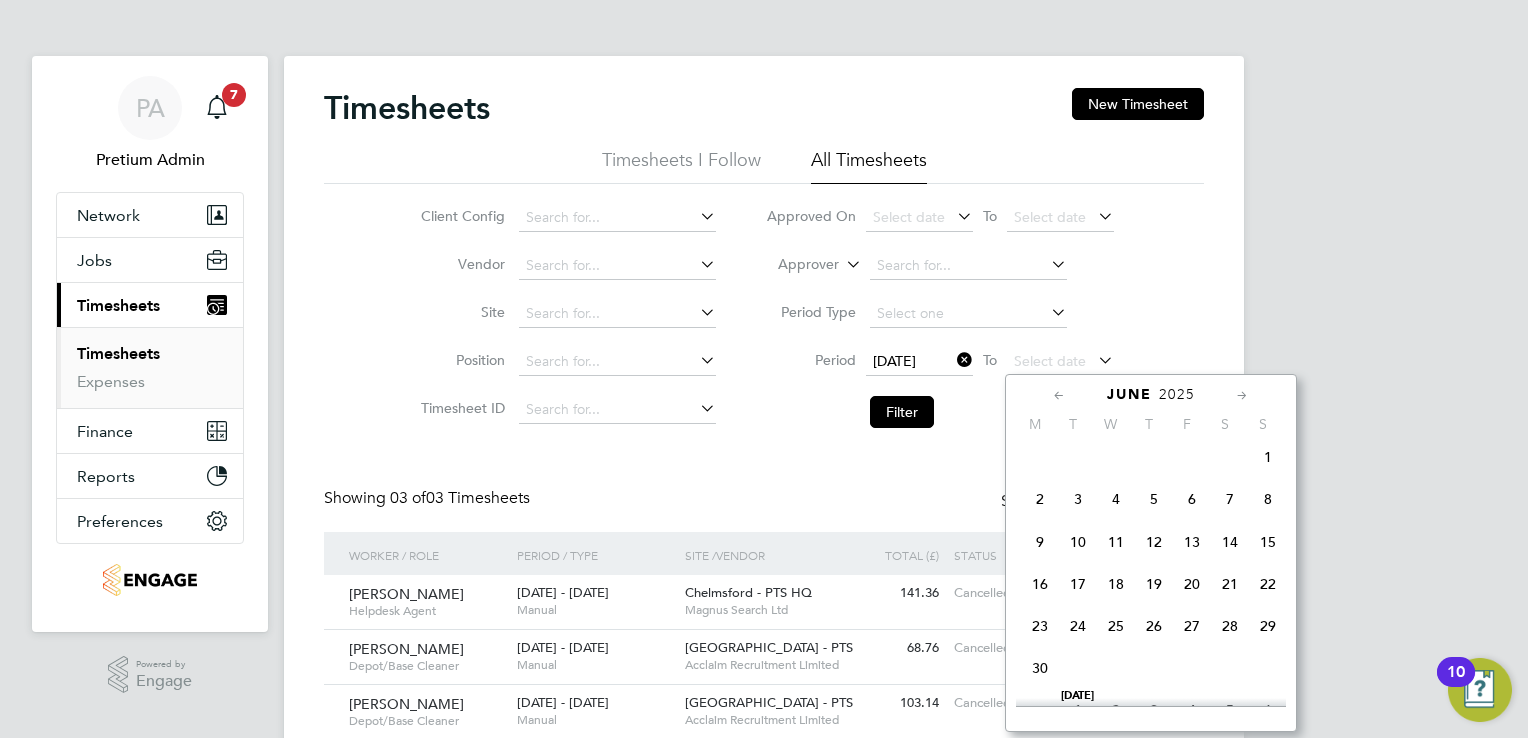 click on "30" 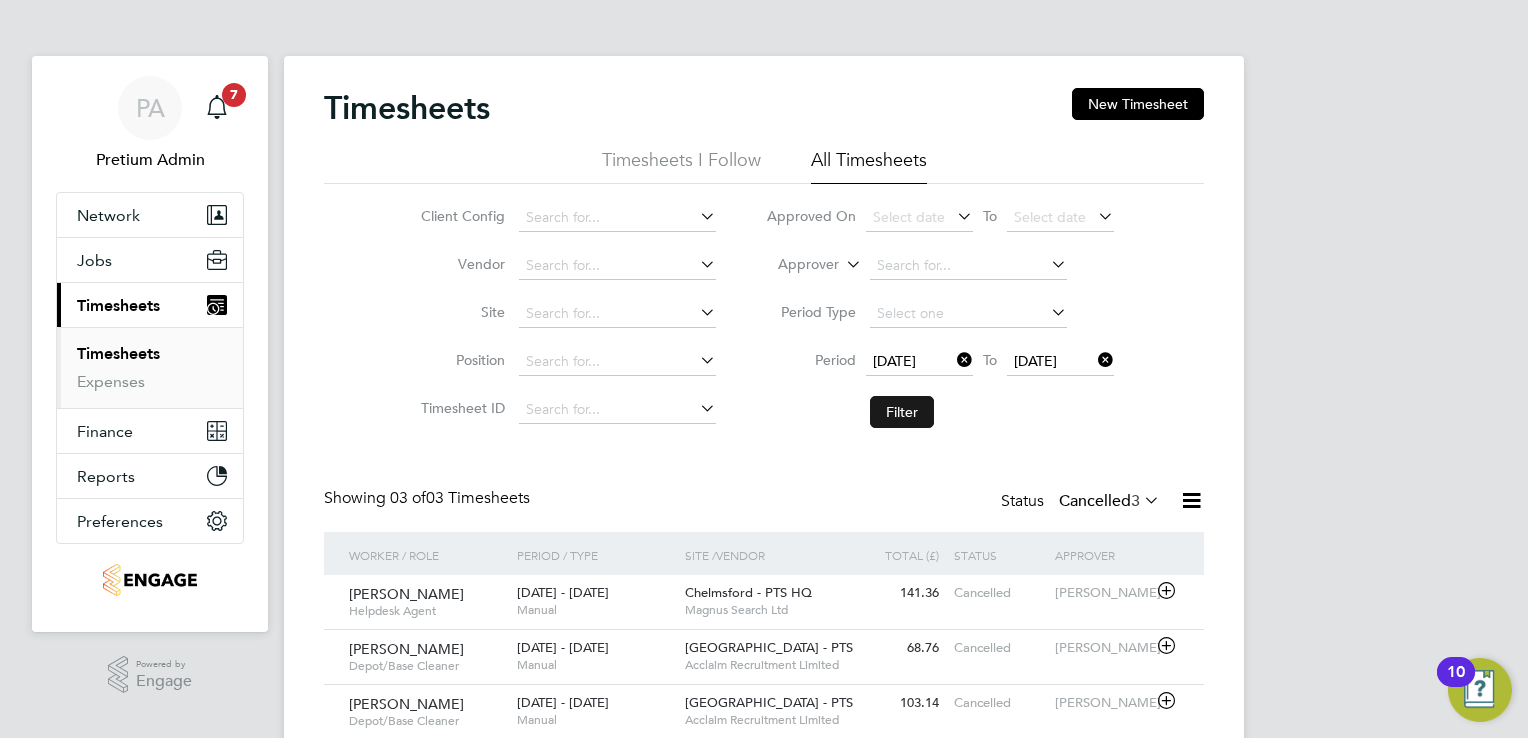 click on "Filter" 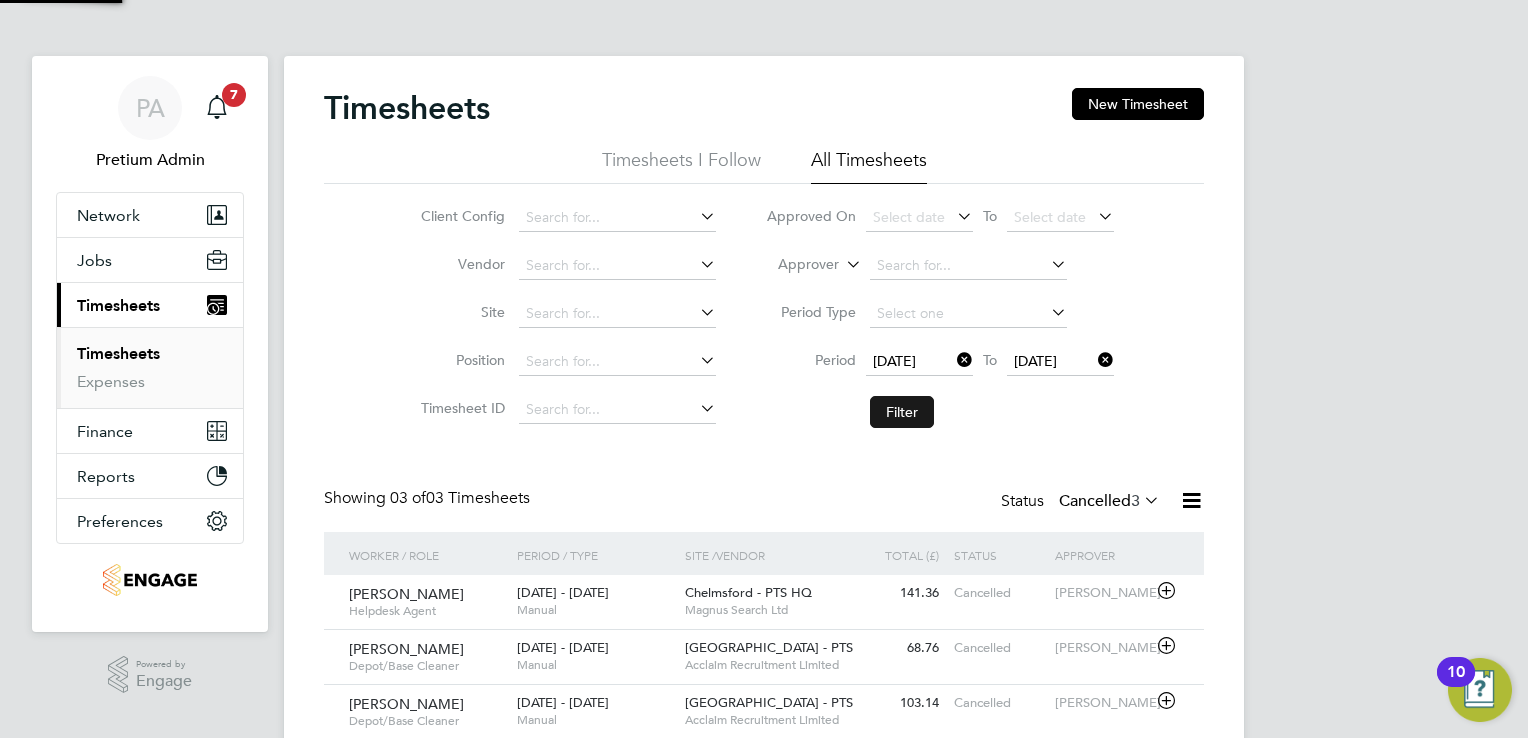 scroll, scrollTop: 9, scrollLeft: 10, axis: both 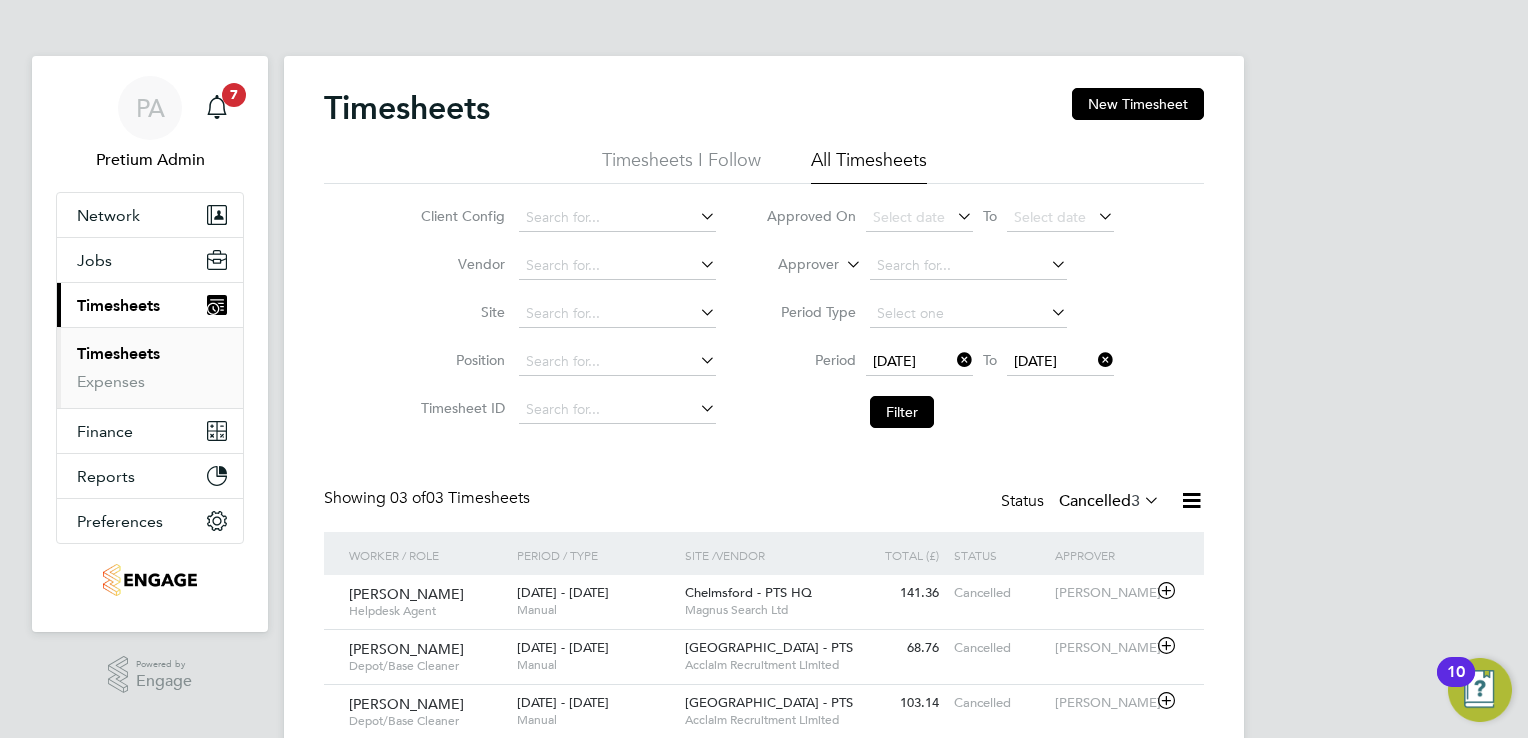click 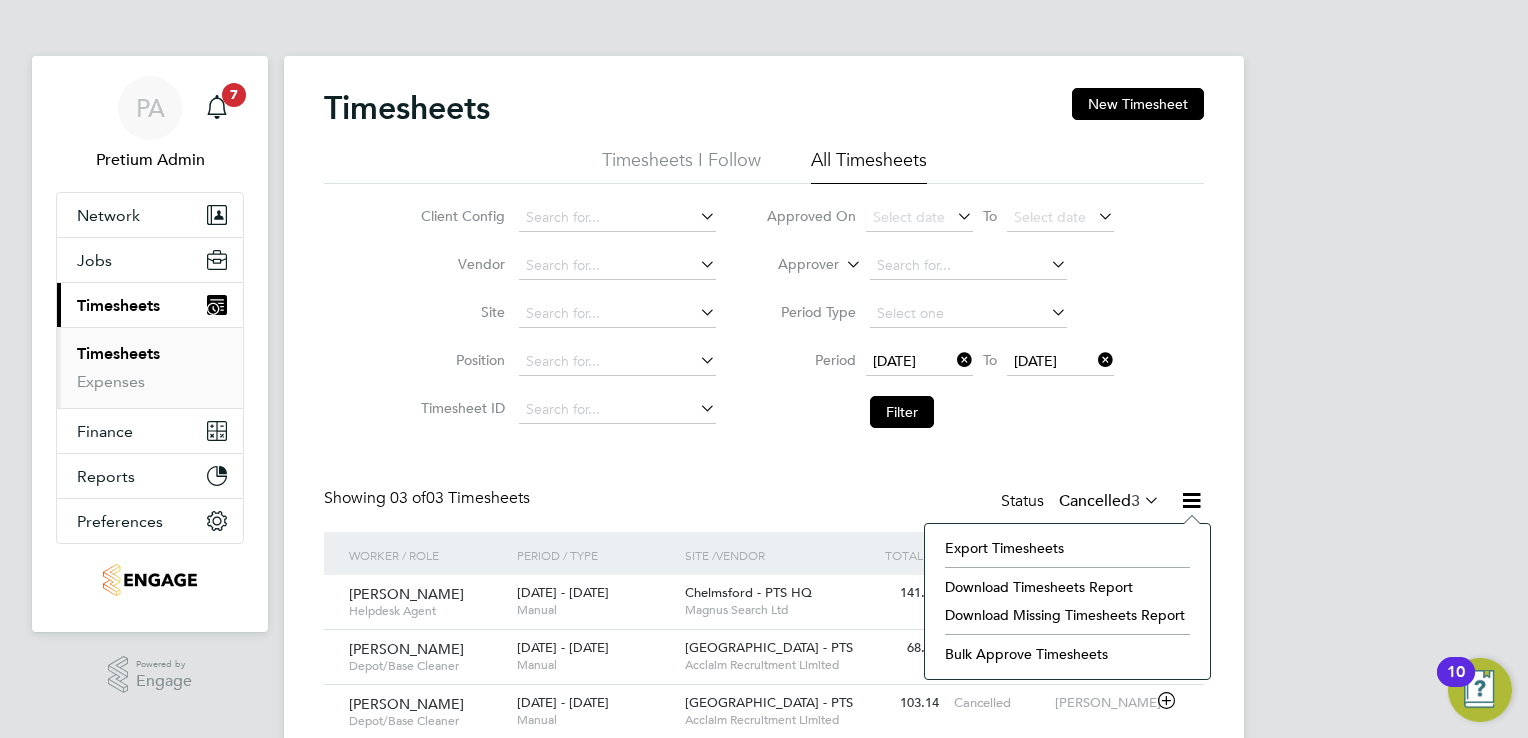 click on "Download Timesheets Report" 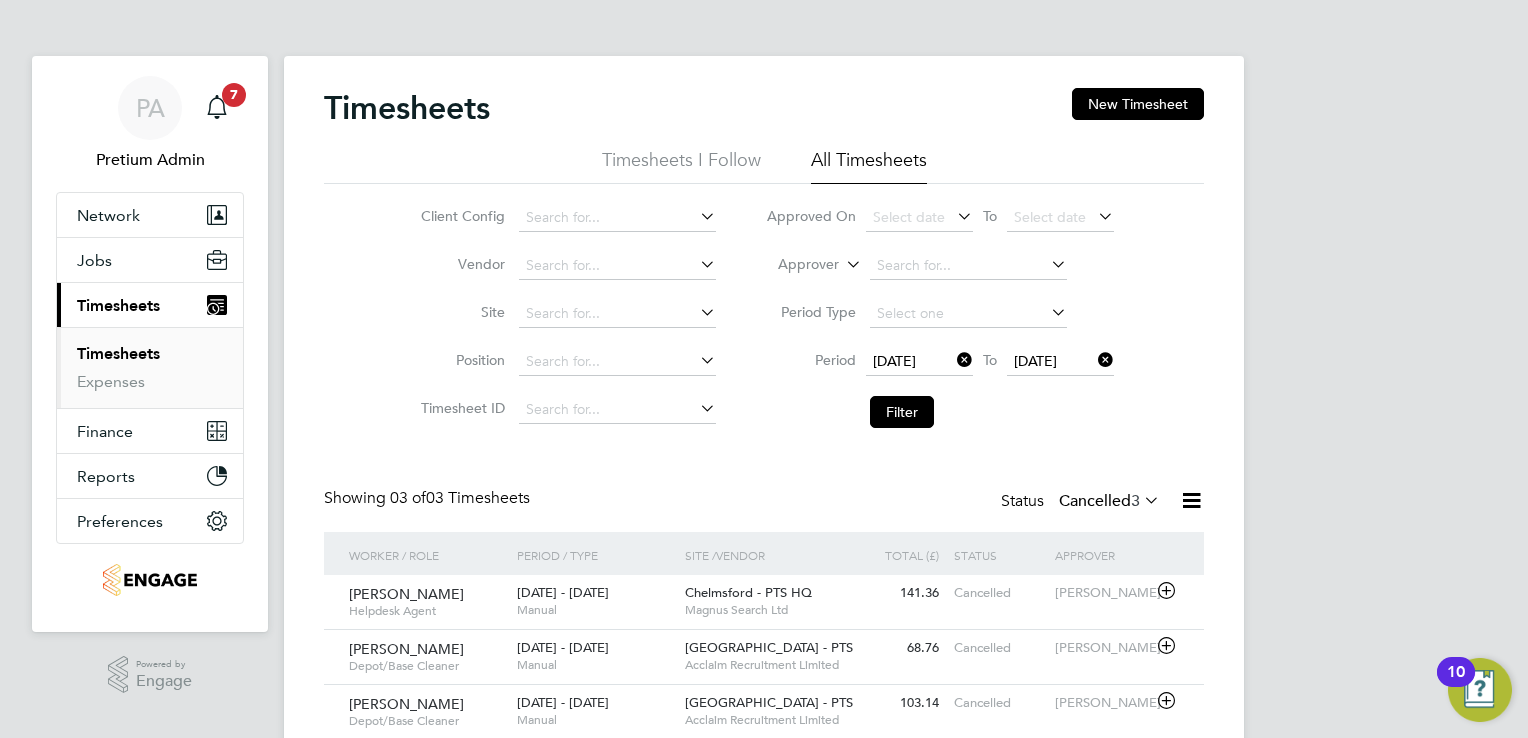 click on "Filter" 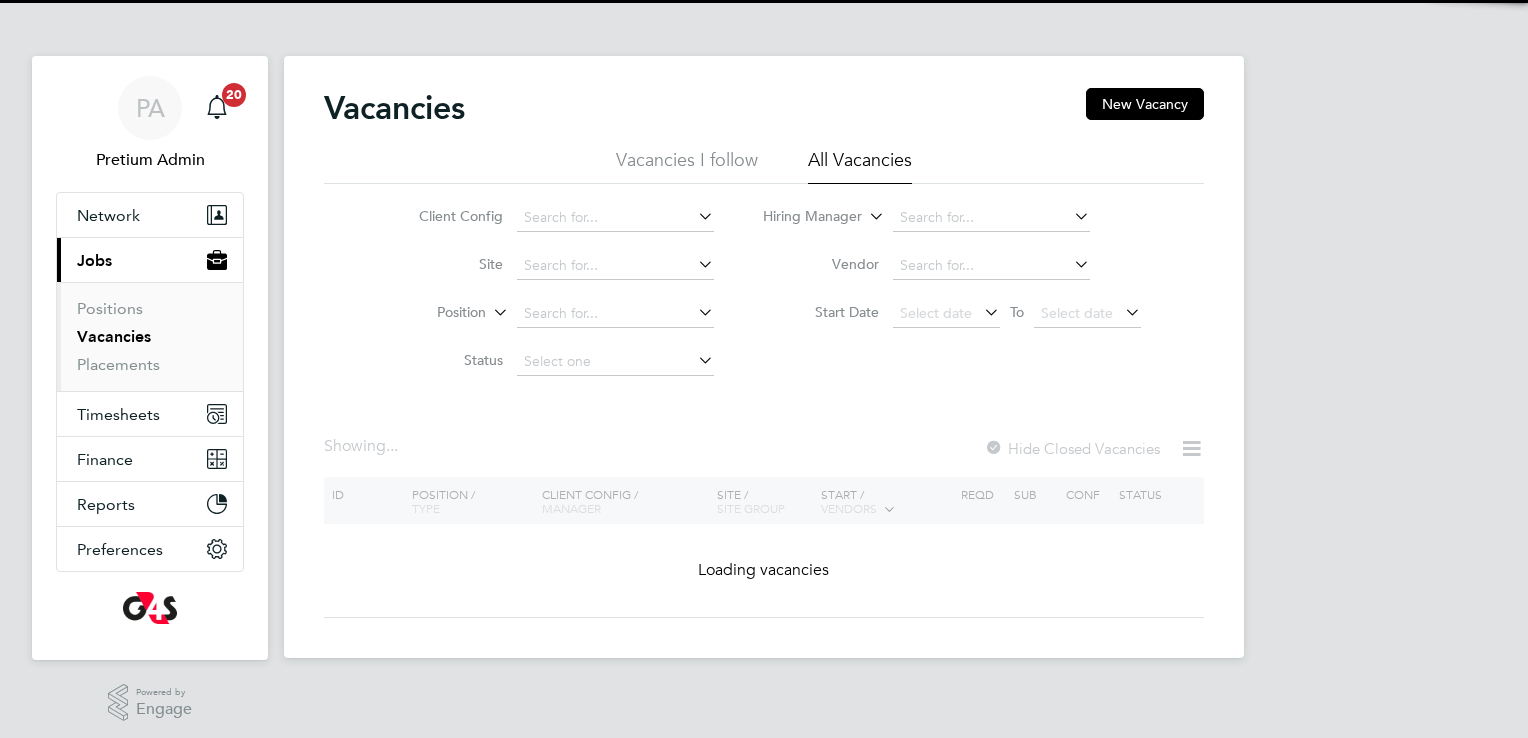 scroll, scrollTop: 0, scrollLeft: 0, axis: both 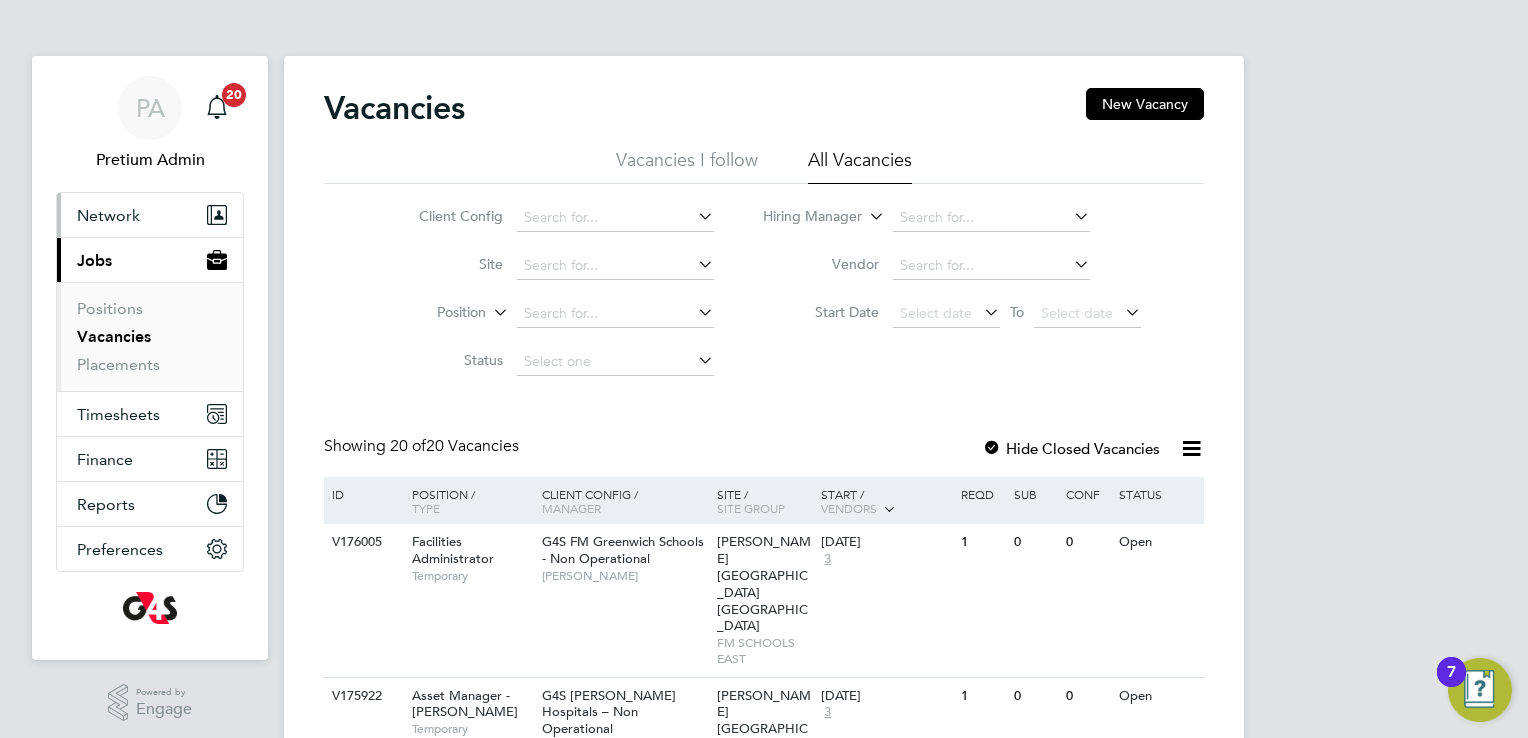 click on "Network" at bounding box center [108, 215] 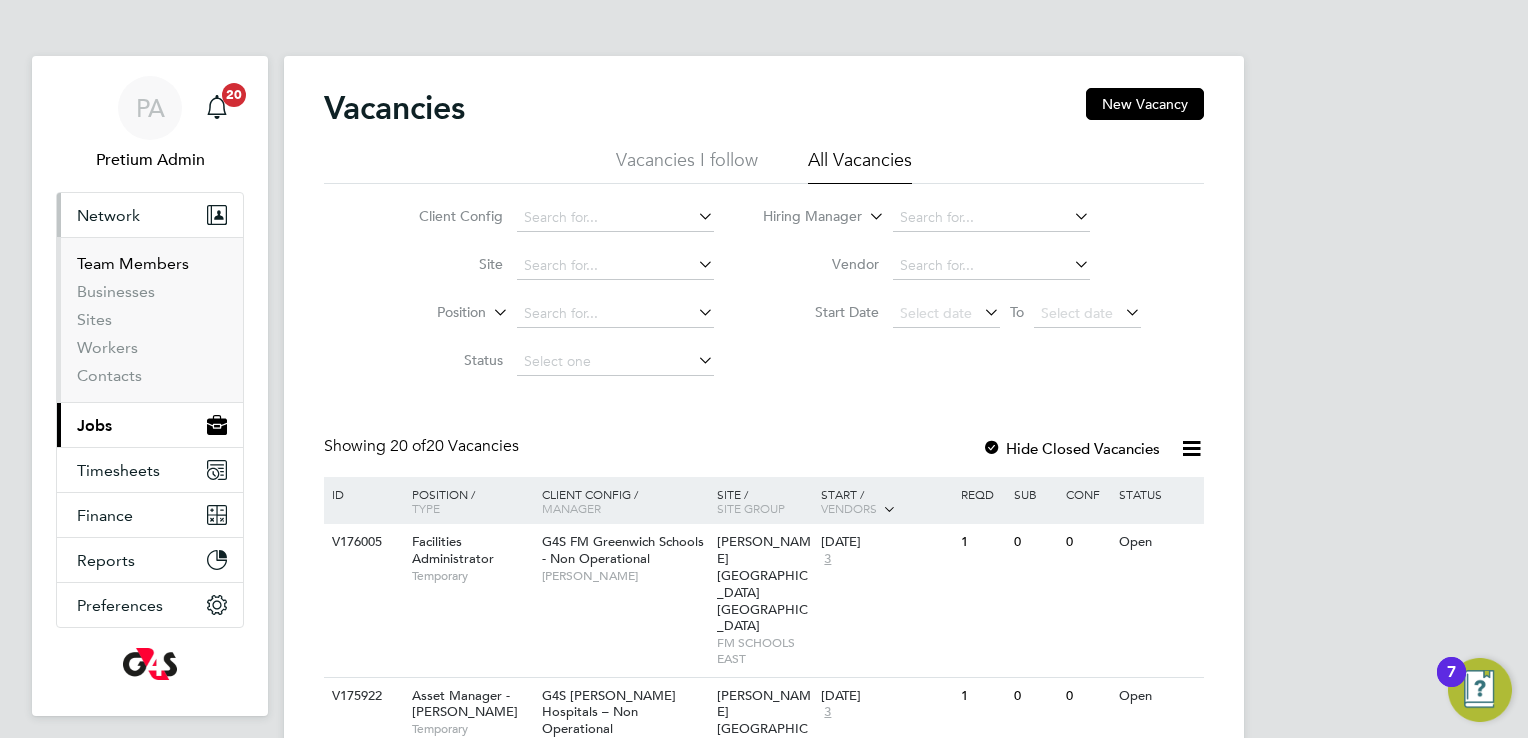 click on "Team Members" at bounding box center [133, 263] 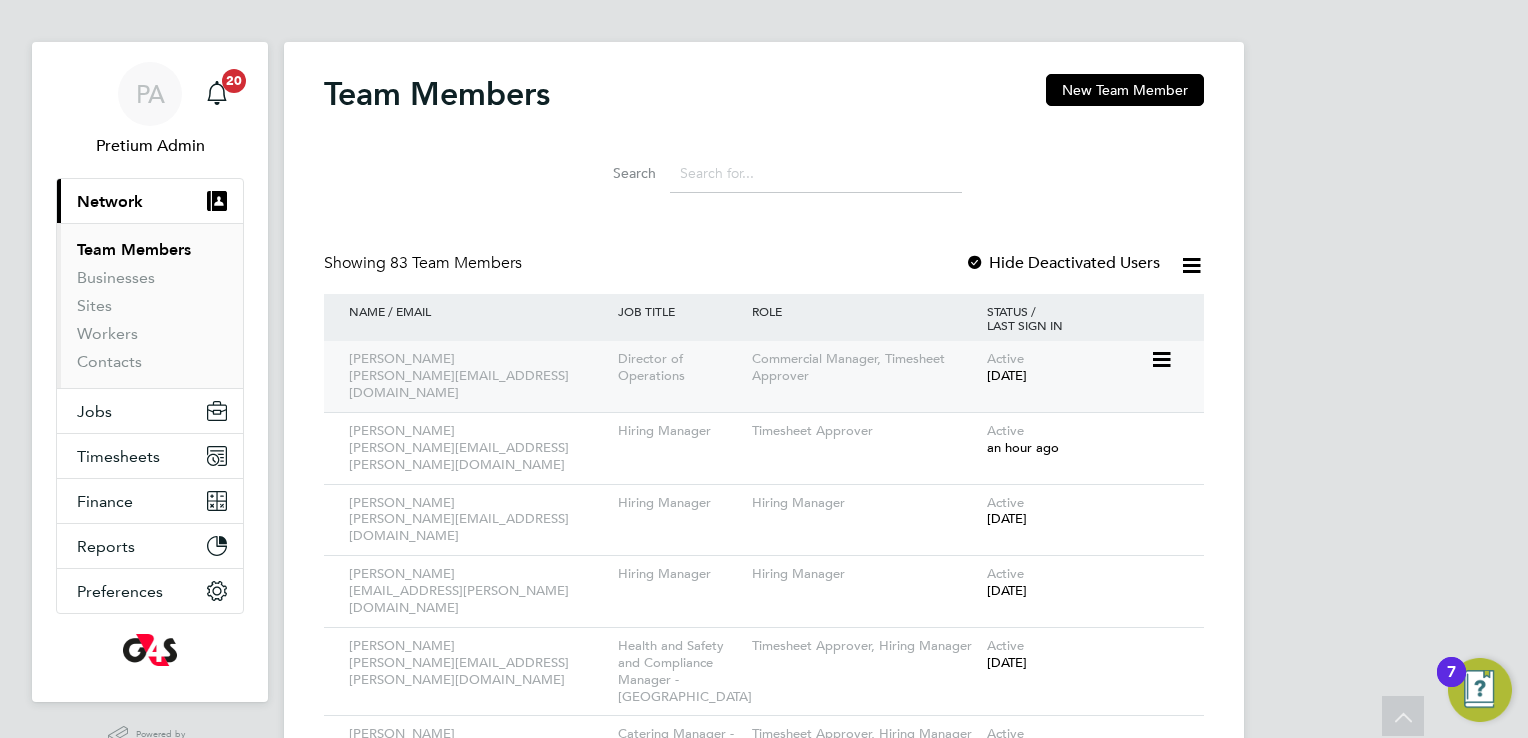 scroll, scrollTop: 0, scrollLeft: 0, axis: both 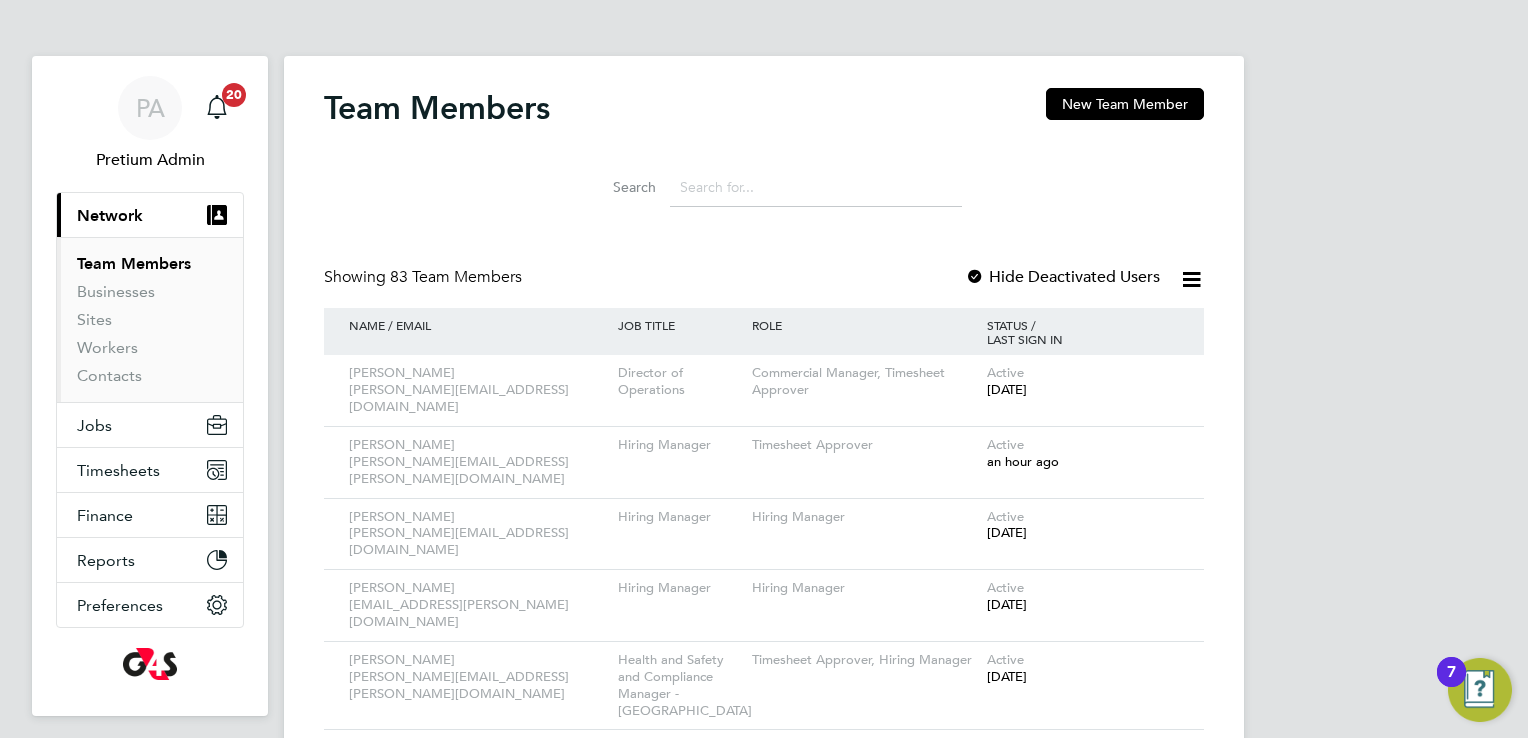 click 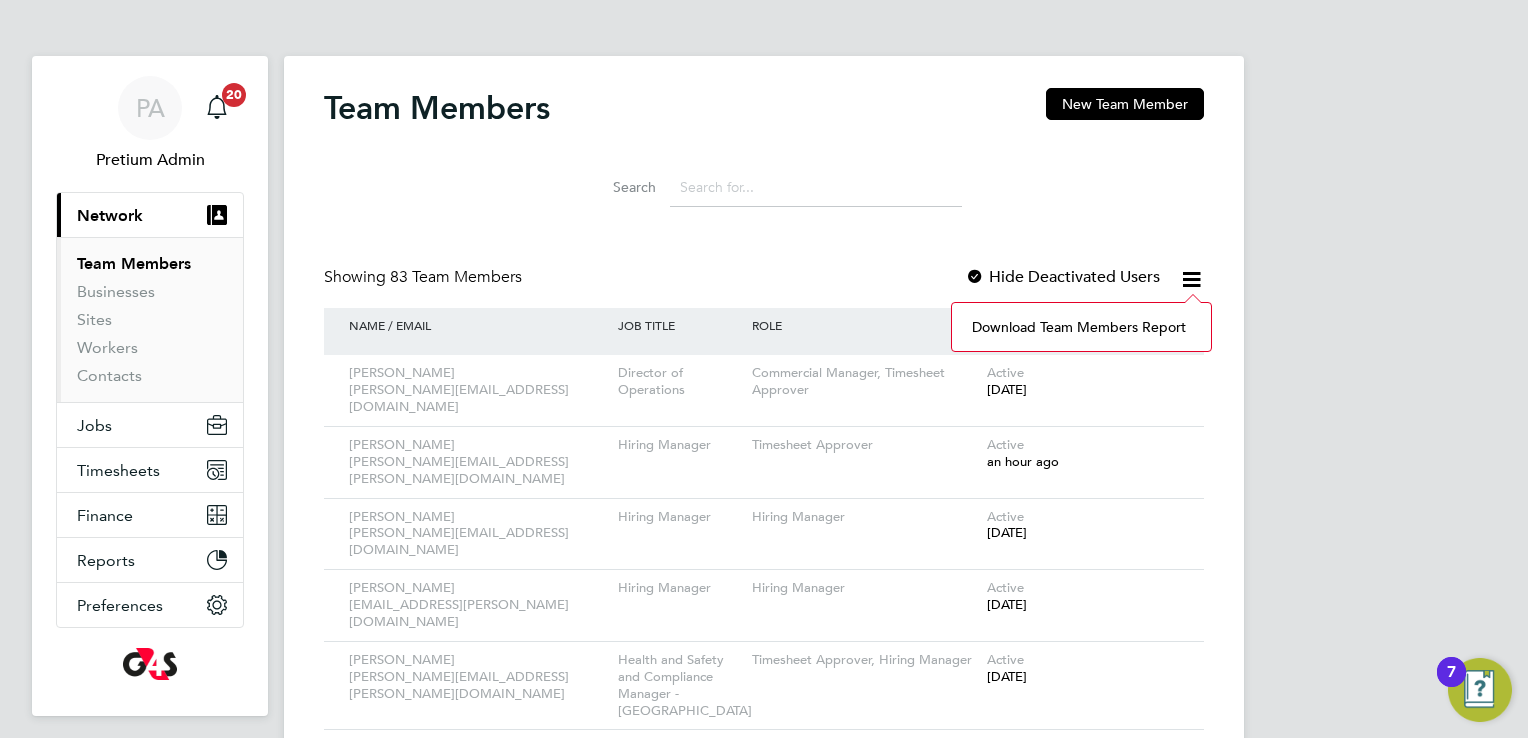 click on "Download Team Members Report" 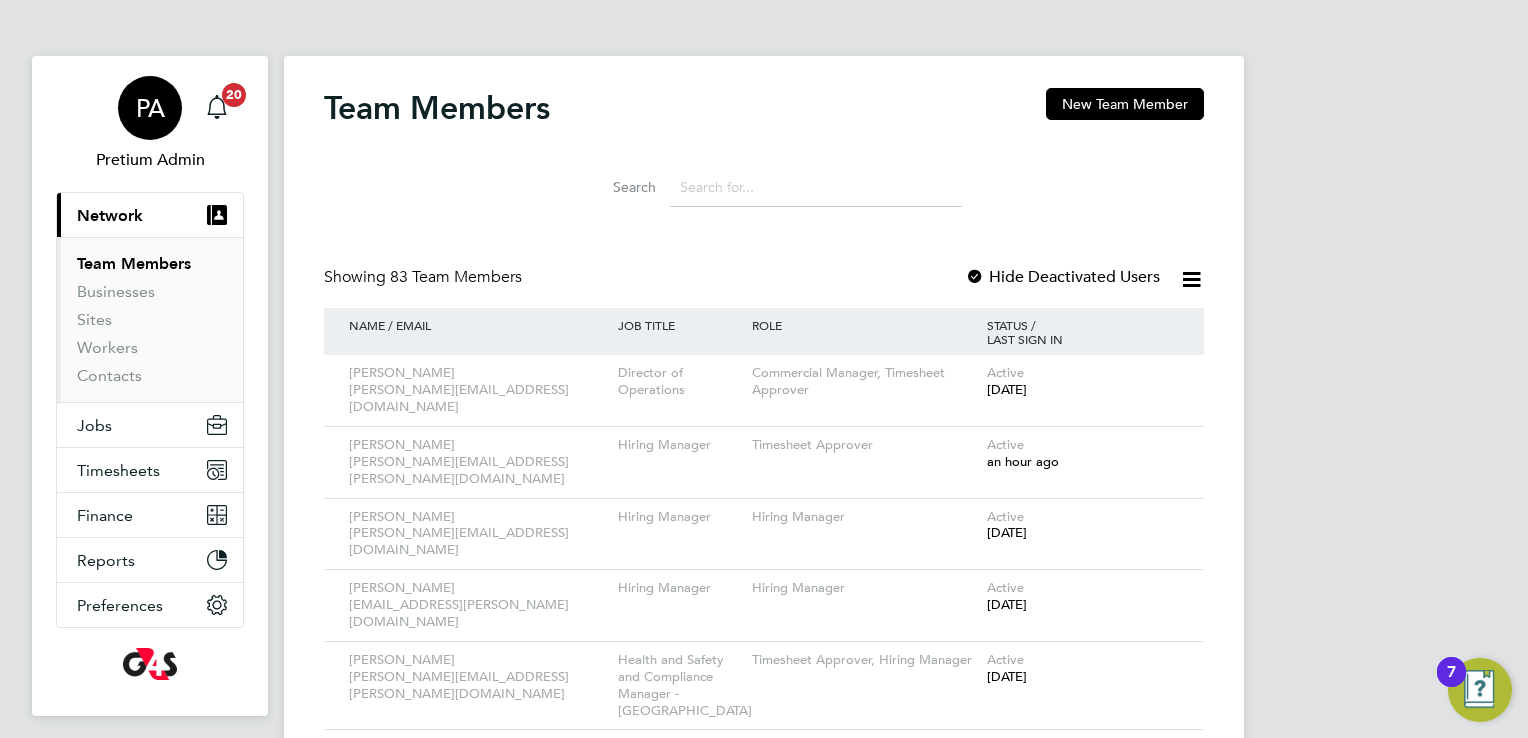 click on "PA   Pretium Admin" at bounding box center (150, 124) 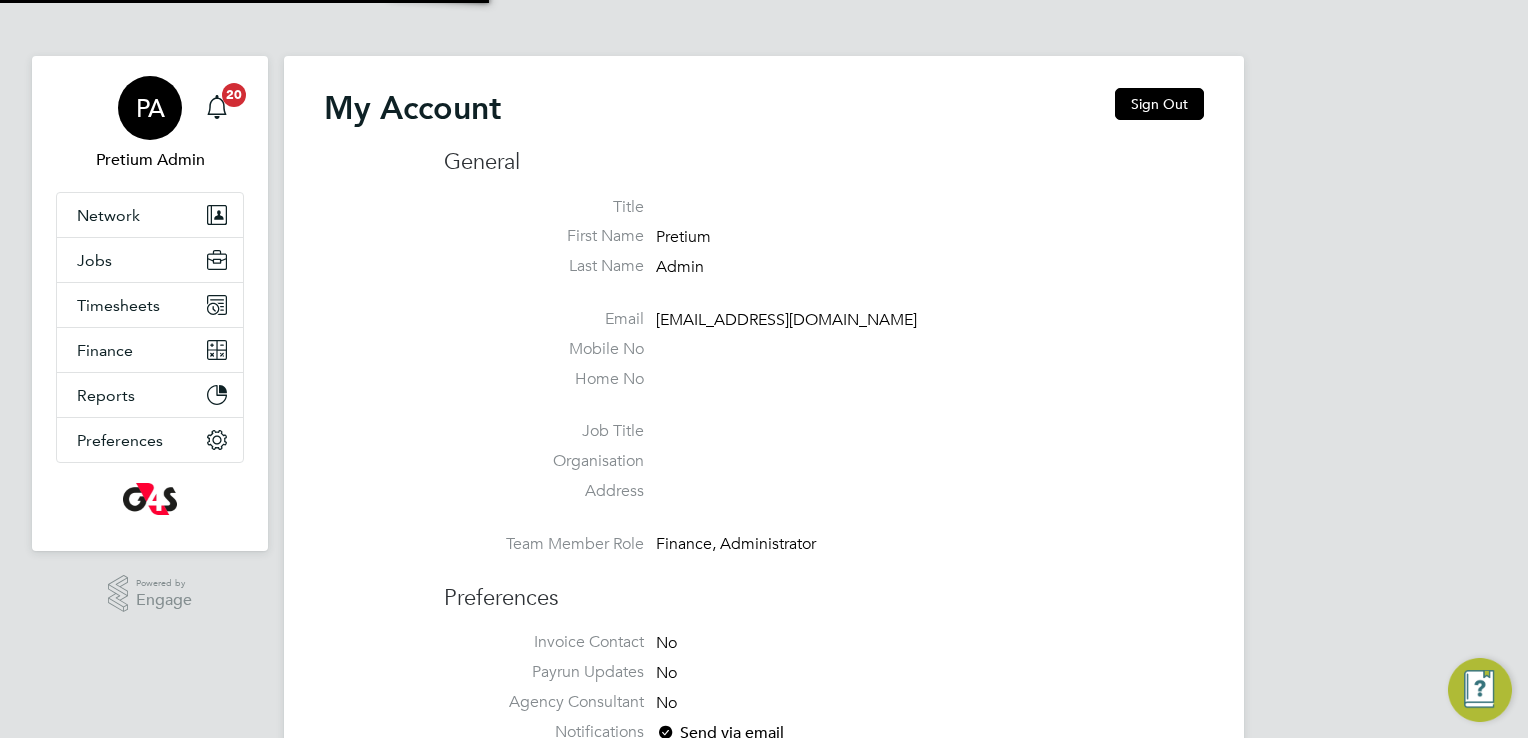 type on "[PERSON_NAME][EMAIL_ADDRESS][PERSON_NAME][DOMAIN_NAME]" 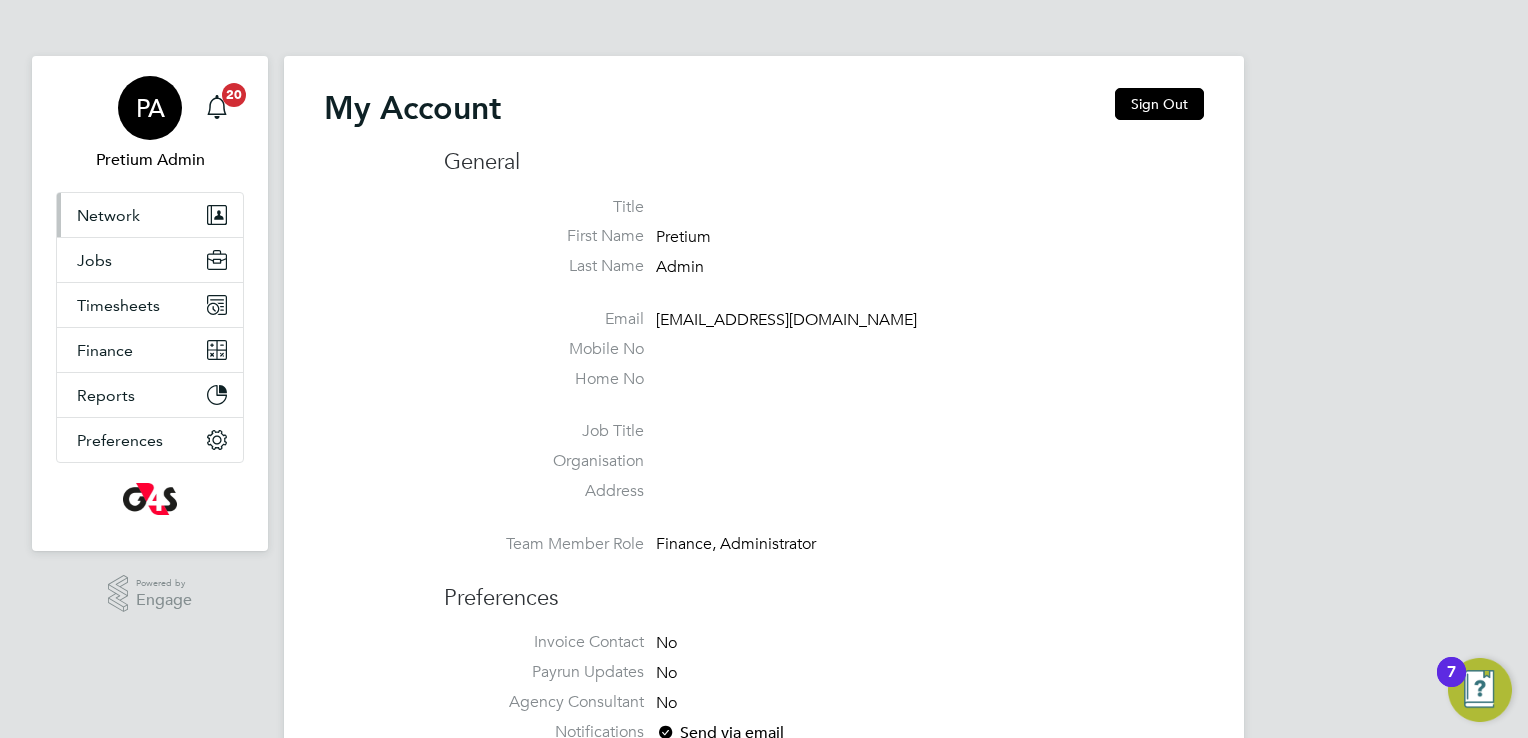 click on "Network" at bounding box center [150, 215] 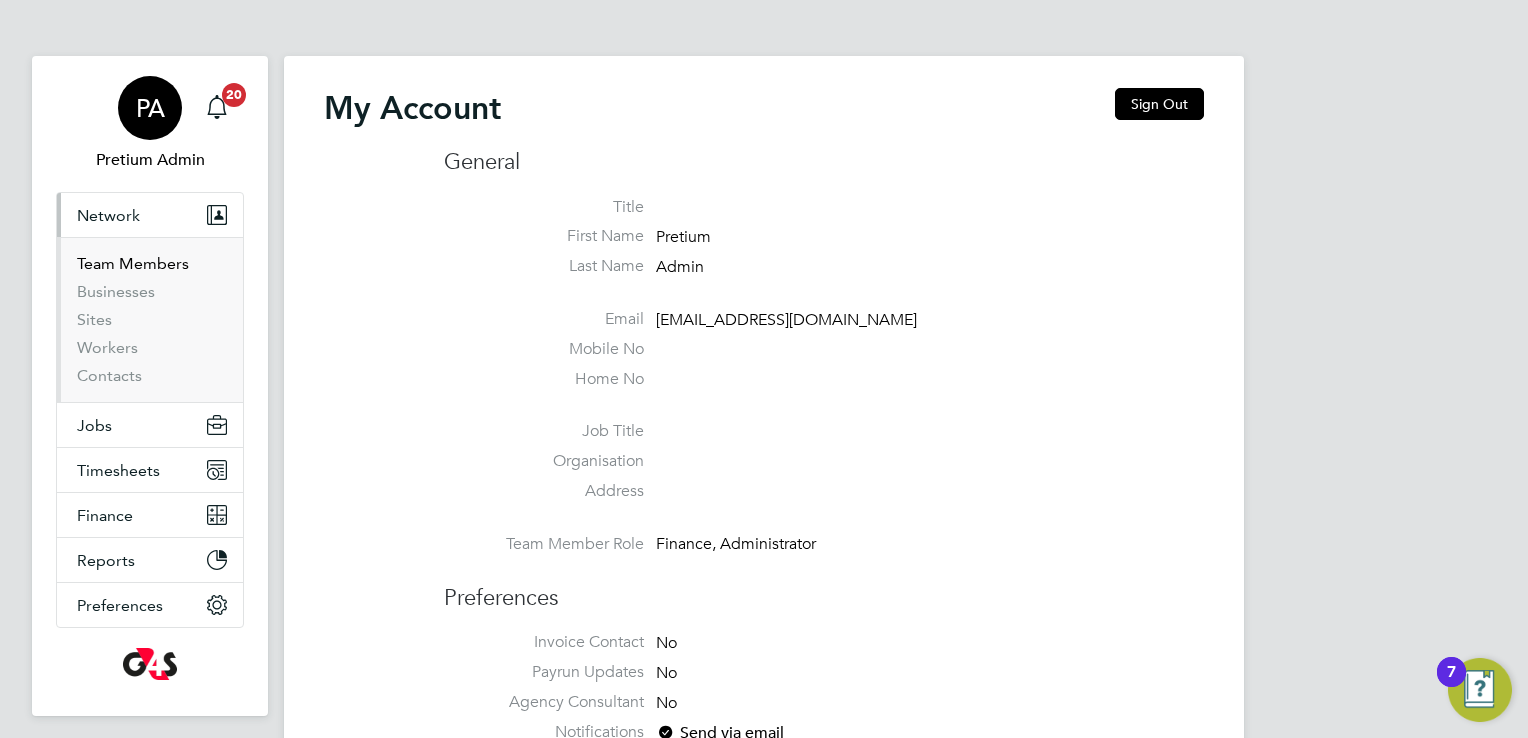 click on "Team Members" at bounding box center (133, 263) 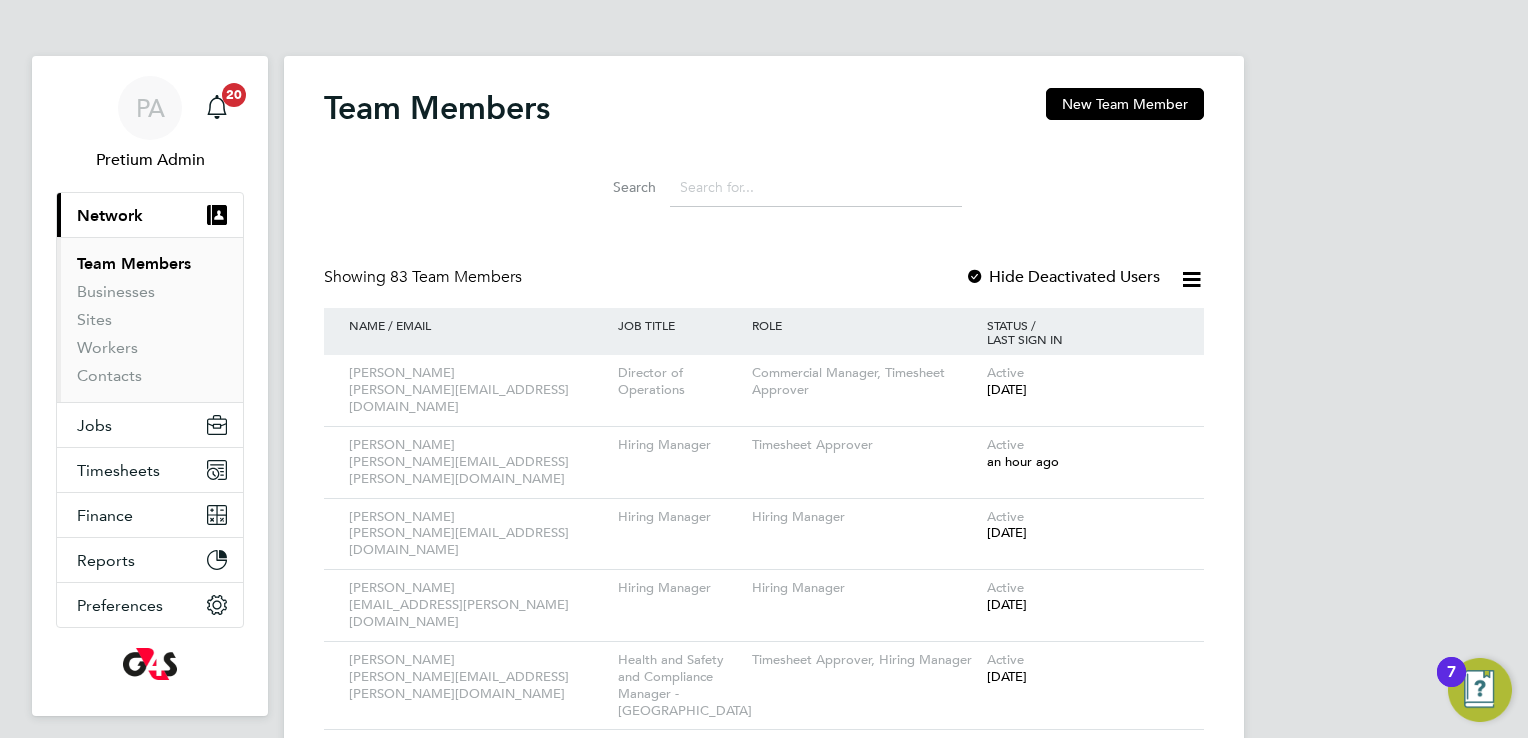 click 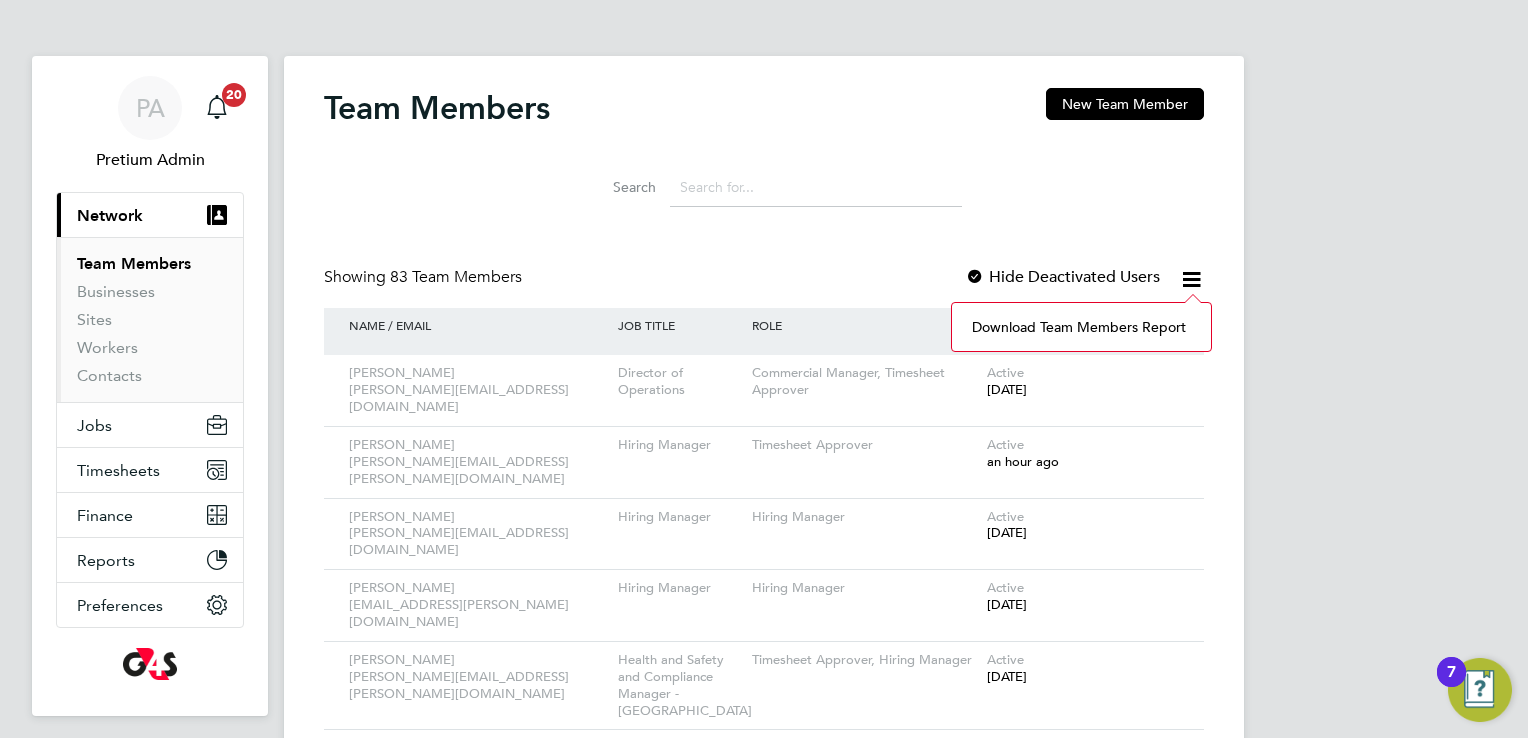 click on "Download Team Members Report" 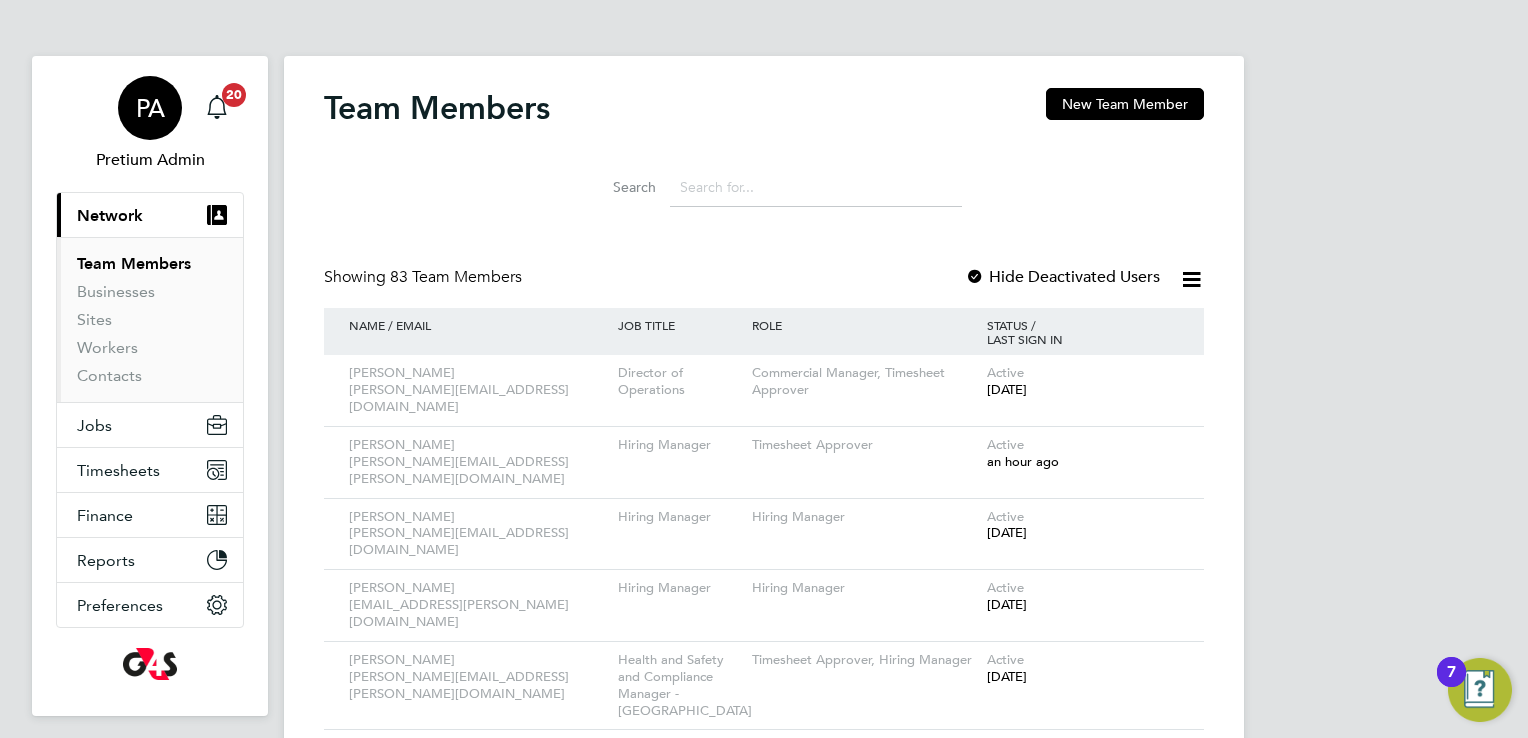 click on "PA   Pretium Admin" at bounding box center [150, 124] 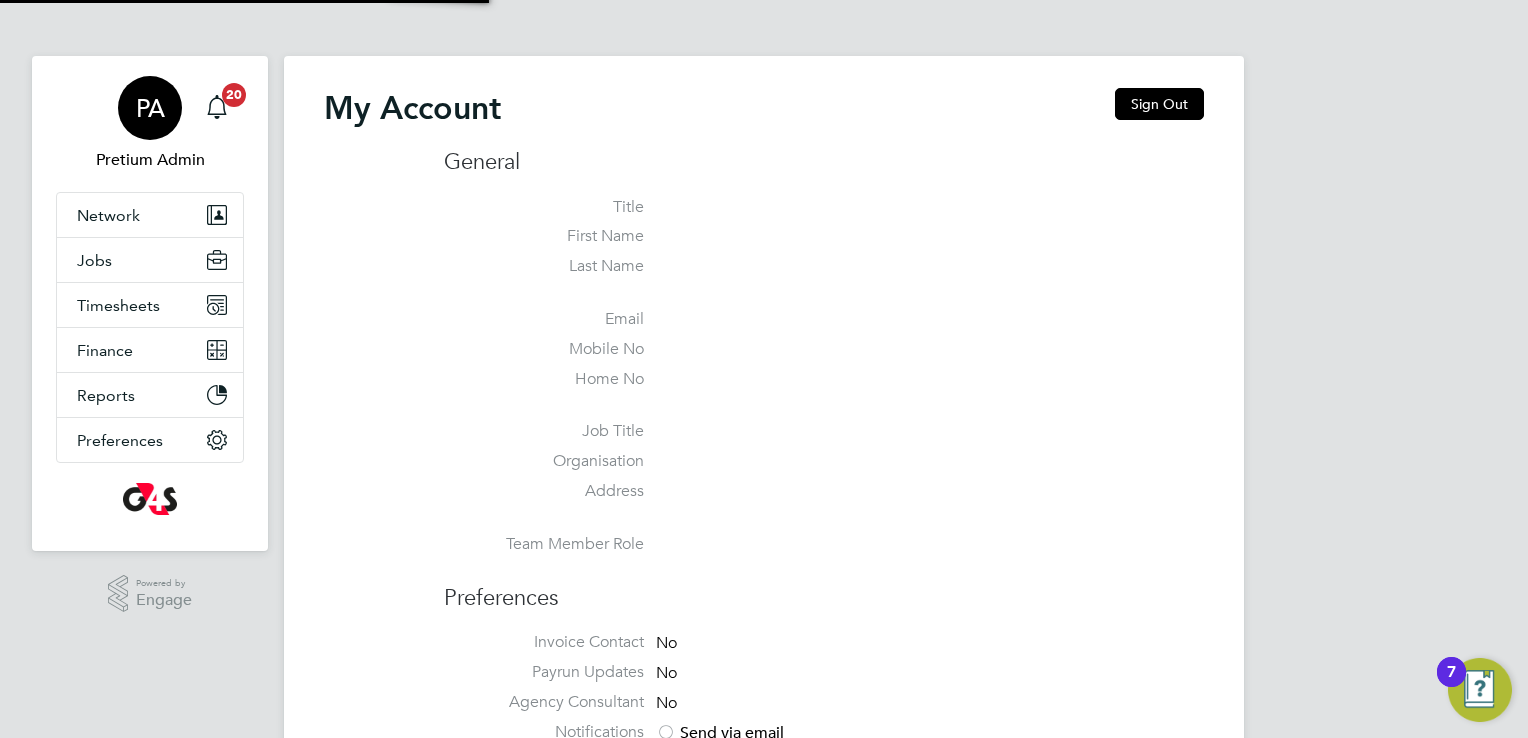 type on "[PERSON_NAME][EMAIL_ADDRESS][PERSON_NAME][DOMAIN_NAME]" 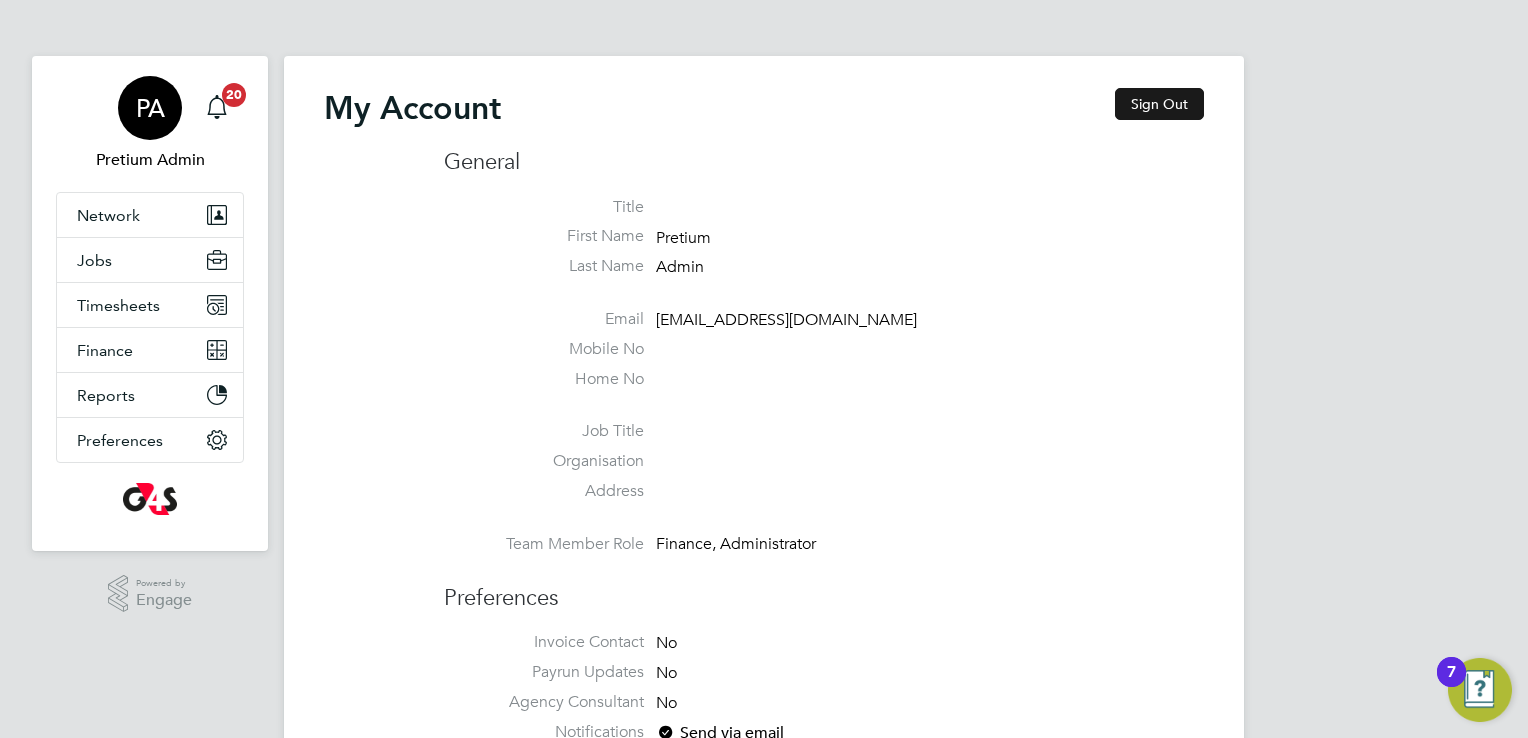 click on "Sign Out" at bounding box center [1159, 104] 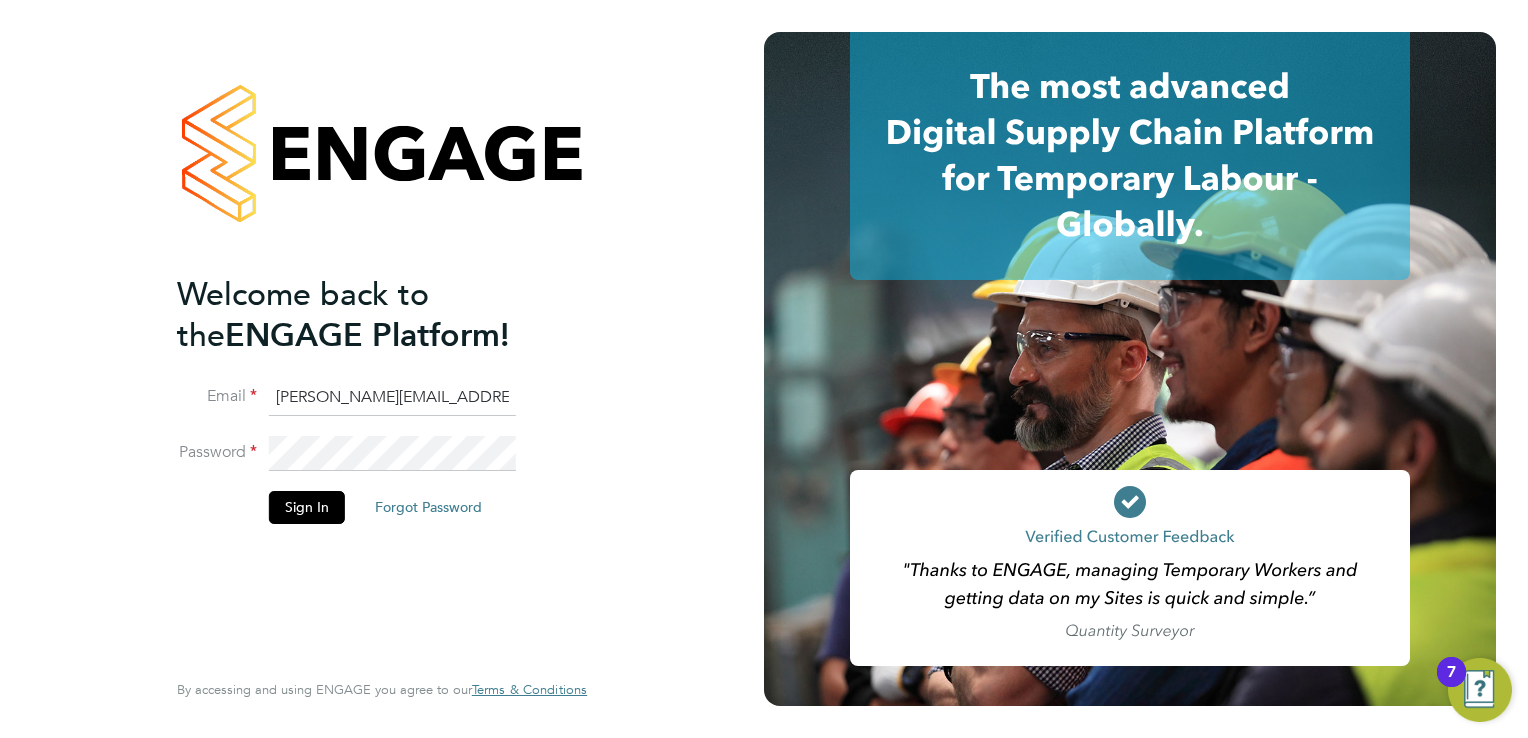click on "[PERSON_NAME][EMAIL_ADDRESS][PERSON_NAME][DOMAIN_NAME]" 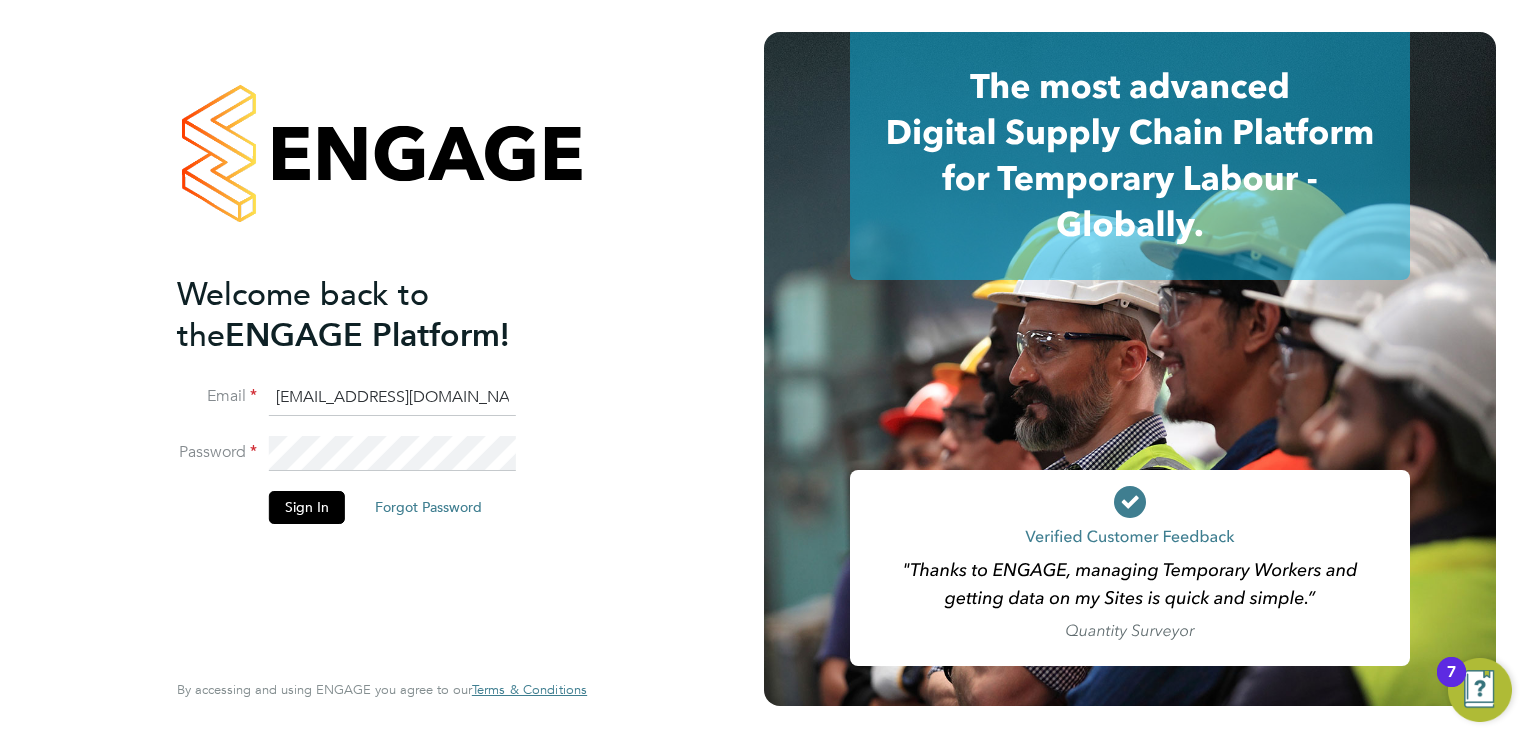 click on "Sign In   Forgot Password" 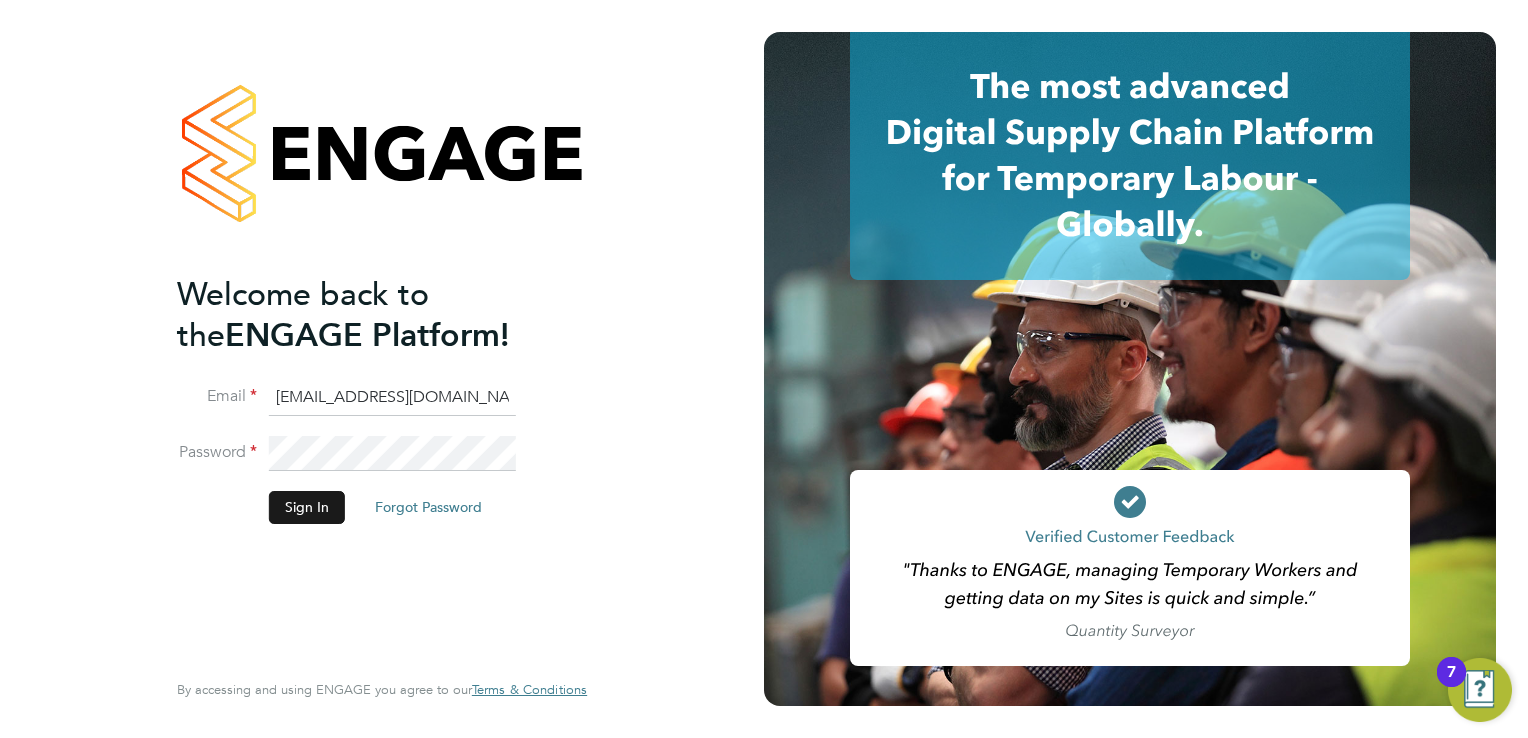 click on "Sign In" 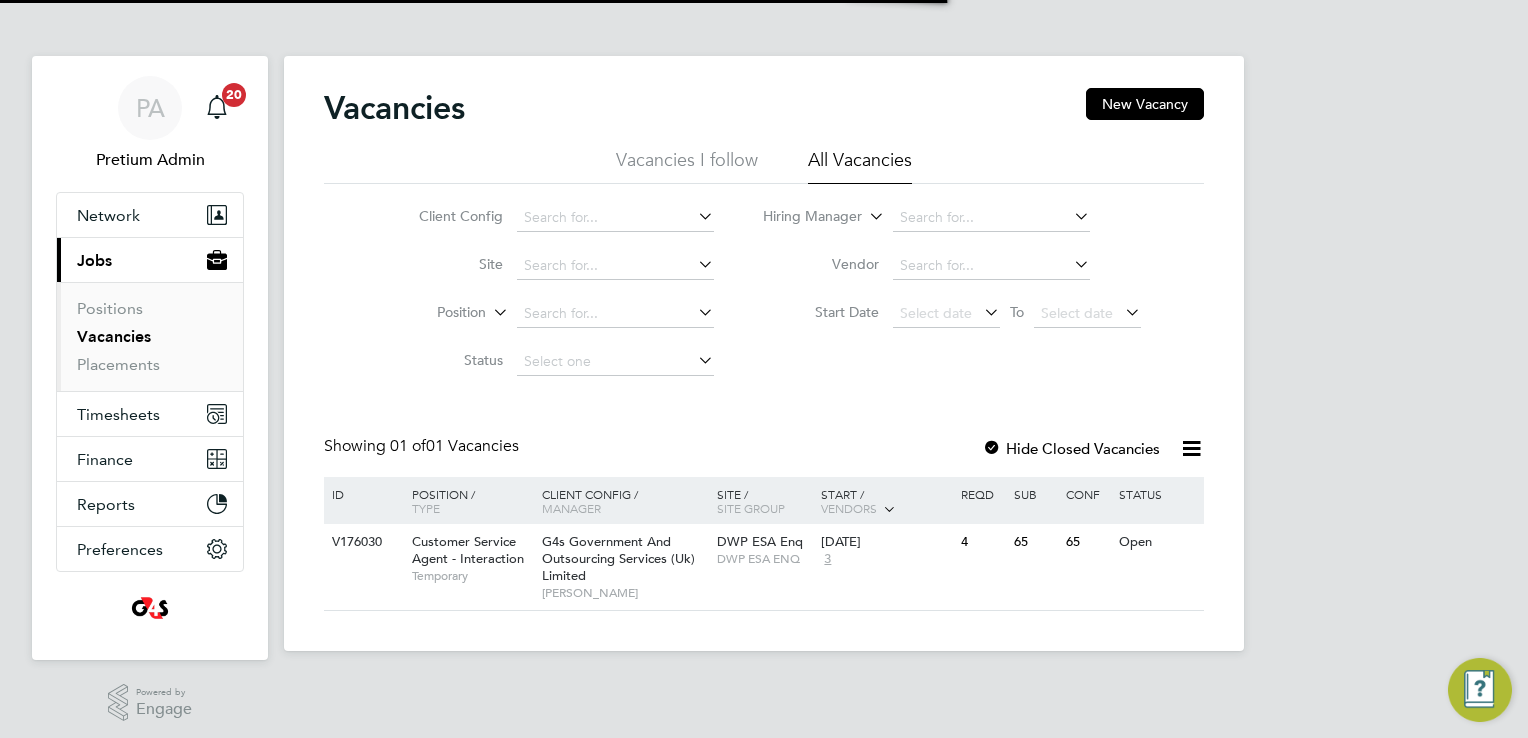 scroll, scrollTop: 0, scrollLeft: 0, axis: both 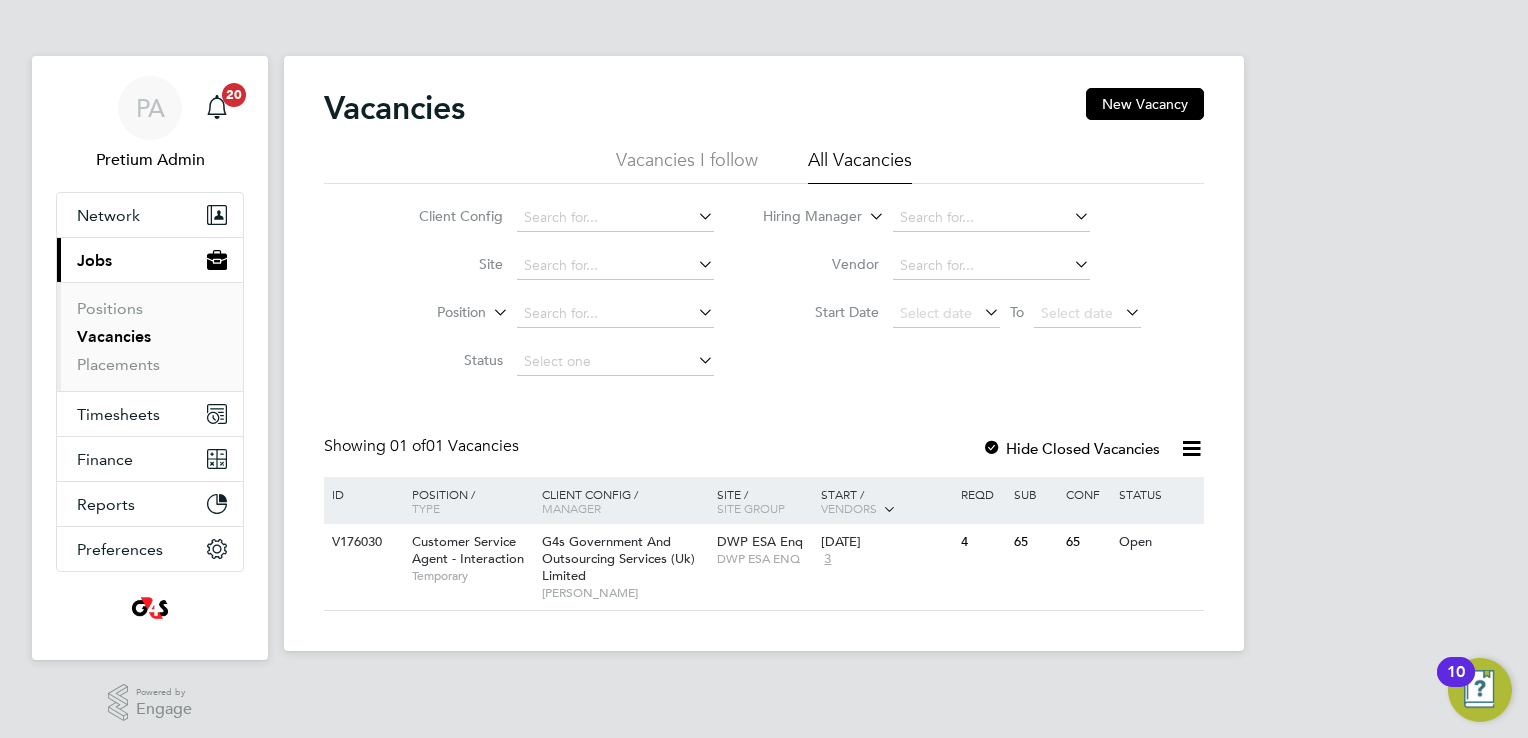 click on "Current page:   Jobs" at bounding box center (150, 260) 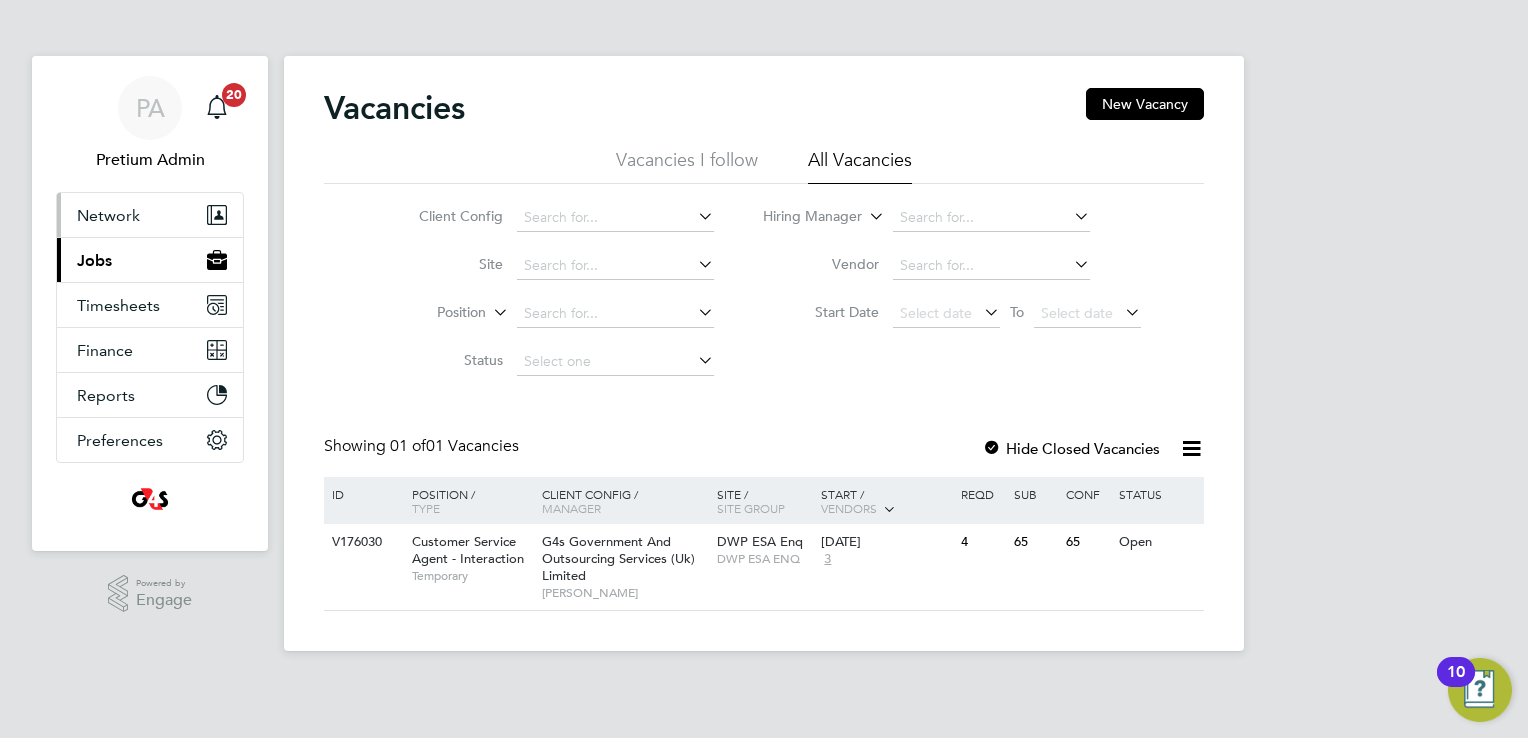 click on "Network" at bounding box center [150, 215] 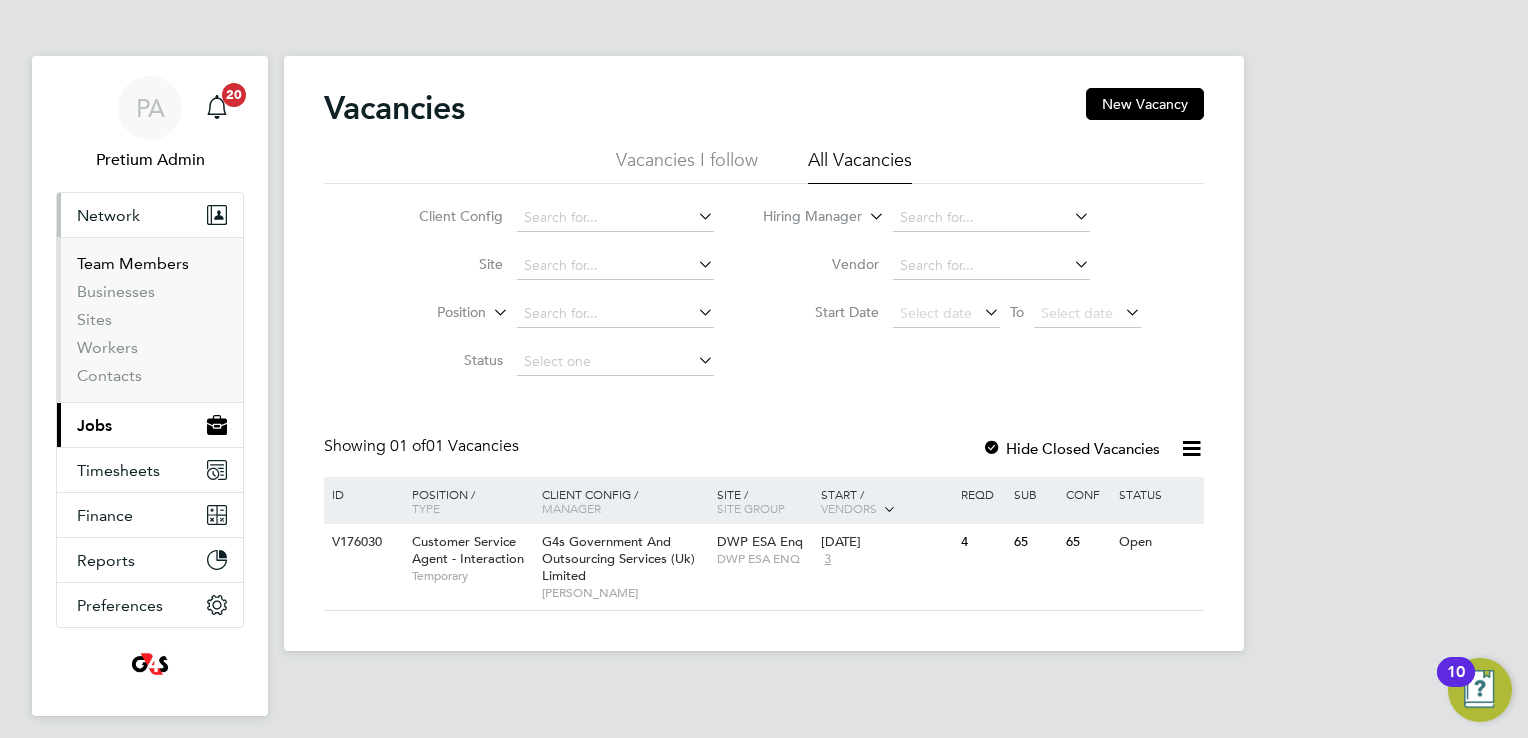 click on "Team Members" at bounding box center [133, 263] 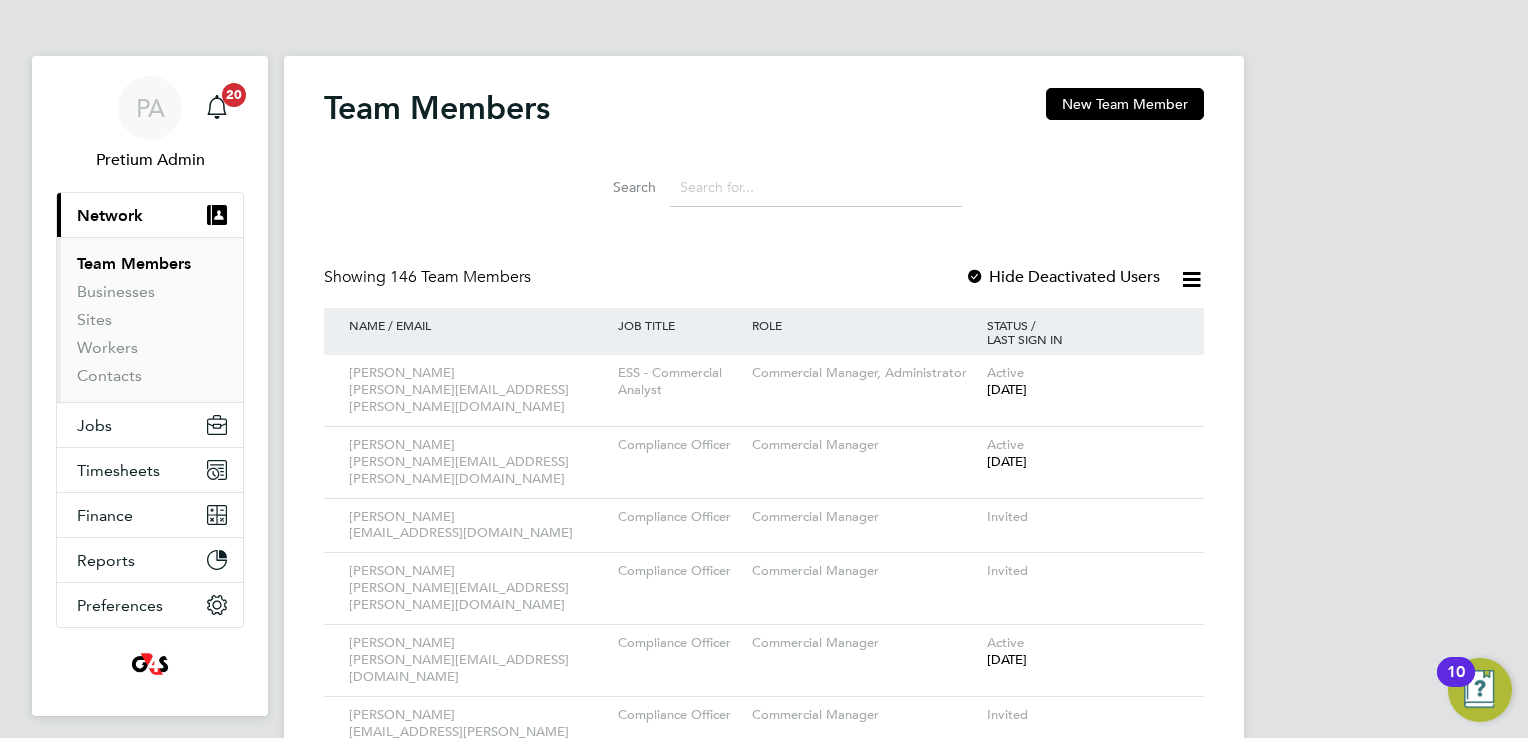 click 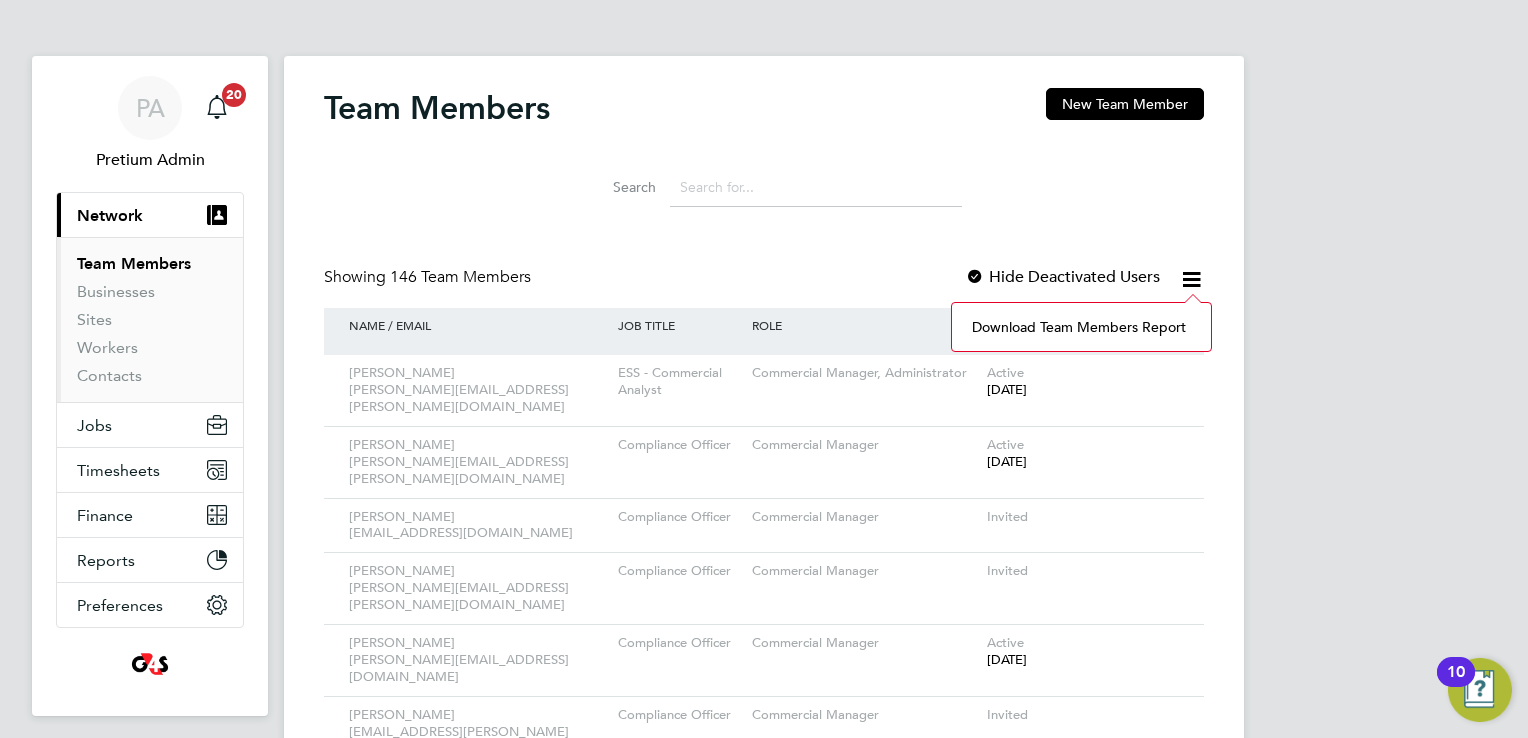 click on "Download Team Members Report" 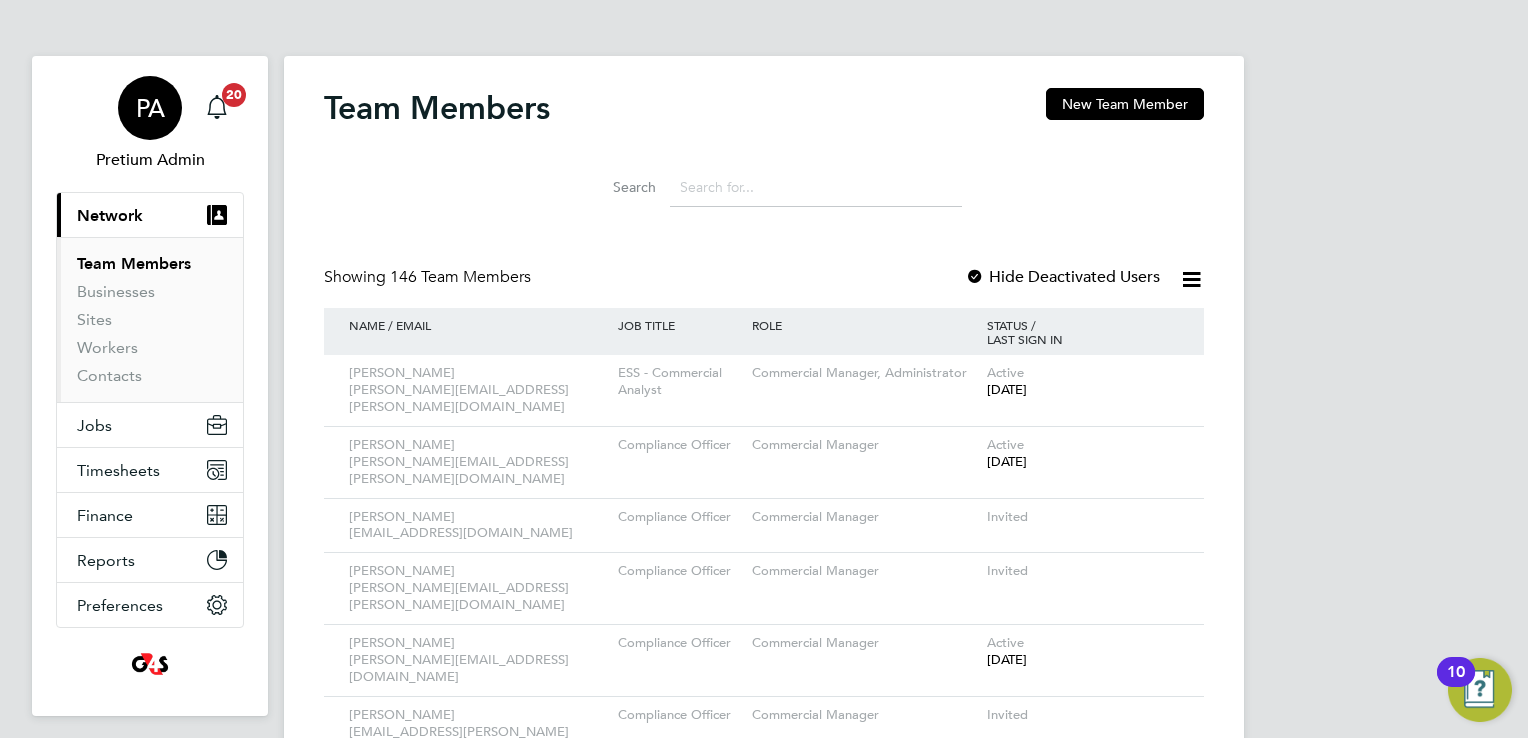 click on "PA" at bounding box center [150, 108] 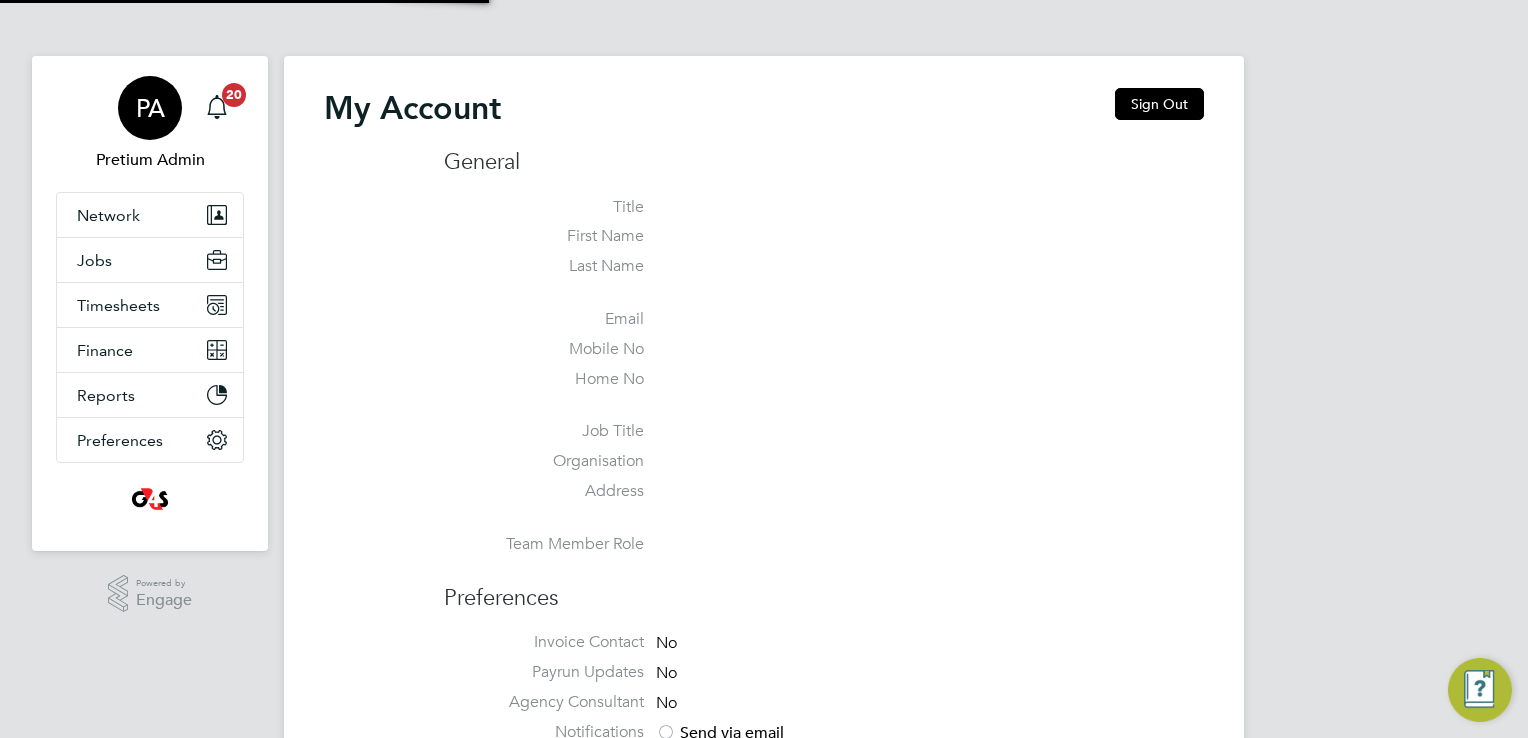 type on "Molly.sinclair@pretiumresourcing.co.uk" 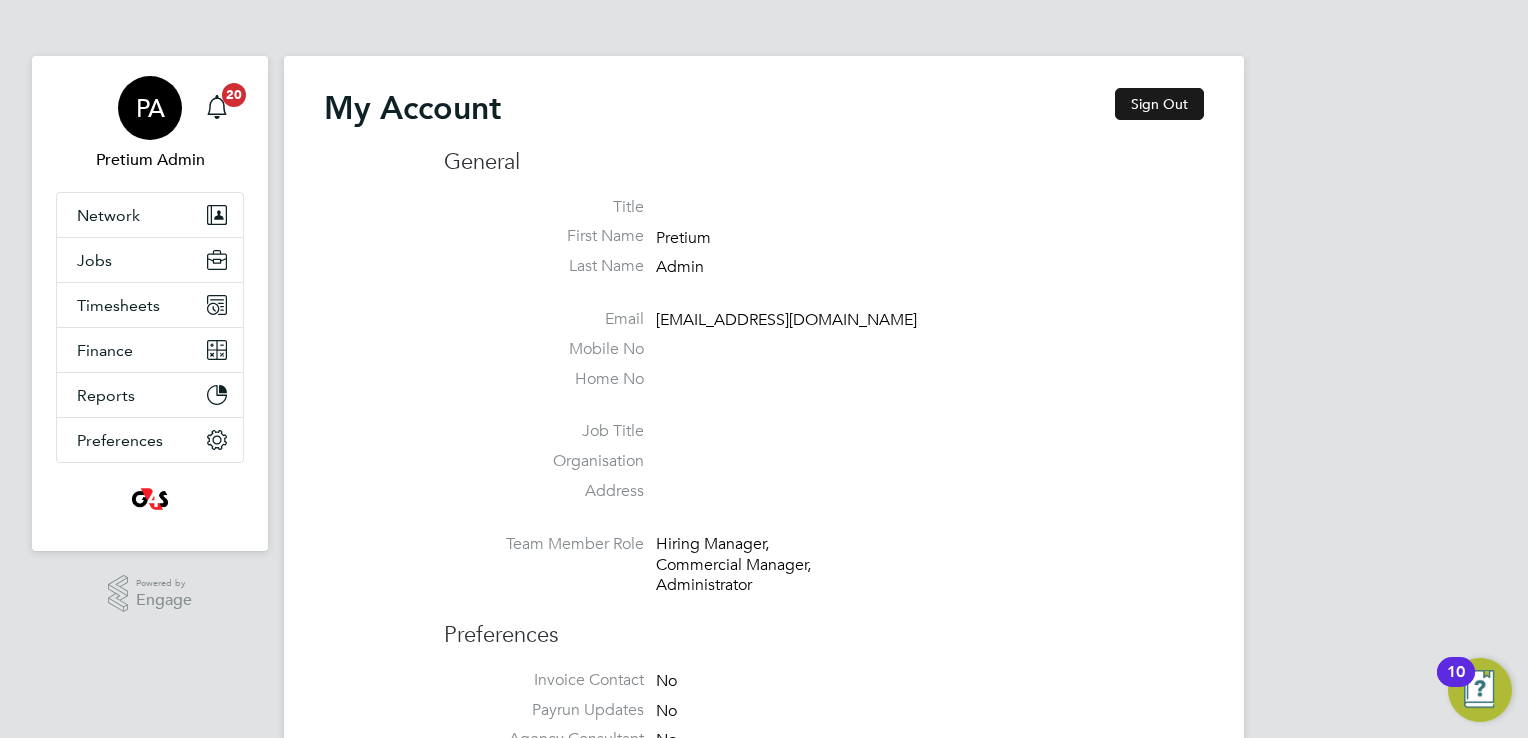 click on "Sign Out" at bounding box center (1159, 104) 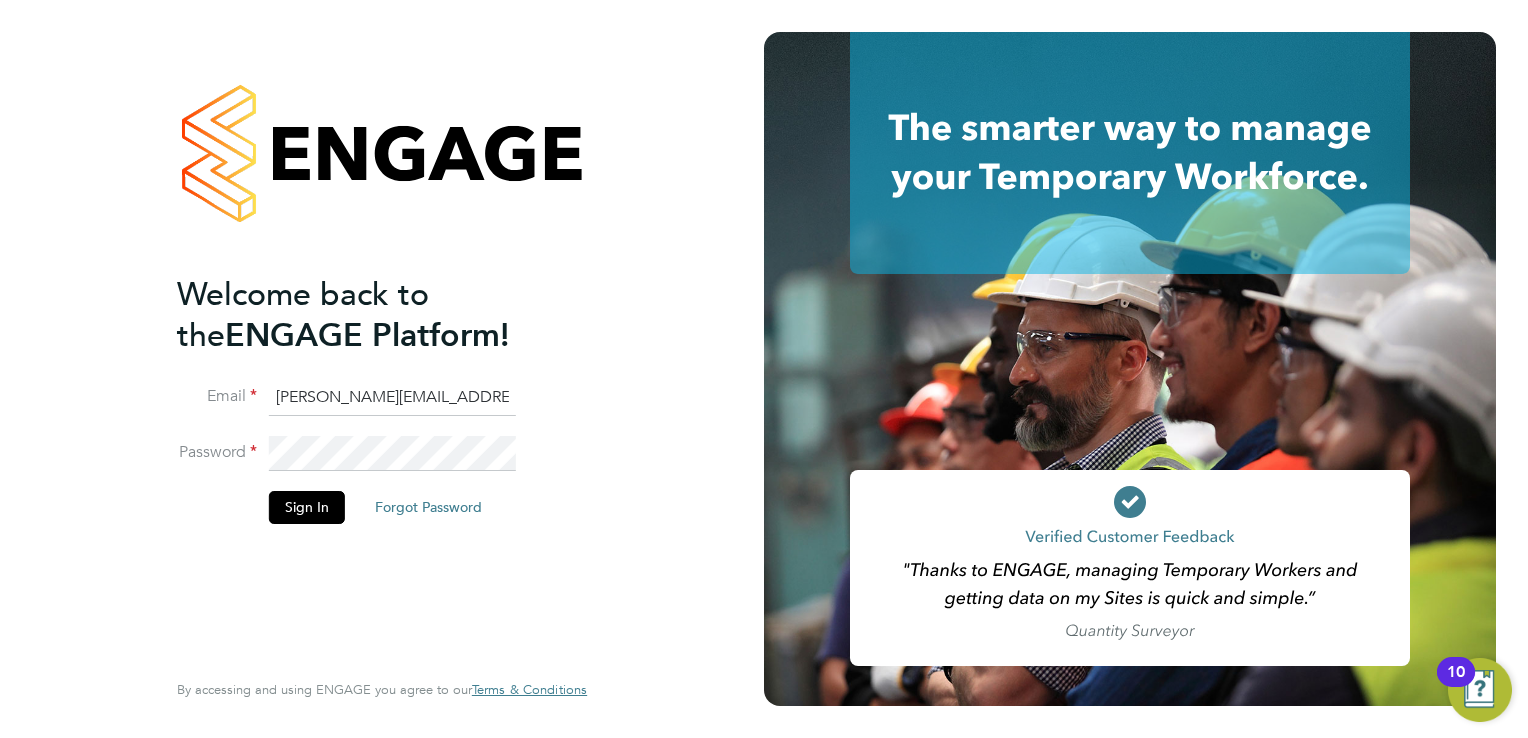 click on "[PERSON_NAME][EMAIL_ADDRESS][PERSON_NAME][DOMAIN_NAME]" 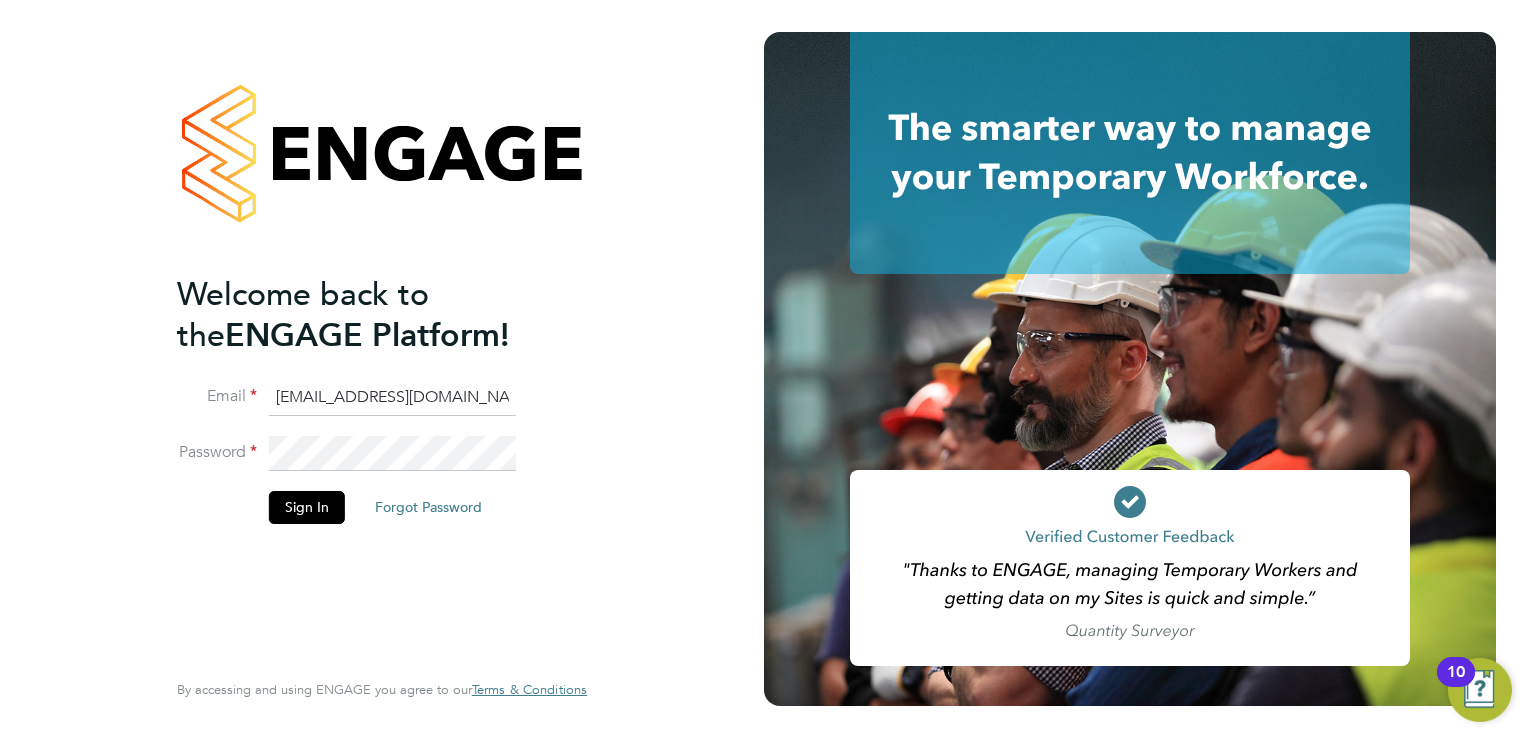 click on "g4SHEALTH@pretiumresourcing.co.uk" 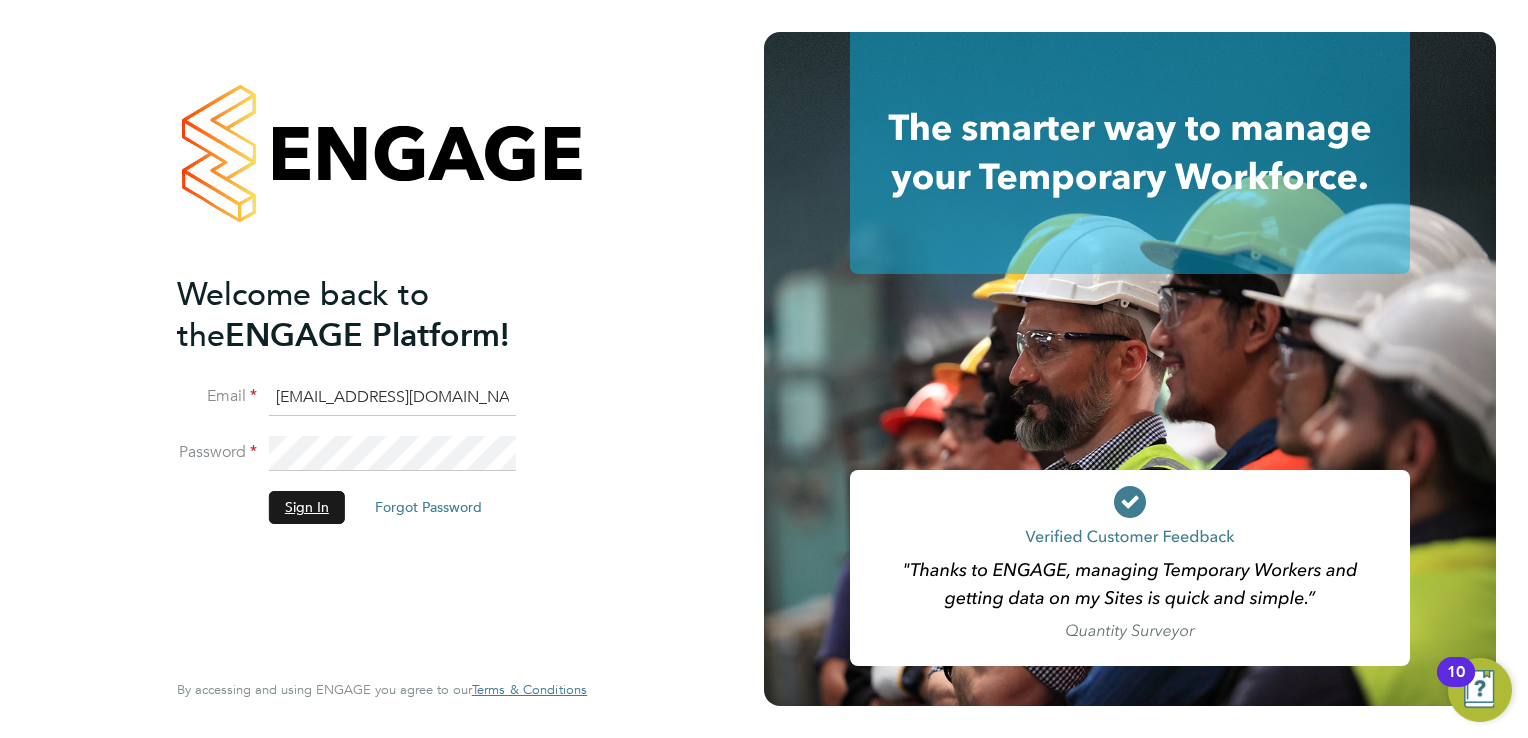 click on "Sign In" 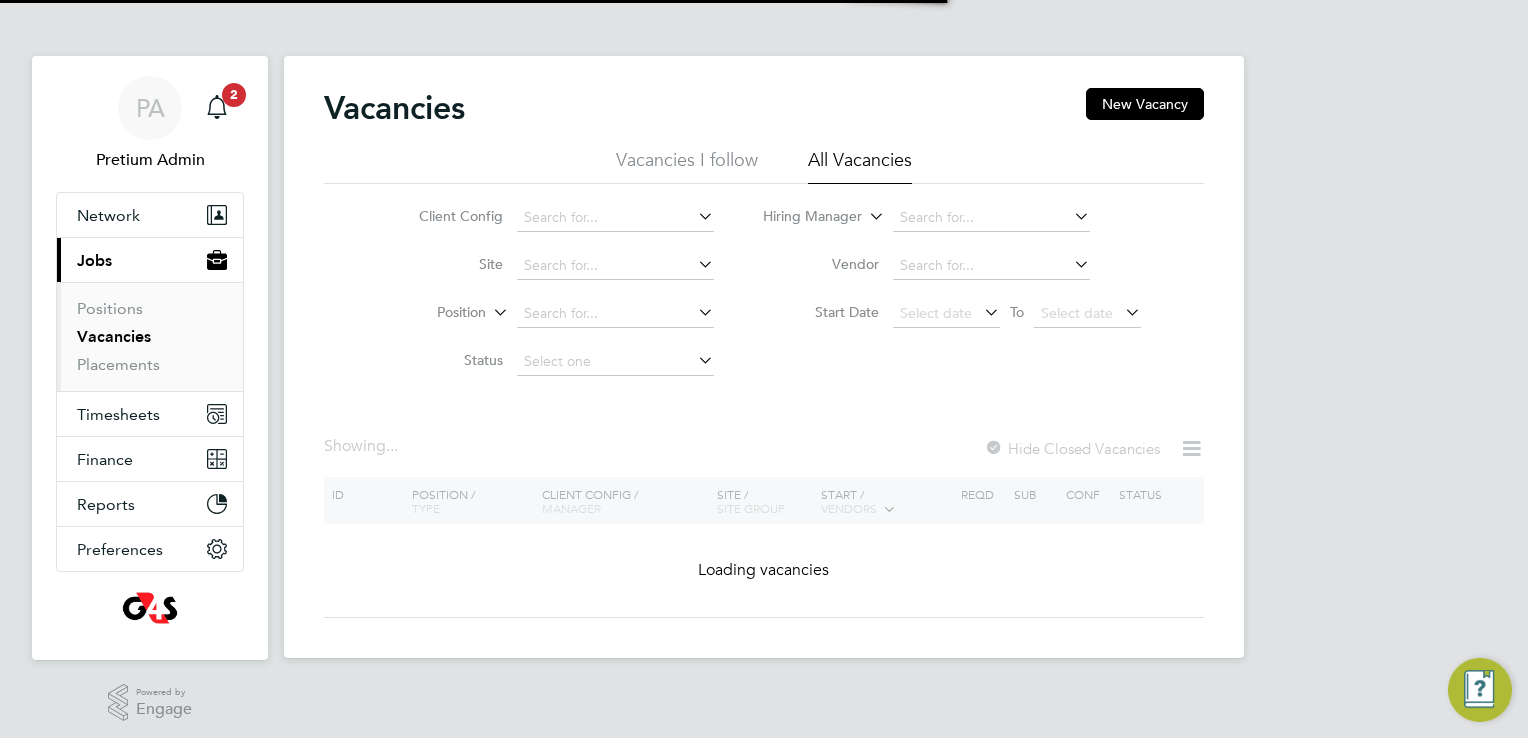 scroll, scrollTop: 0, scrollLeft: 0, axis: both 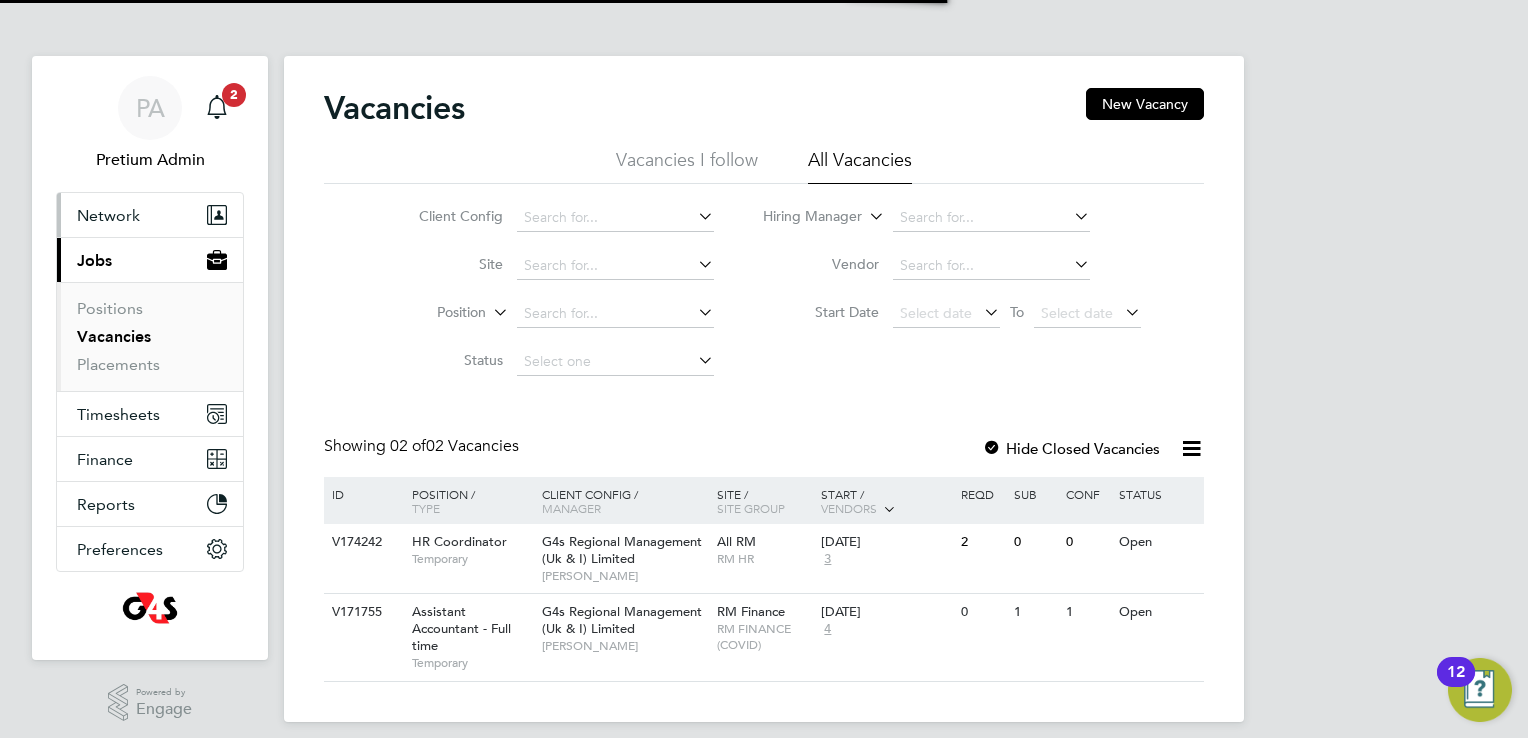 click on "Network" at bounding box center (150, 215) 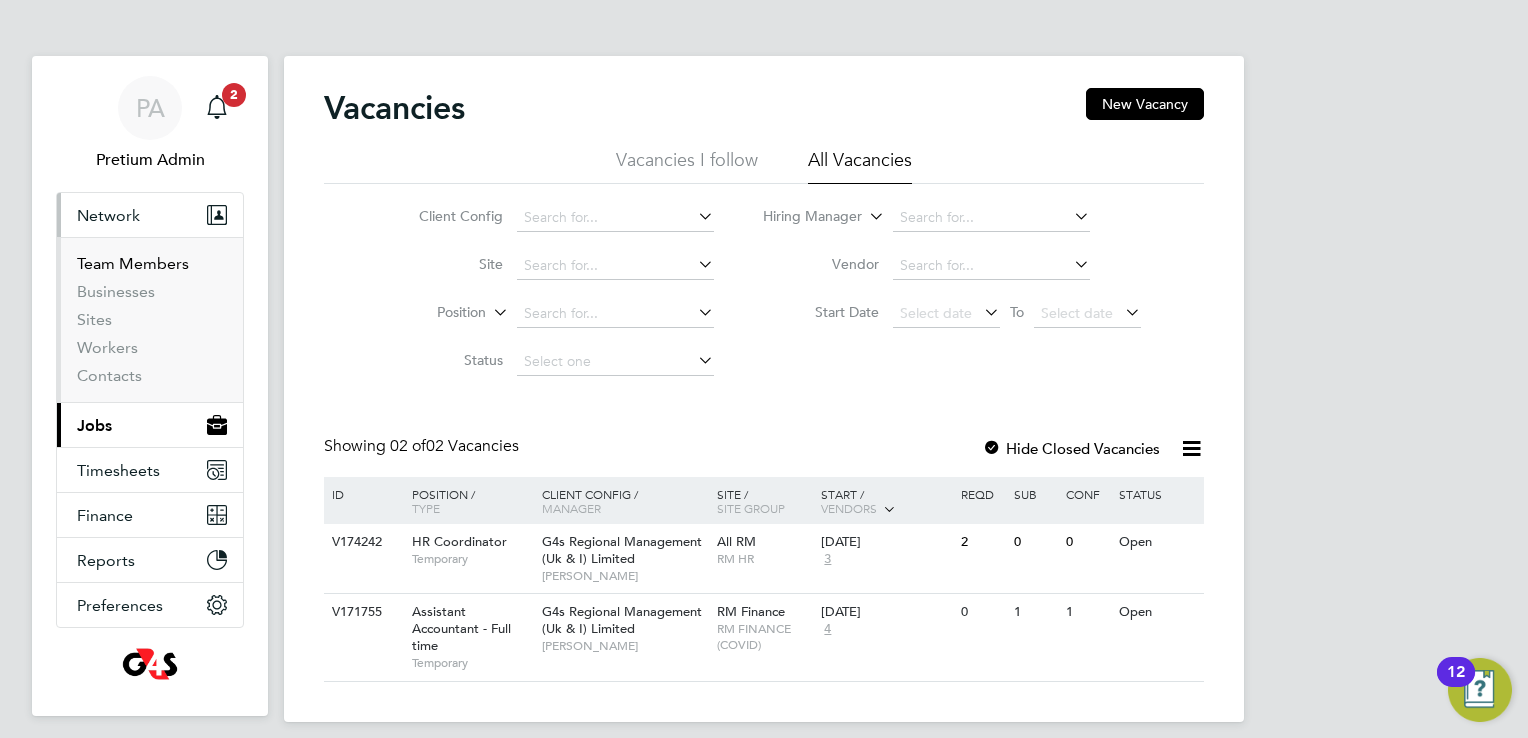 click on "Team Members" at bounding box center [133, 263] 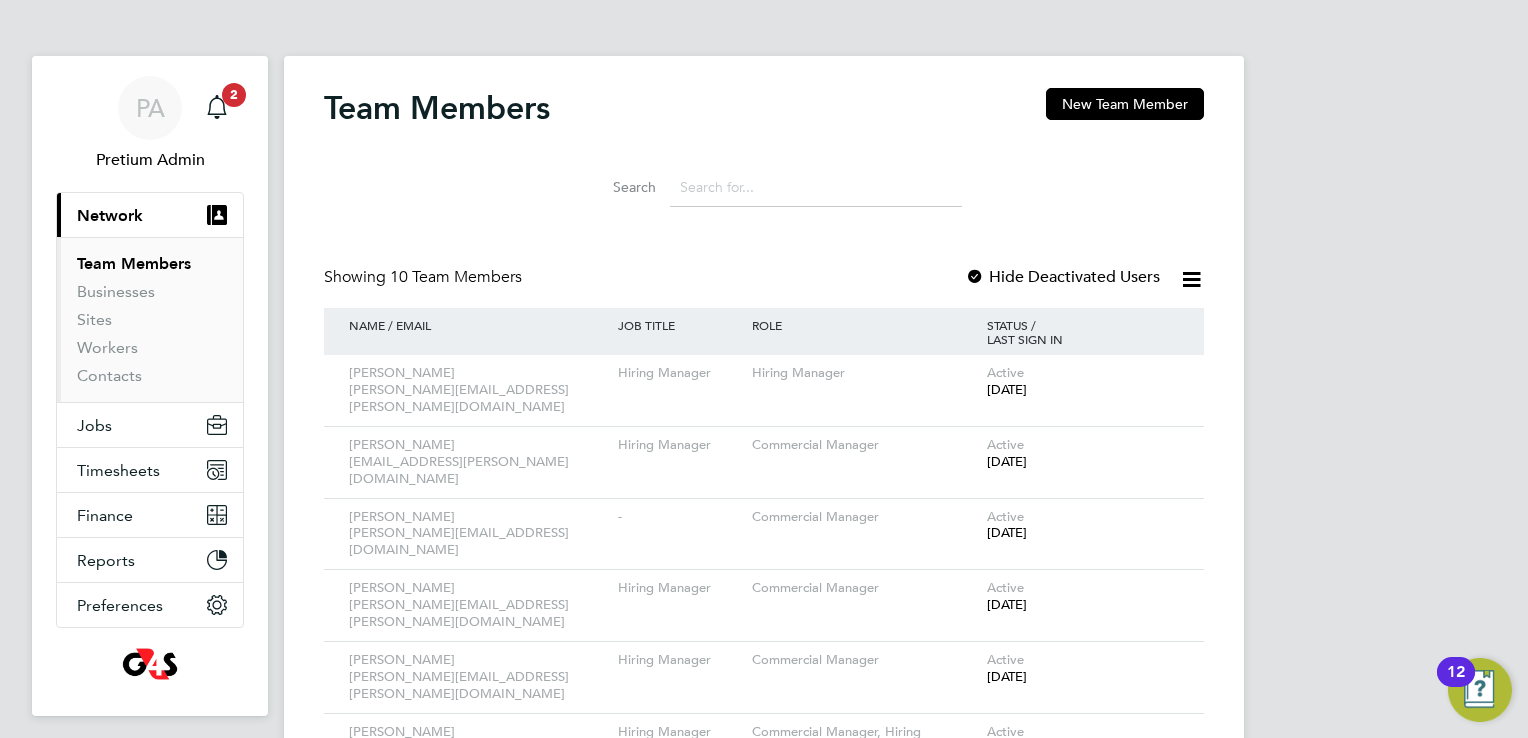 click on "Team Members New Team Member   Search   Showing   10 Team Members Hide Deactivated Users NAME / EMAIL JOB TITLE ROLE STATUS / LAST SIGN IN diane cheal diane.cheal@uk.g4s.com Hiring Manager Hiring Manager Active 13 days ago Jade walter-chaplin jade.walter-chaplin@uk.g4s.com Hiring Manager Commercial Manager Active 13 days ago Jonathan Willescroft jonathan.willescroftmoved@g4s.com - Commercial Manager Active 3 months ago Michelle Hunter michelle.hunter@uk.g4s.com Hiring Manager Commercial Manager Active 2 months ago Steve Poole steve.poole@uk.g4s.com Hiring Manager Commercial Manager Active 10 months ago Eddy DuPlessis eddy.duplessis@uk.g4s.com Hiring Manager Commercial Manager, Hiring Manager Active a year ago Kirsty Stirland kirsty.stirland@uk.g4s.com Hiring Manager Commercial Manager, Hiring Manager Active 7 days ago HR Team rmhr@uk.g4s.com HR Team Commercial Manager Active 13 days ago Pretium Admin rmg4s@pretiumresourcing.co.uk Admin Administrator Active an hour ago Mark Grant mark.grant1@g4s.com - Active" 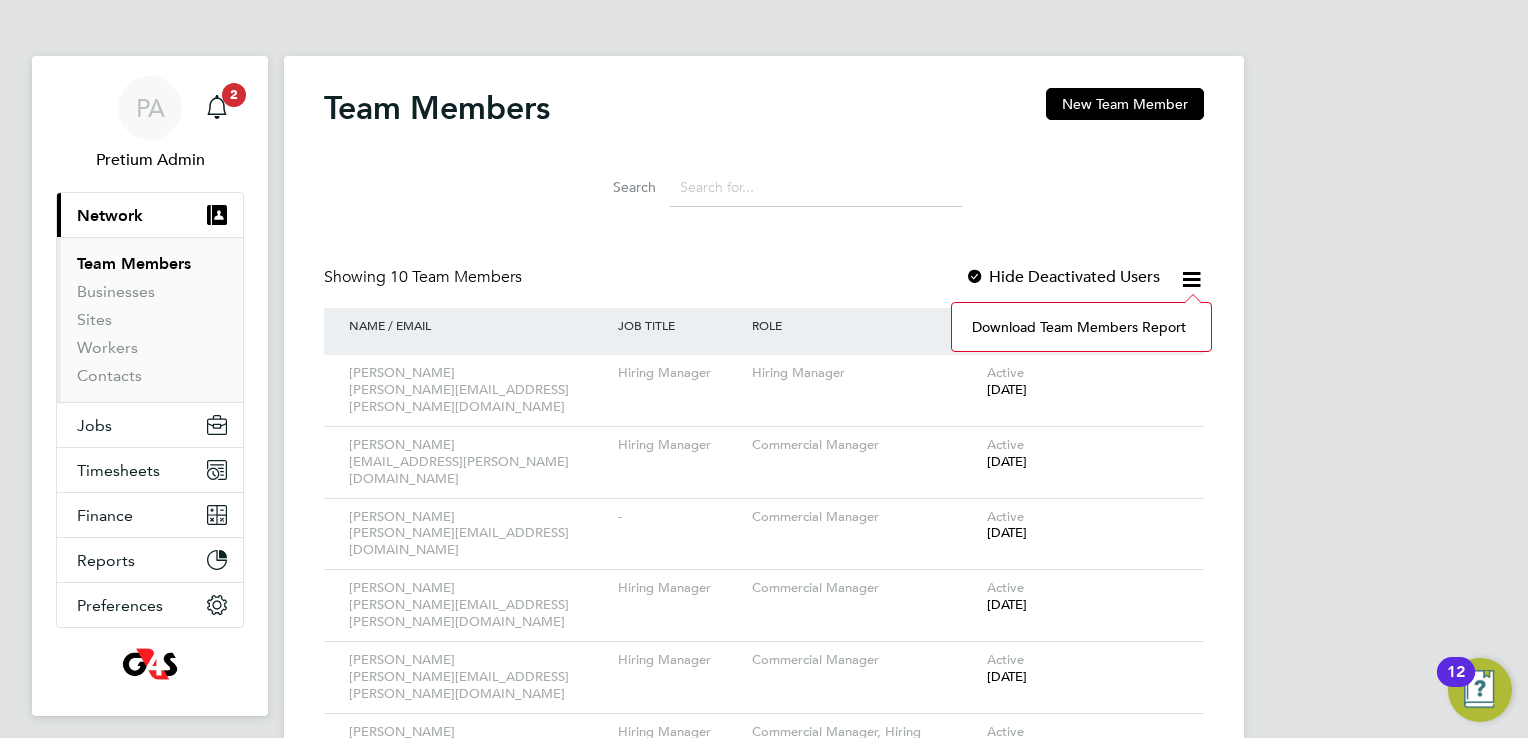 click on "Download Team Members Report" 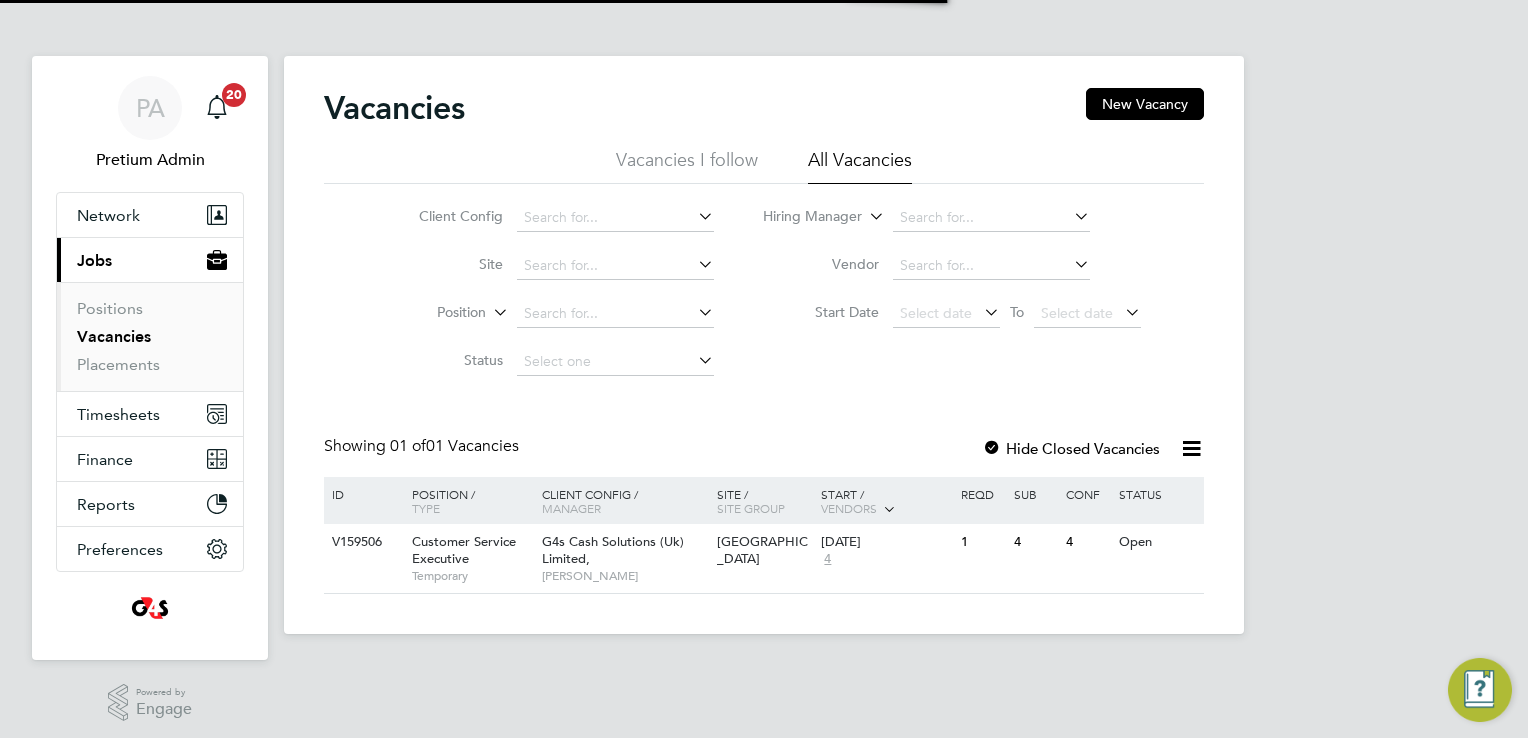 scroll, scrollTop: 0, scrollLeft: 0, axis: both 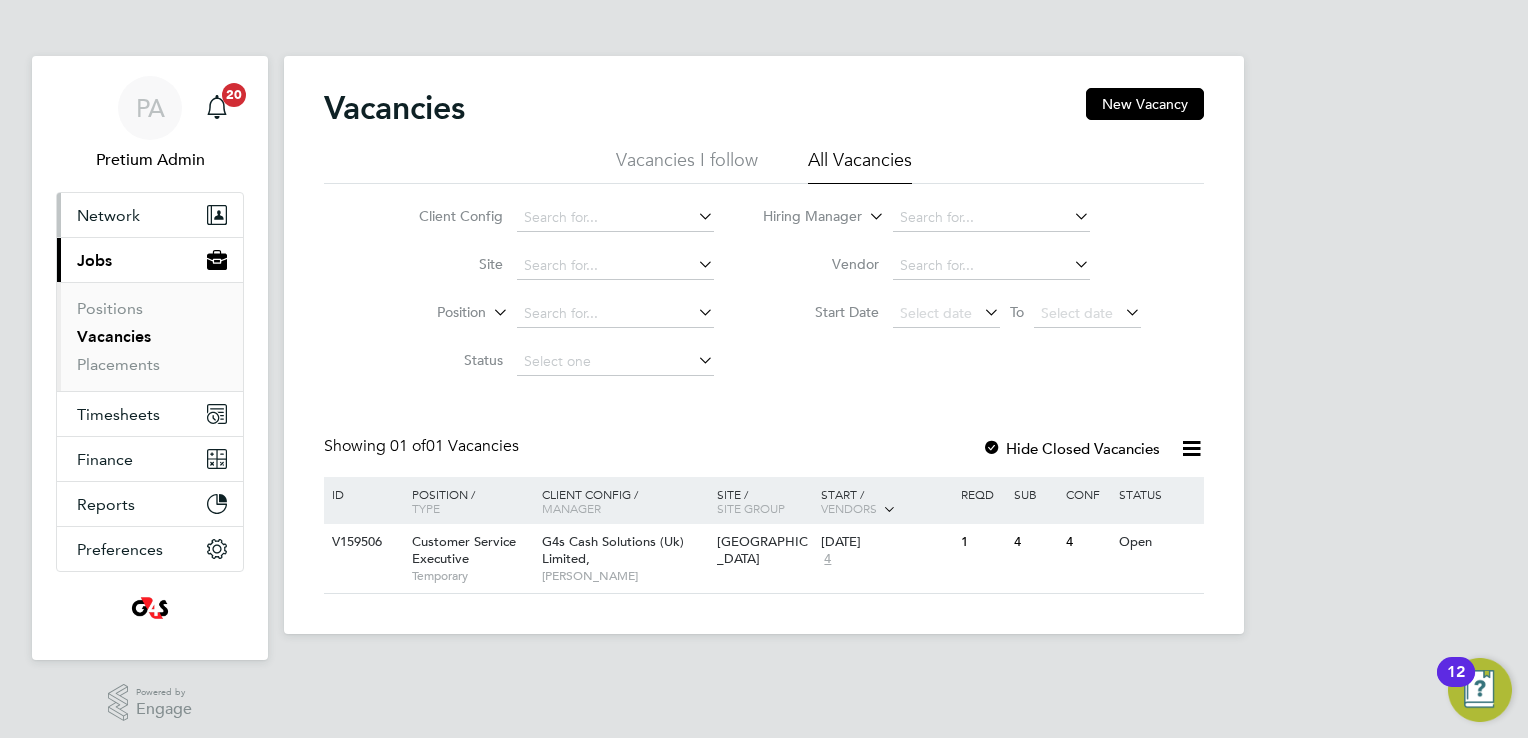 click on "Network" at bounding box center [150, 215] 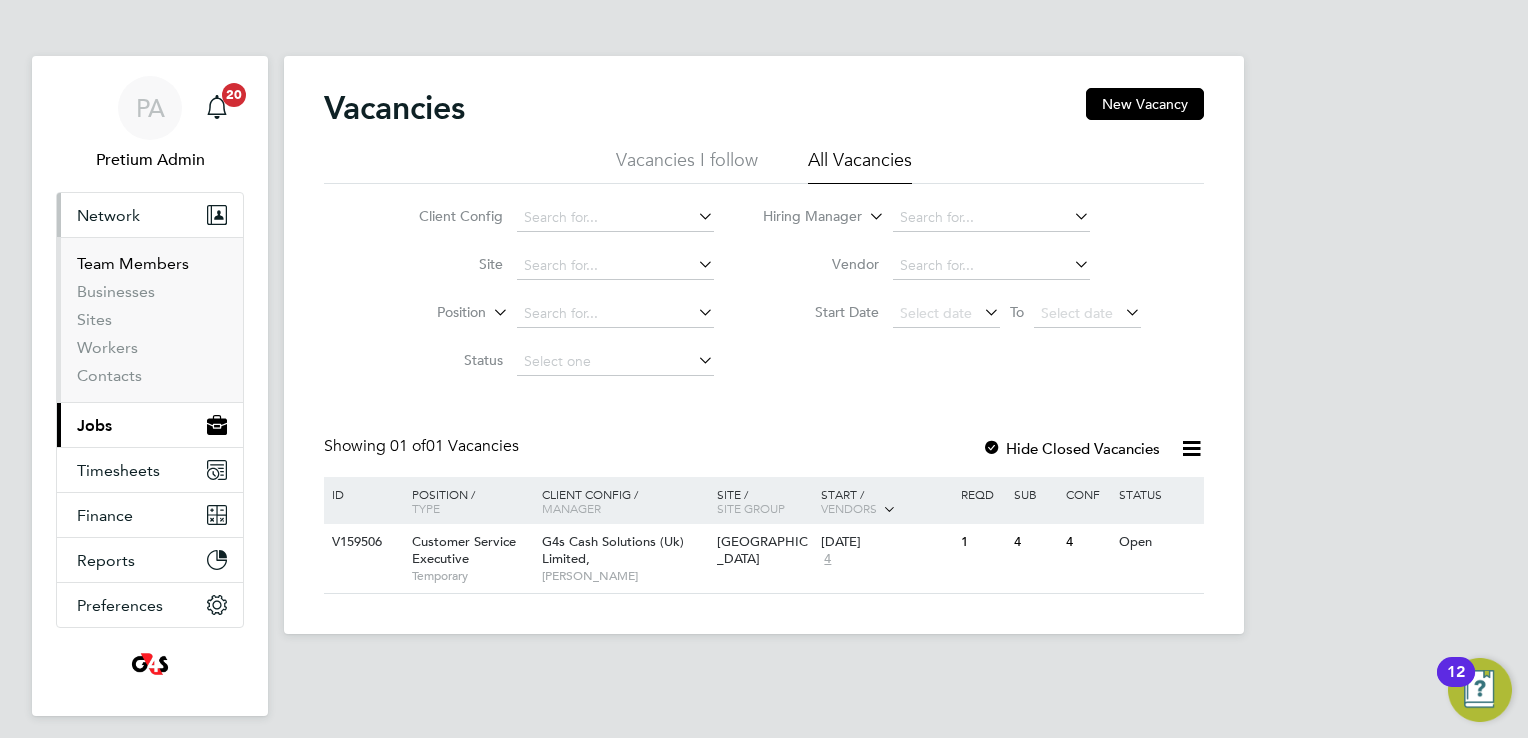 click on "Team Members" at bounding box center (133, 263) 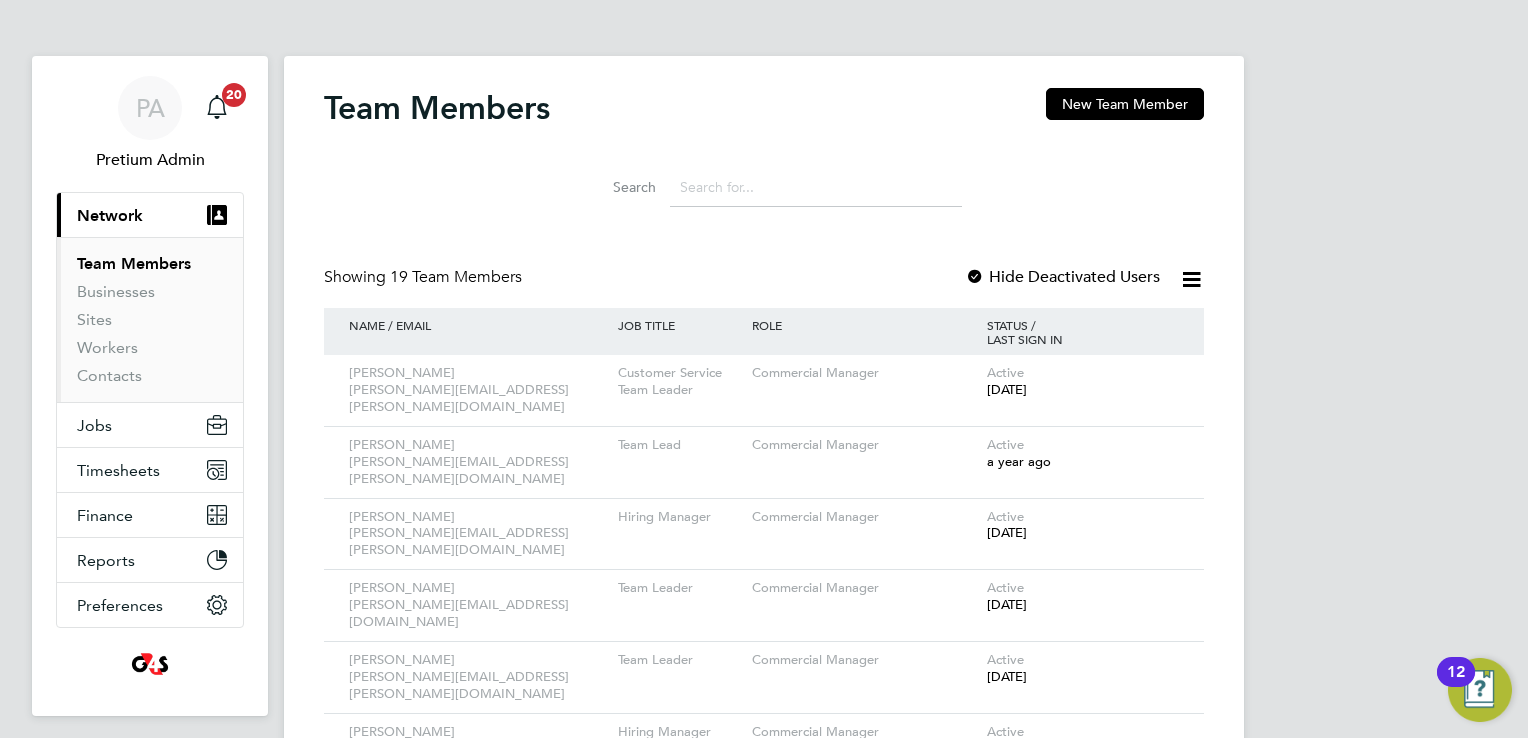click 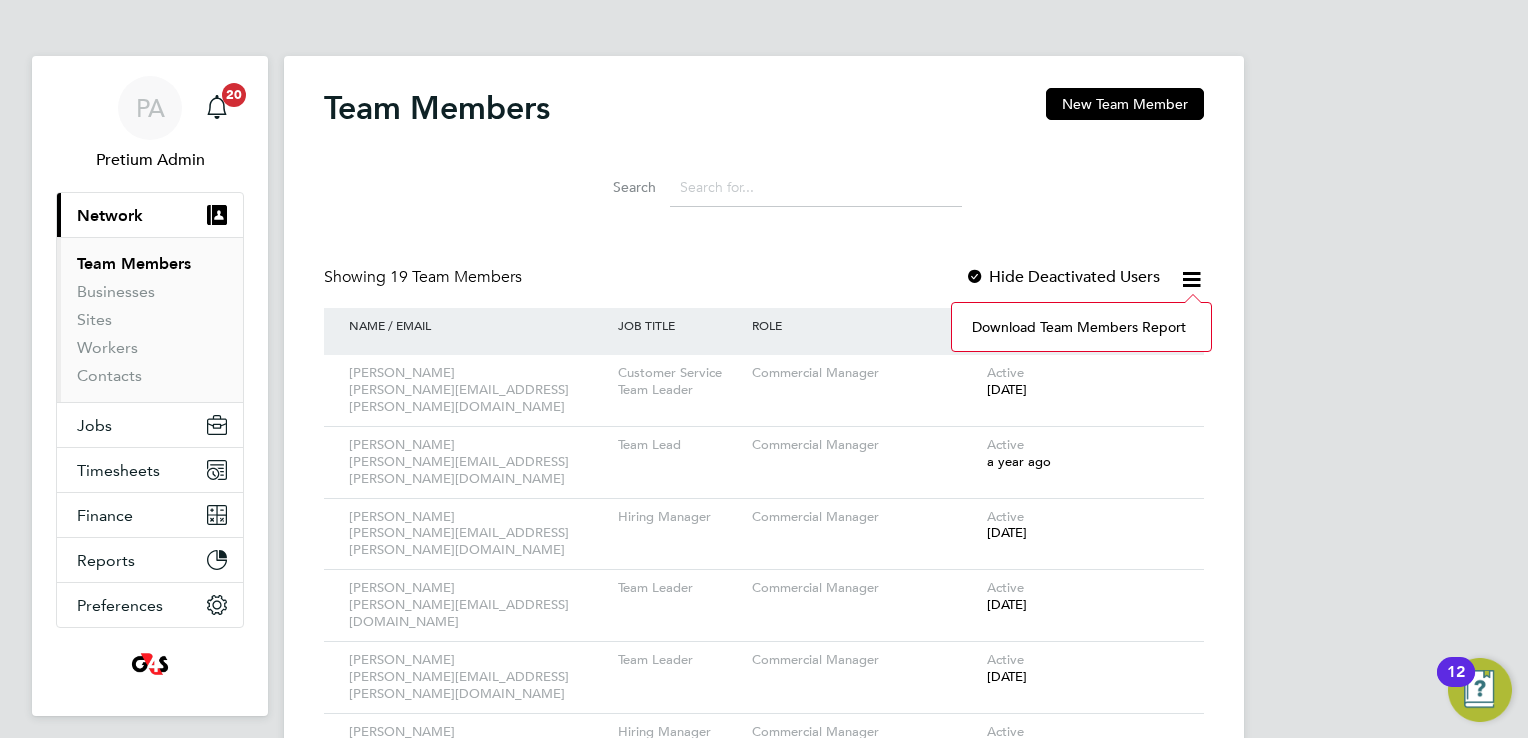 click on "Download Team Members Report View Deployment Users Live Status DEP.104 - User Management" 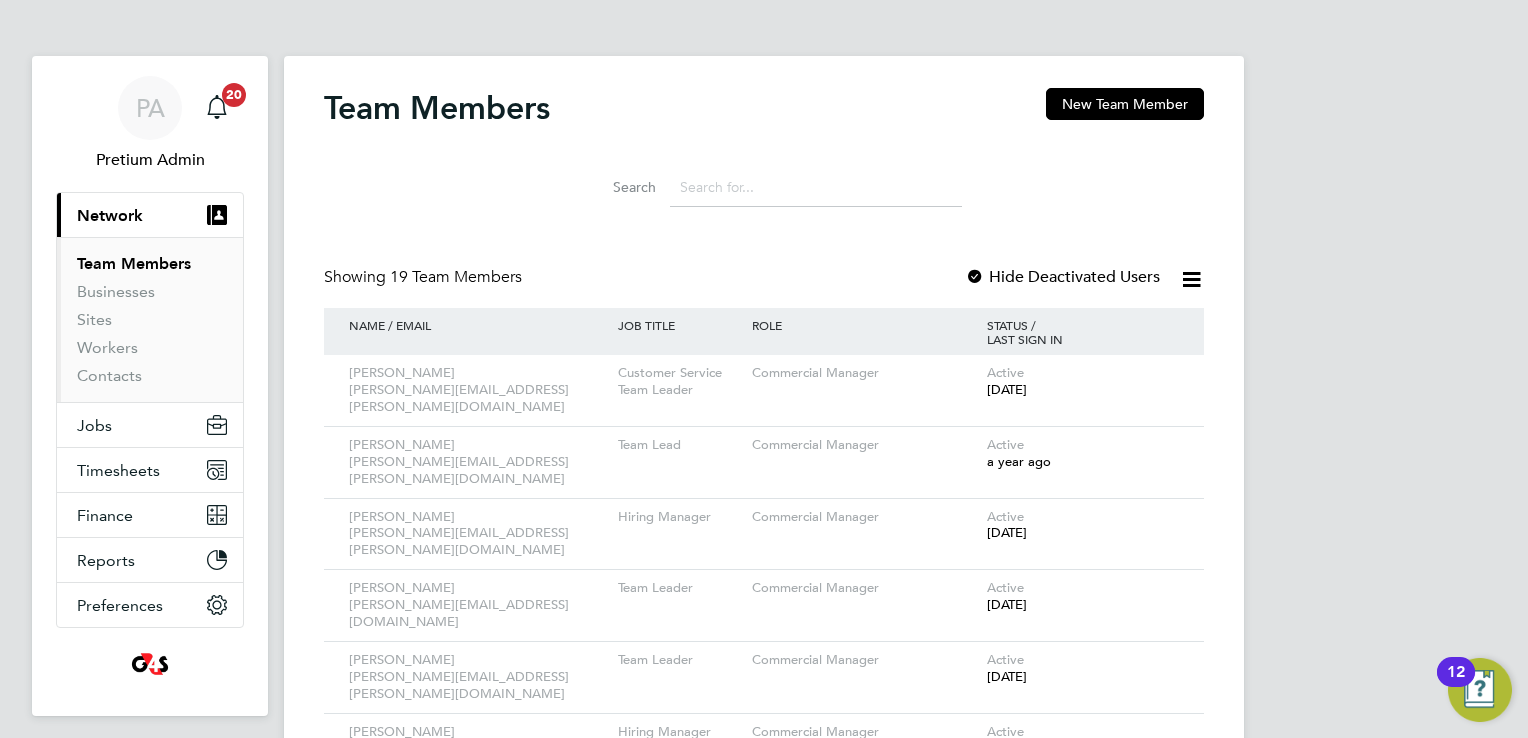 click 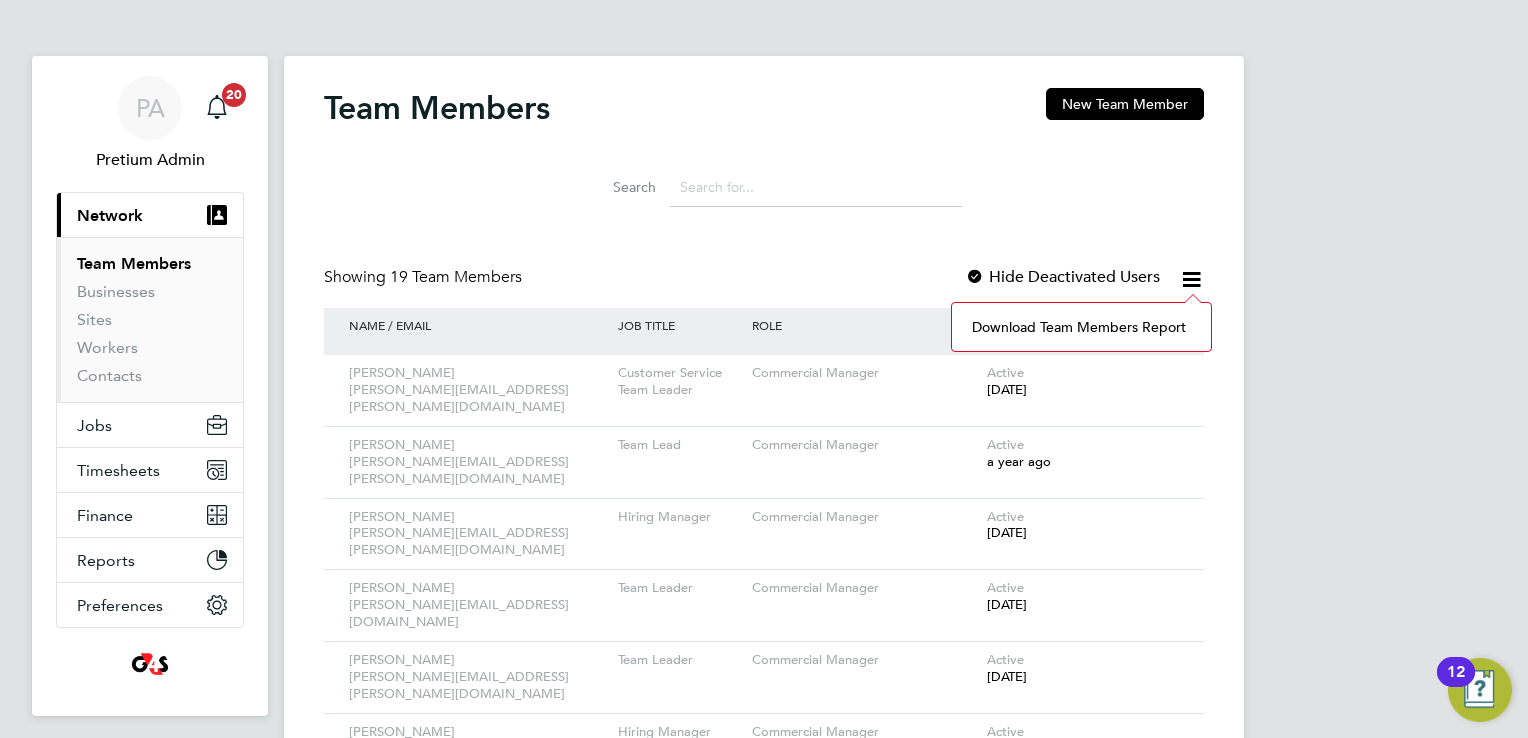 click on "Download Team Members Report" 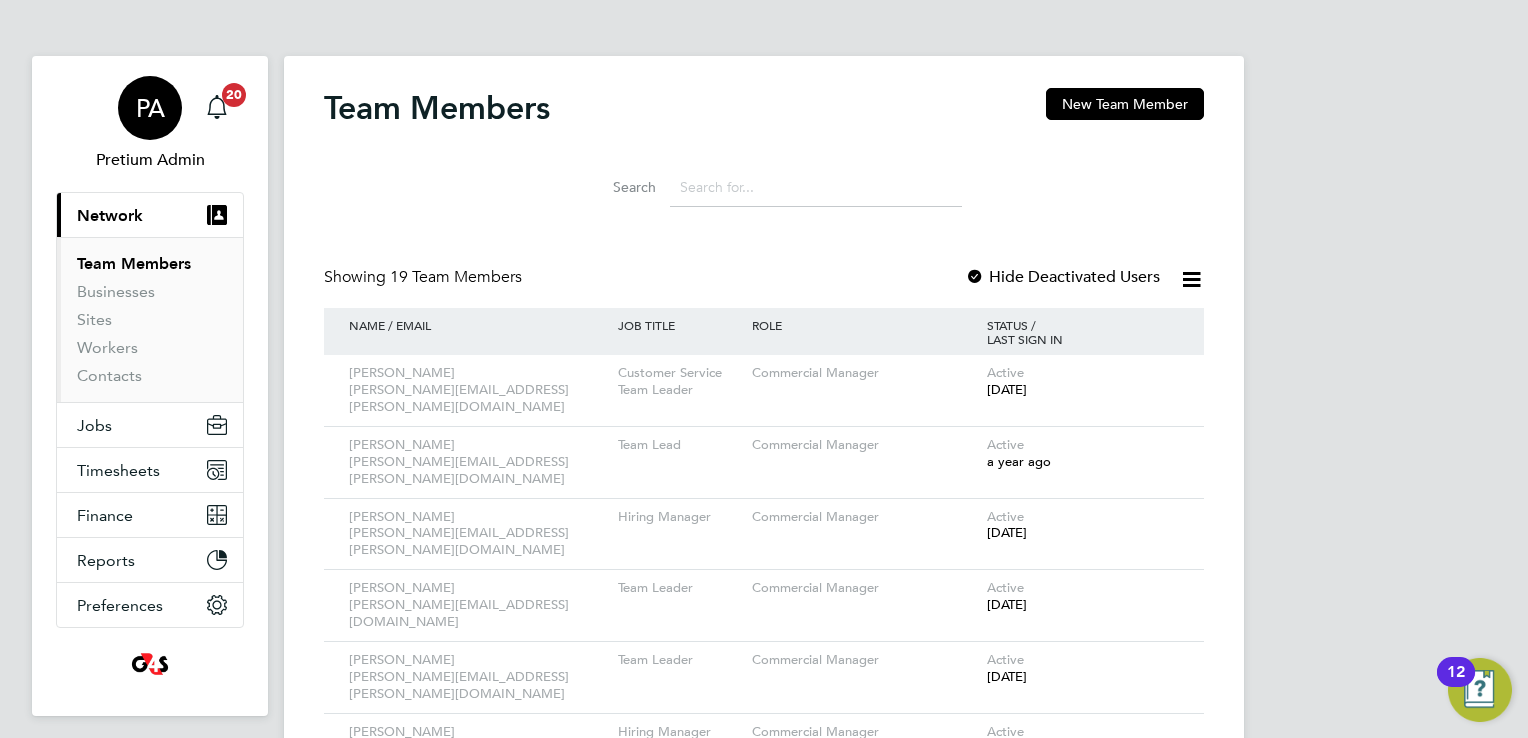 click on "PA   Pretium Admin" at bounding box center (150, 124) 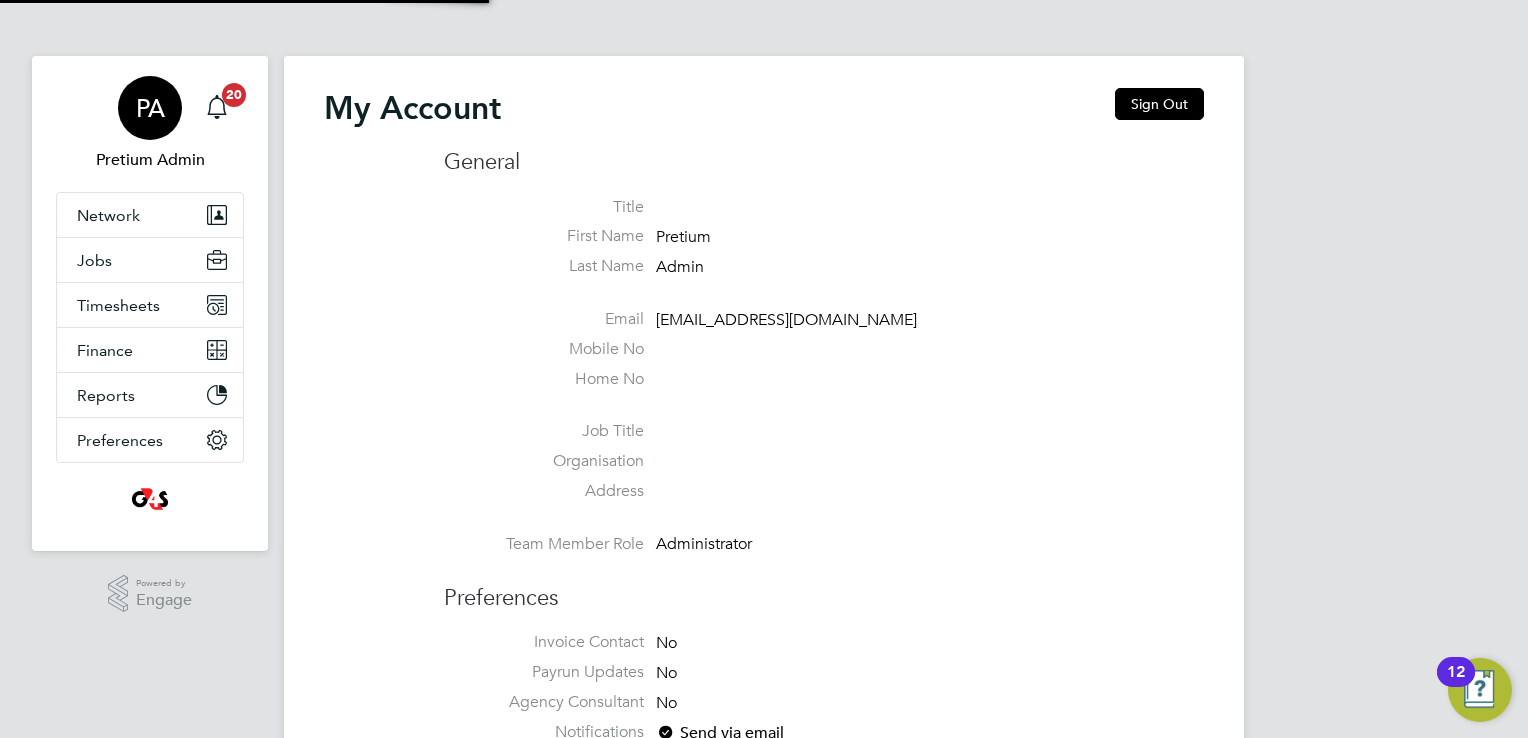 type on "[EMAIL_ADDRESS][DOMAIN_NAME]" 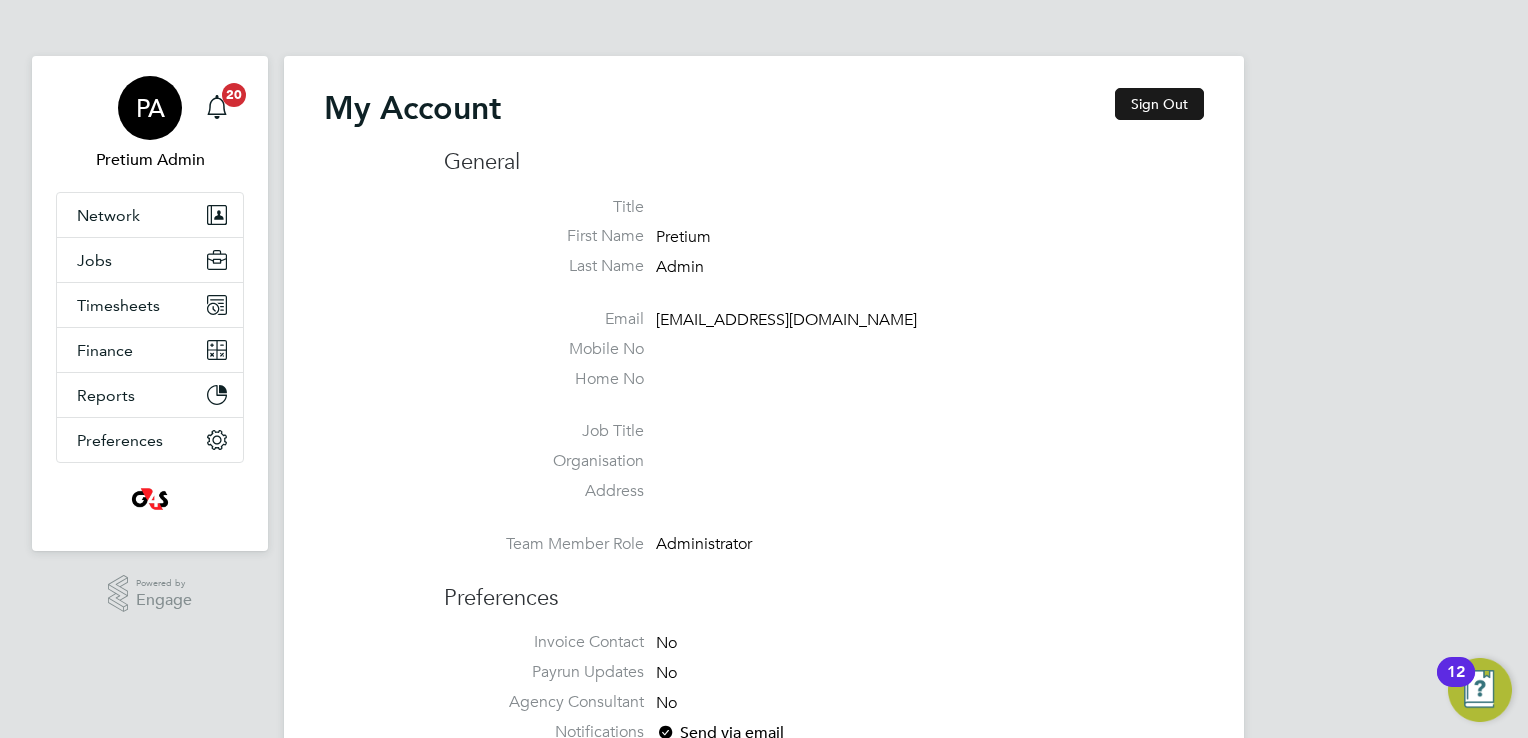 click on "Sign Out" at bounding box center [1159, 104] 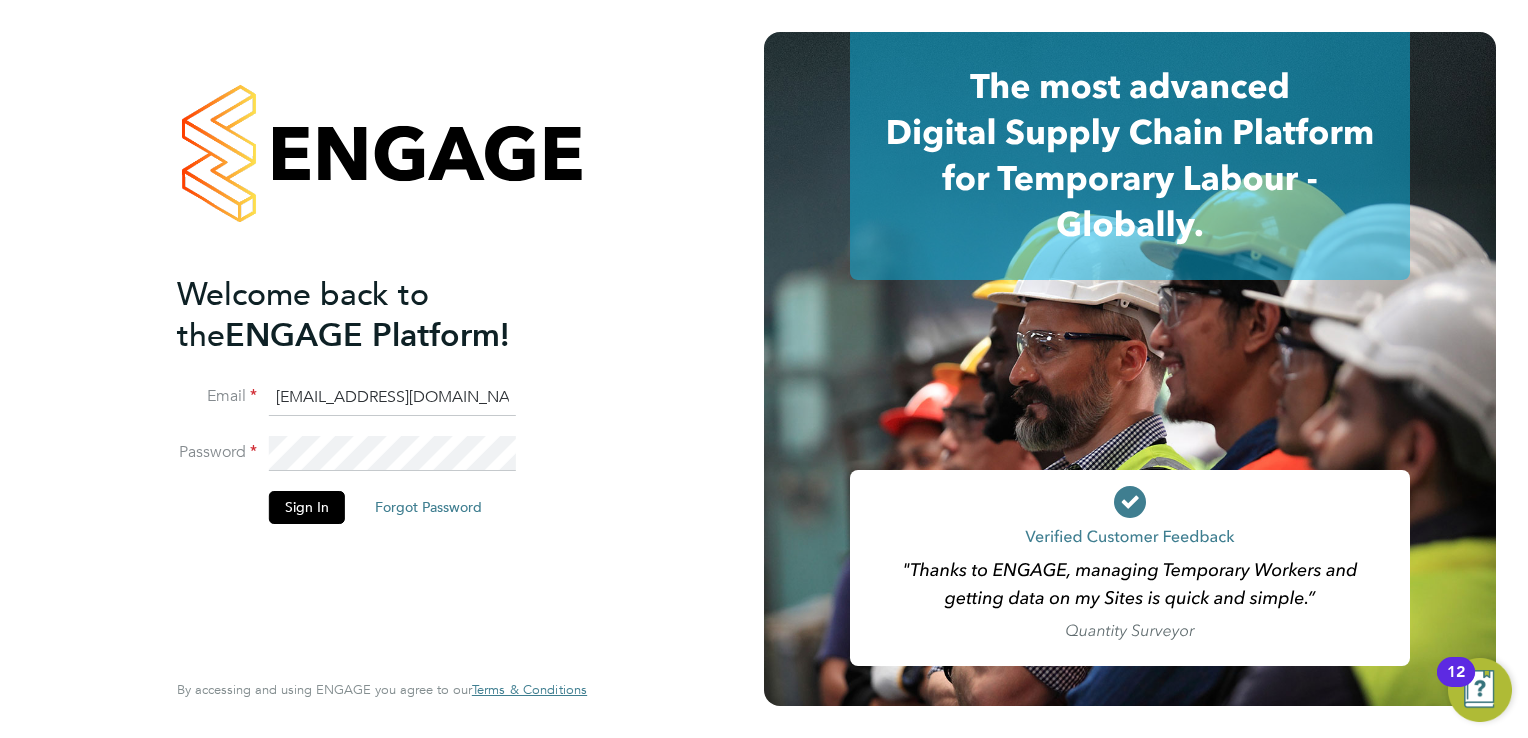 click on "g4s@pretiumresourcing.co.uk" 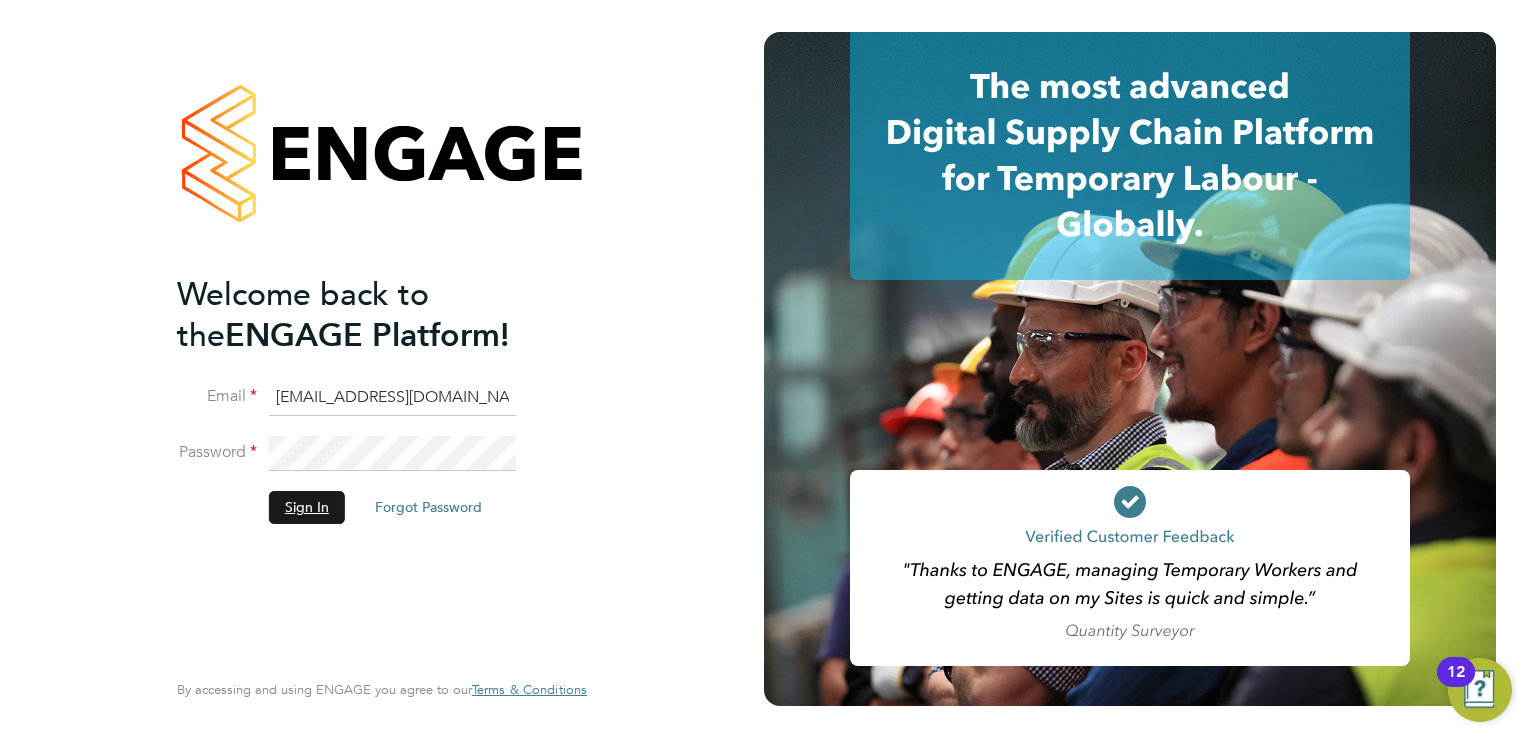 click on "Sign In" 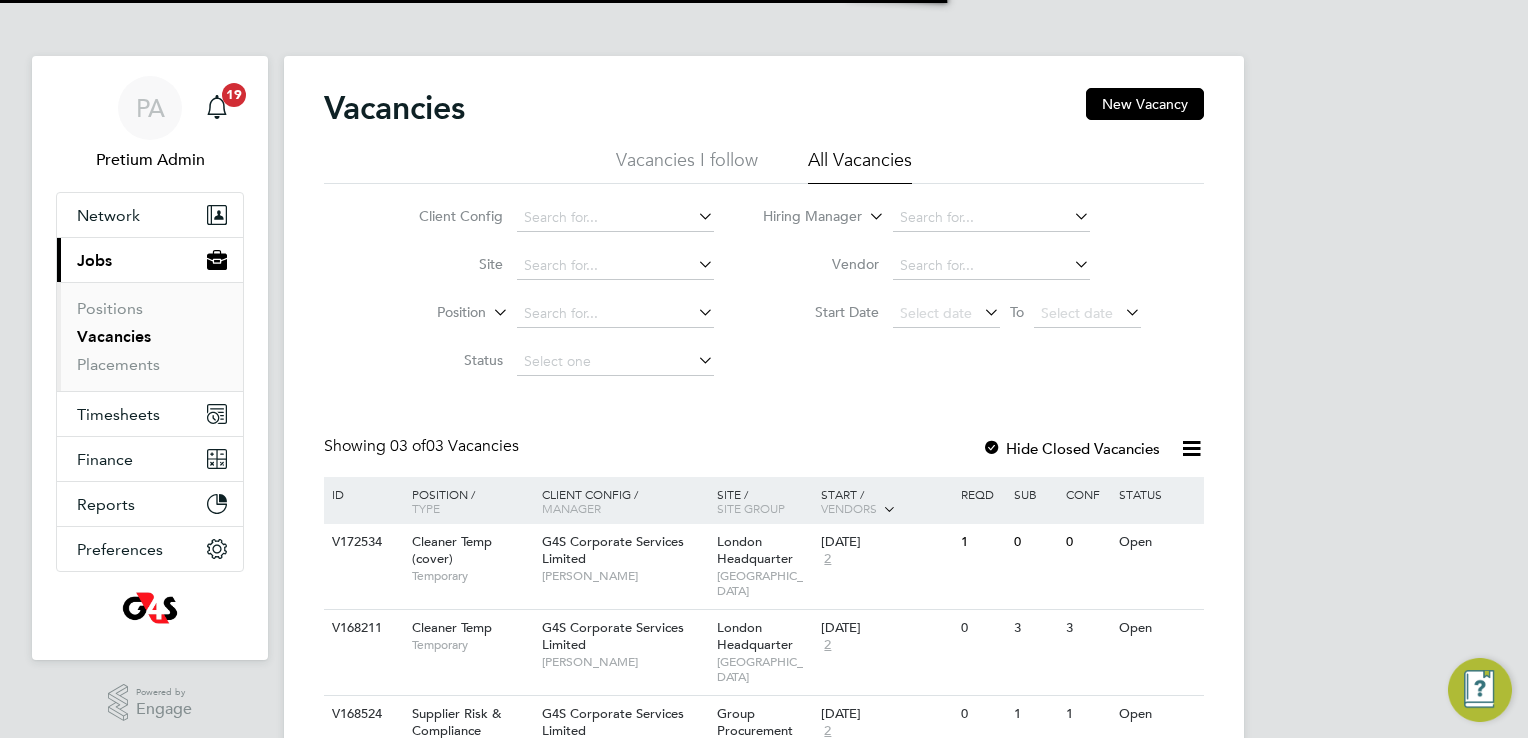 scroll, scrollTop: 0, scrollLeft: 0, axis: both 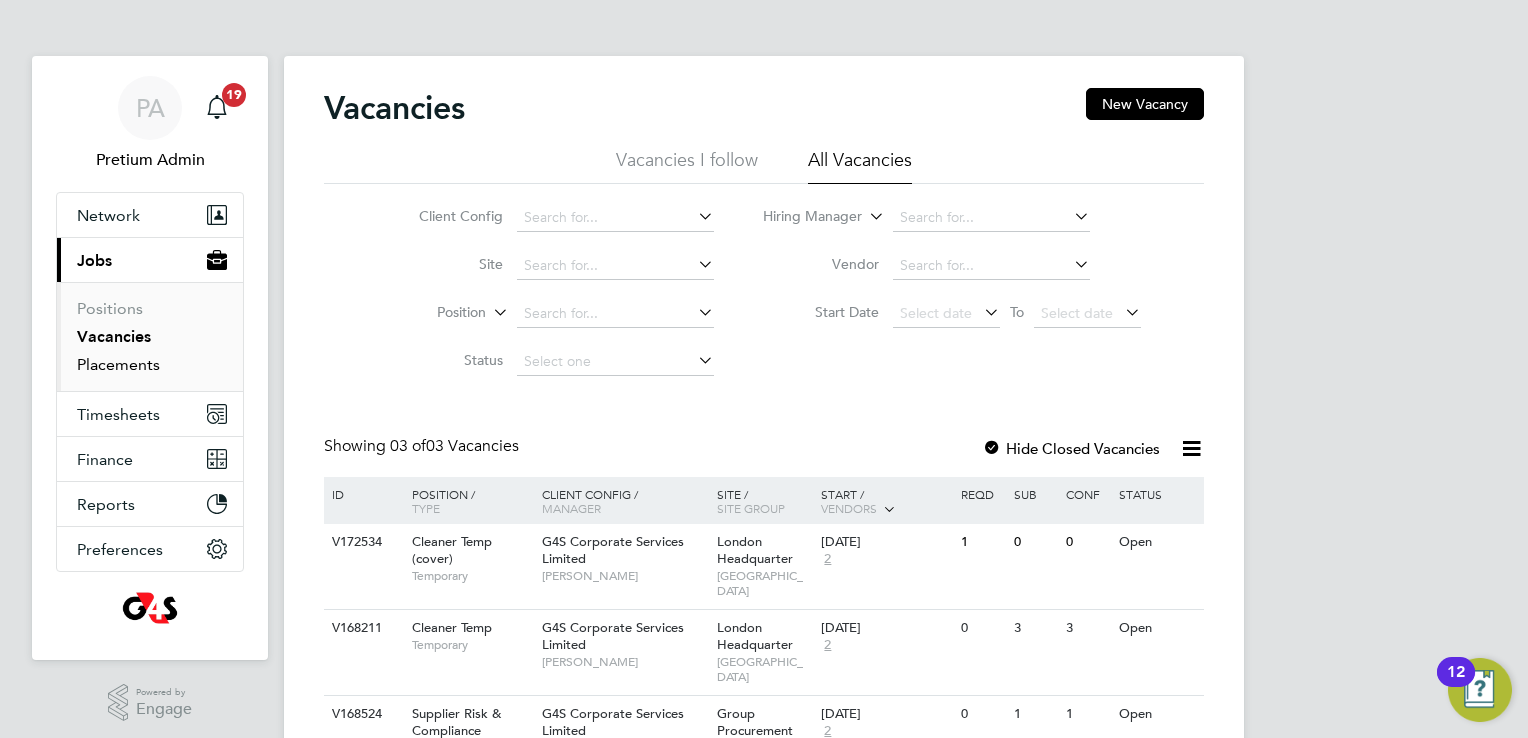 click on "Placements" at bounding box center [118, 364] 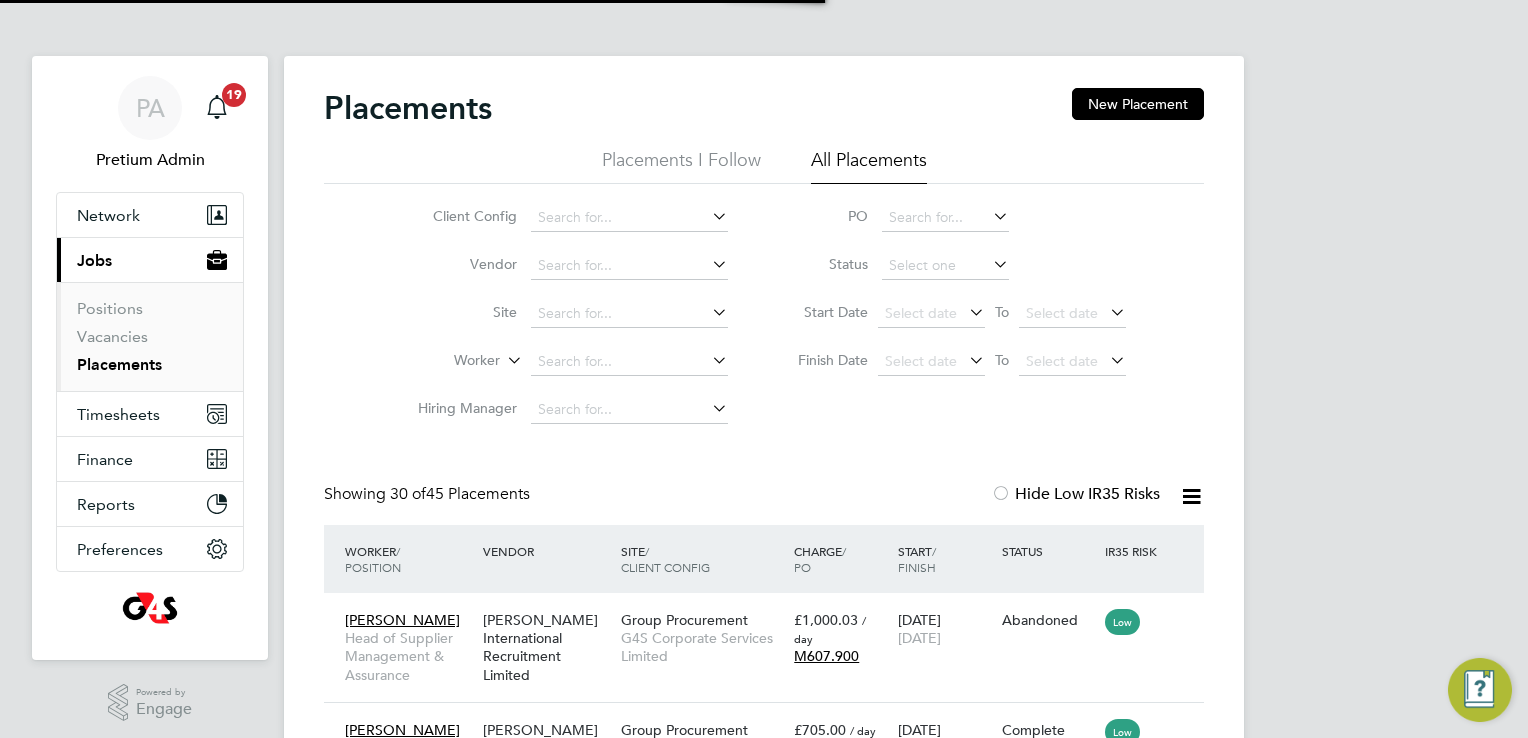 scroll, scrollTop: 10, scrollLeft: 9, axis: both 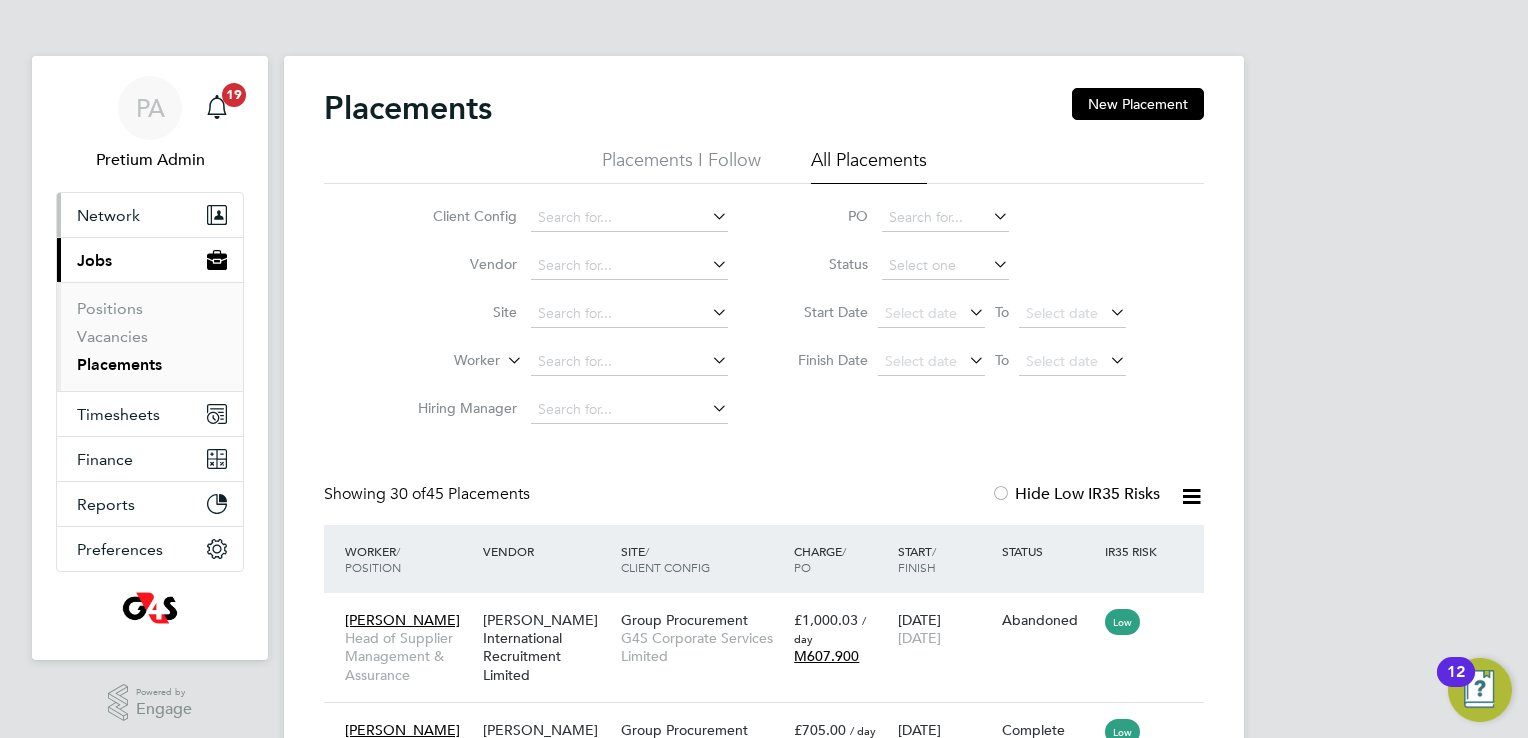 click on "Network" at bounding box center [150, 215] 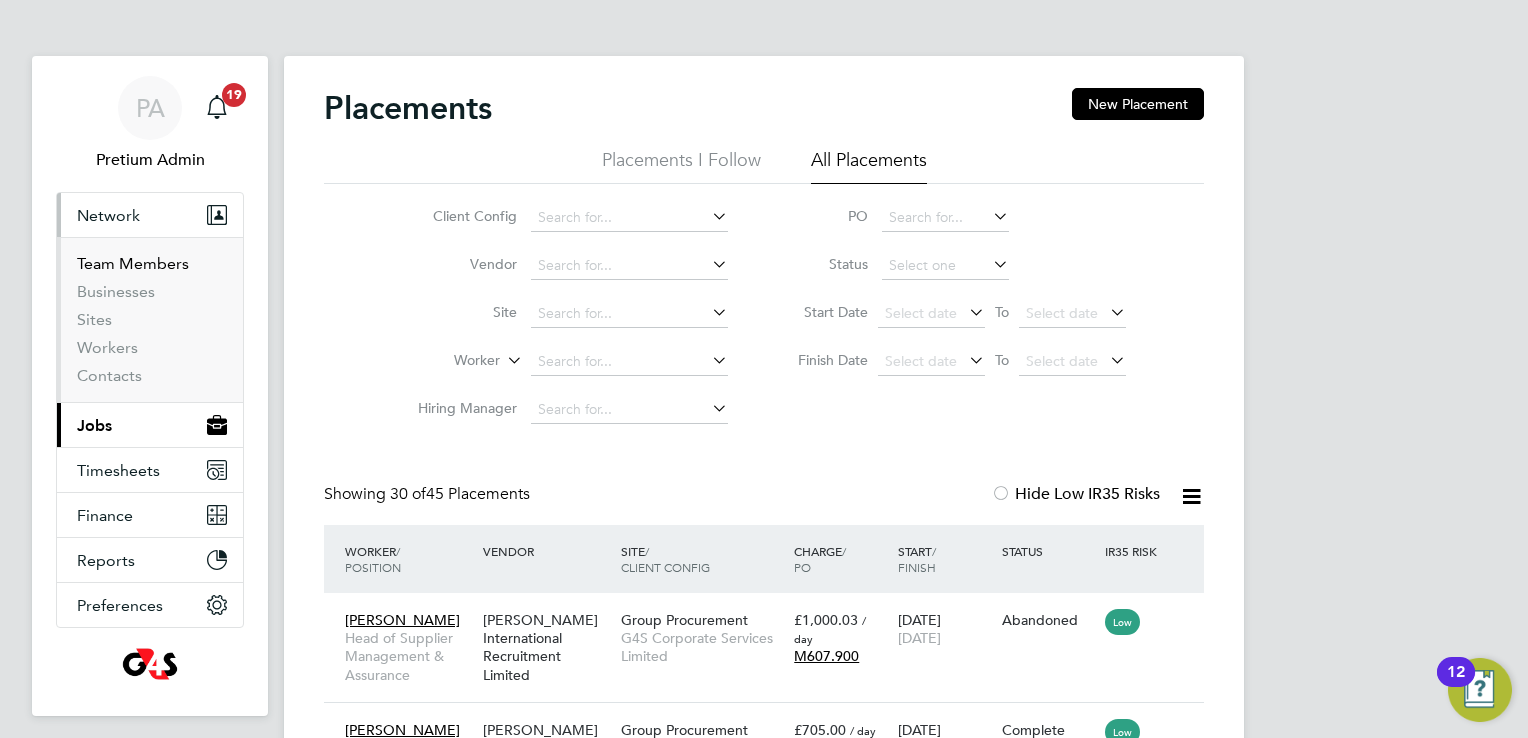 click on "Team Members" at bounding box center [133, 263] 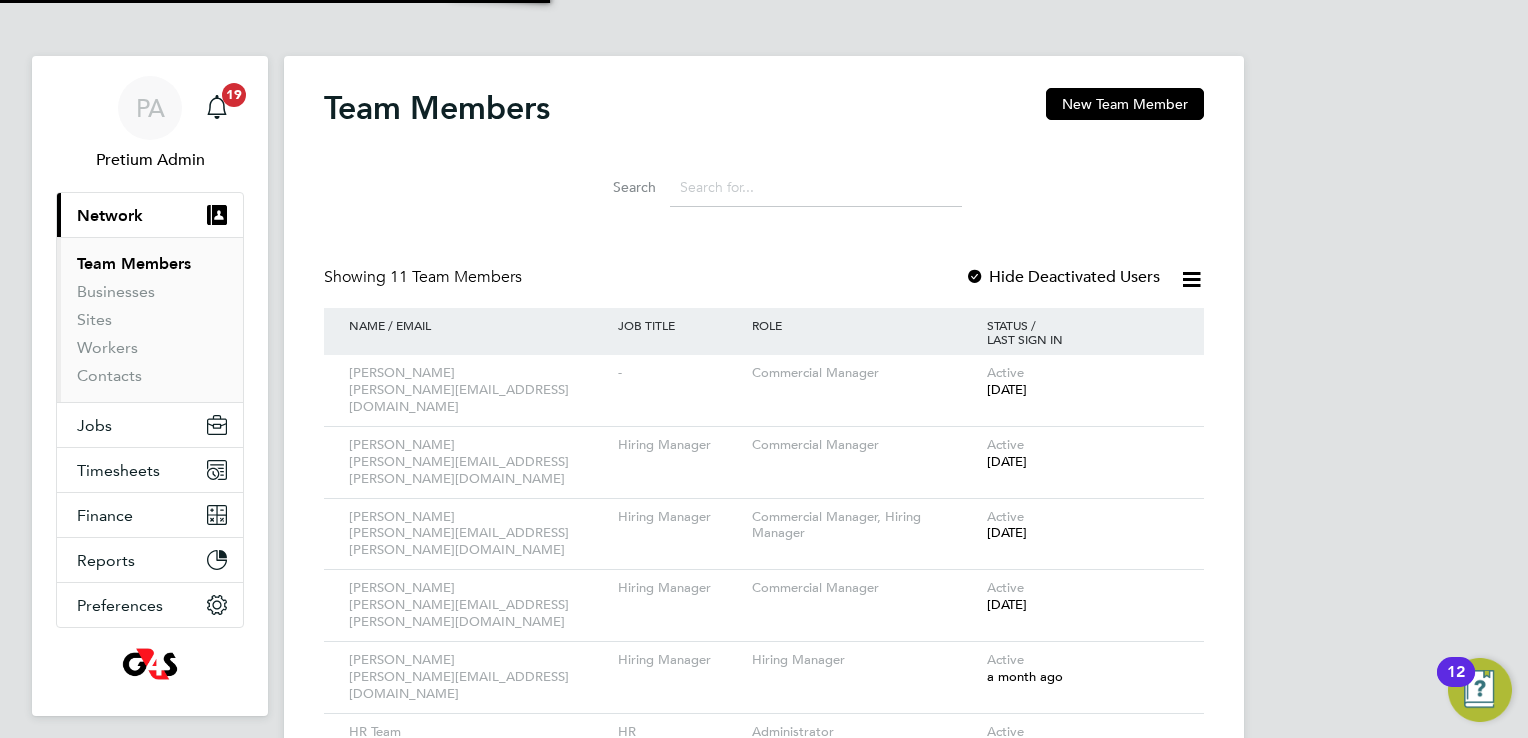 click 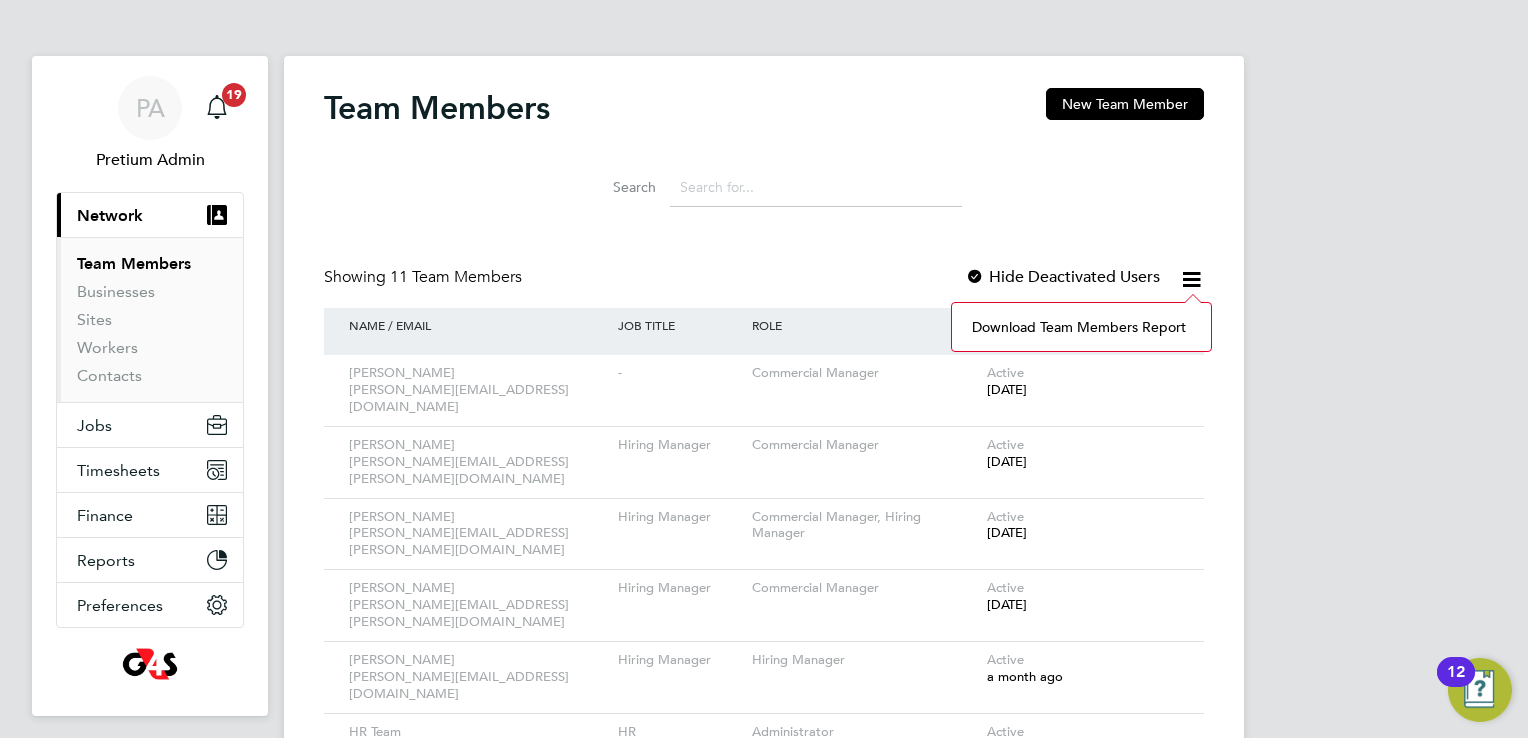 click on "Download Team Members Report" 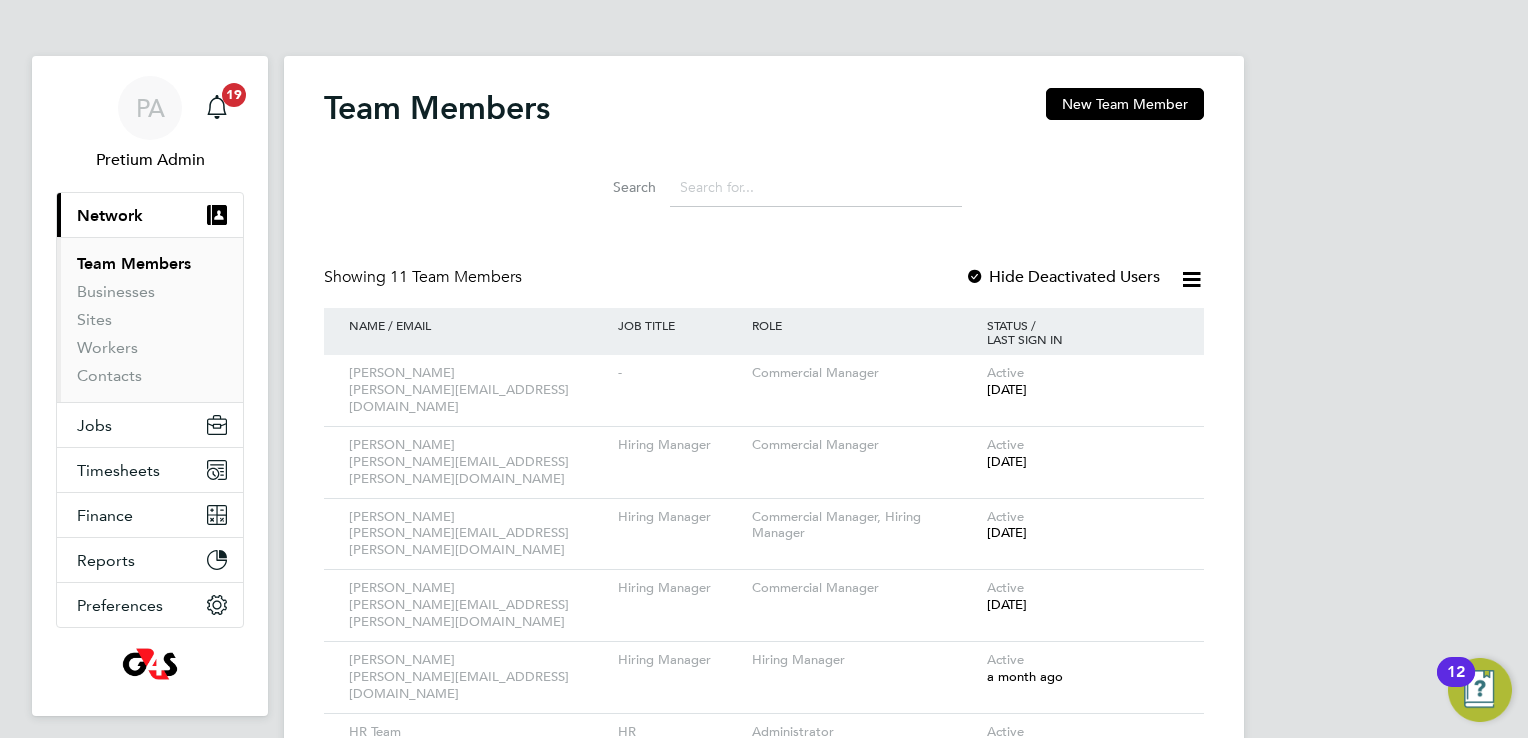 click on "Team Members New Team Member" 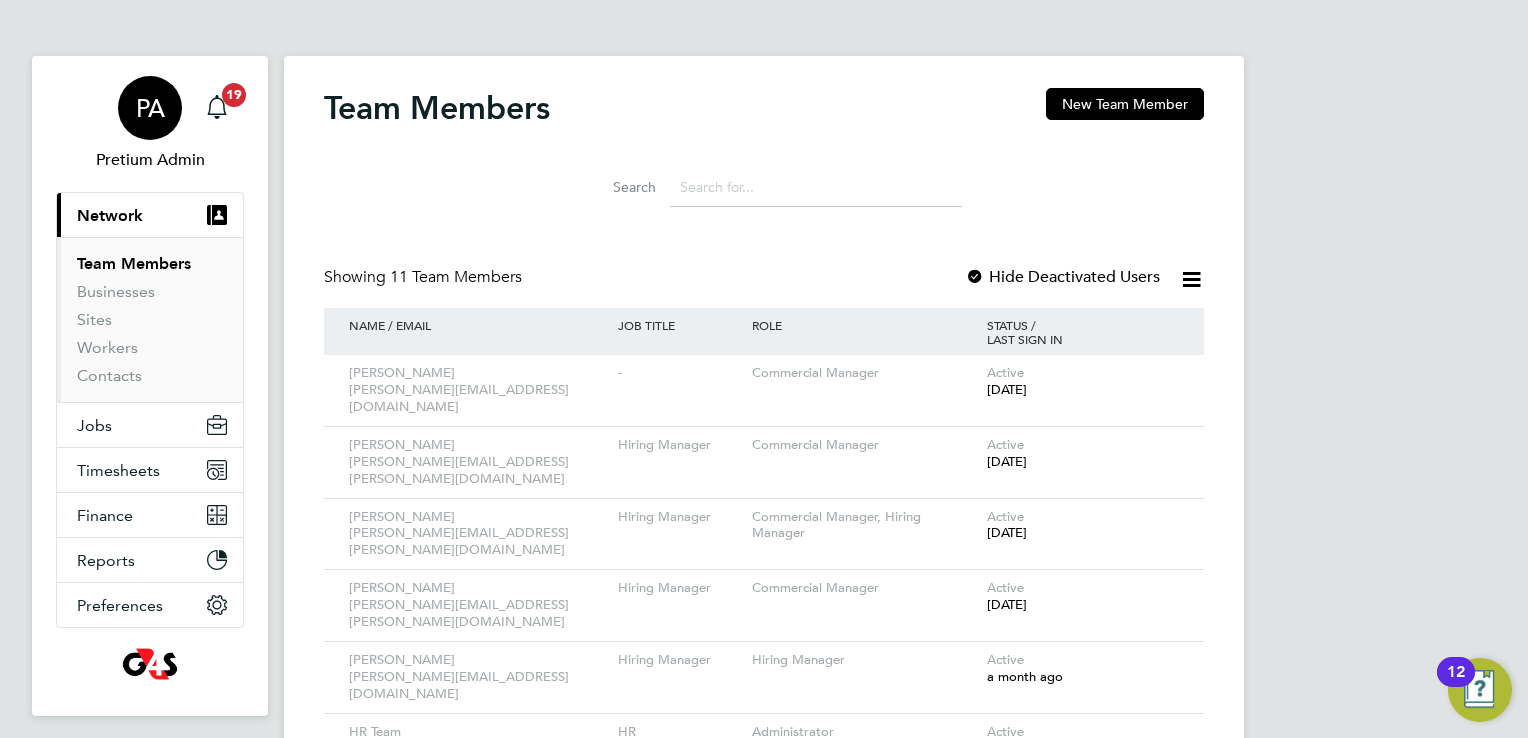 click on "PA   Pretium Admin" at bounding box center [150, 124] 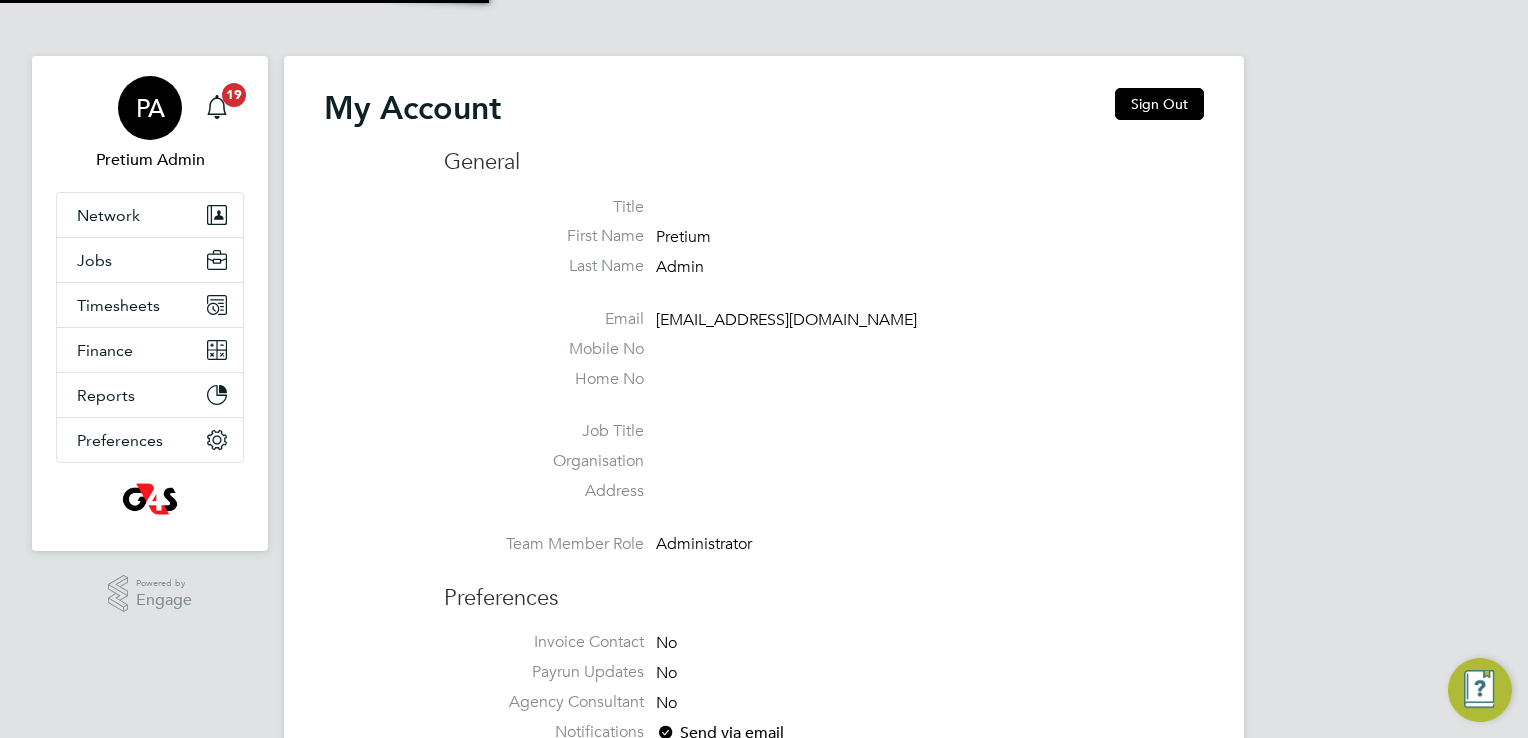 type on "rmg4s@pretiumresourcing.co.uk" 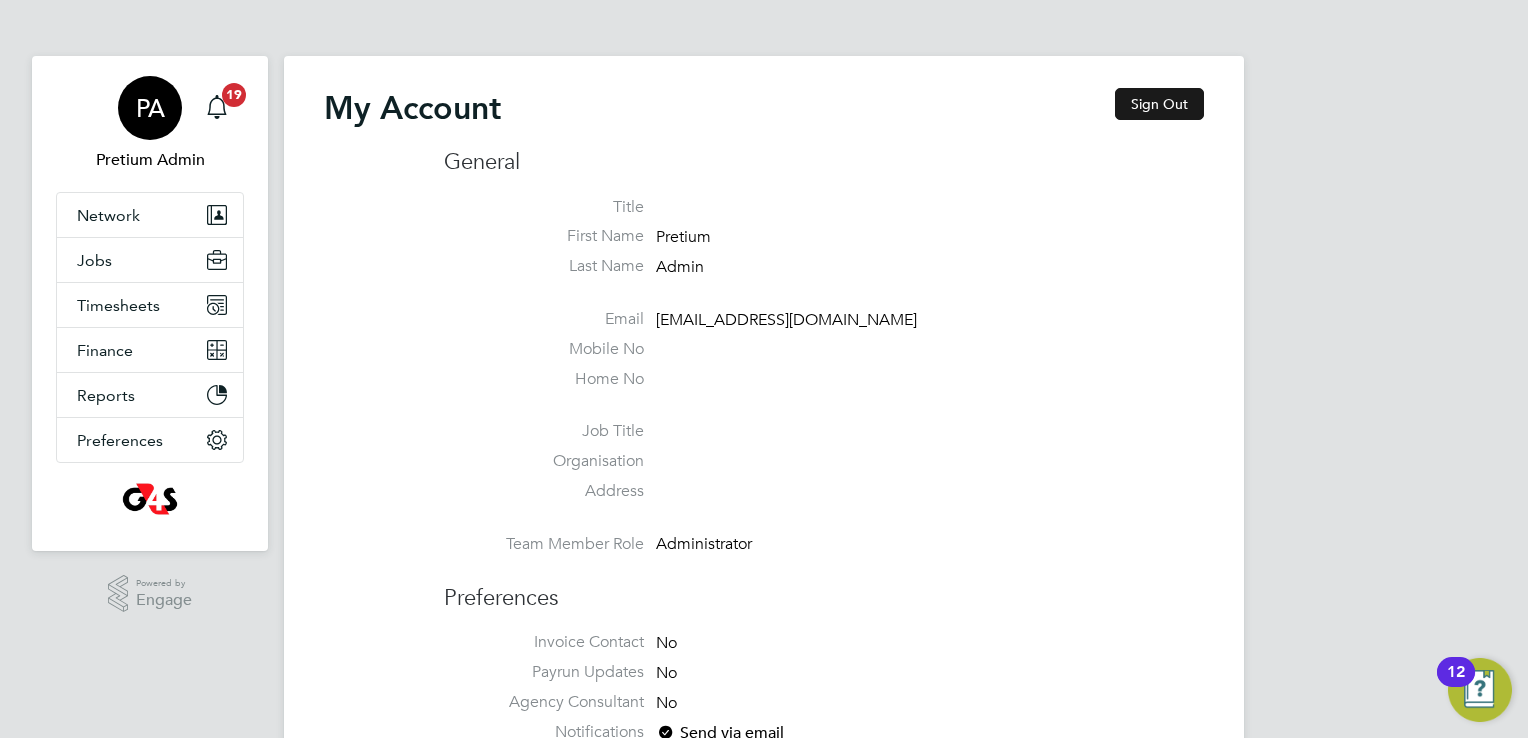 click on "Sign Out" at bounding box center (1159, 104) 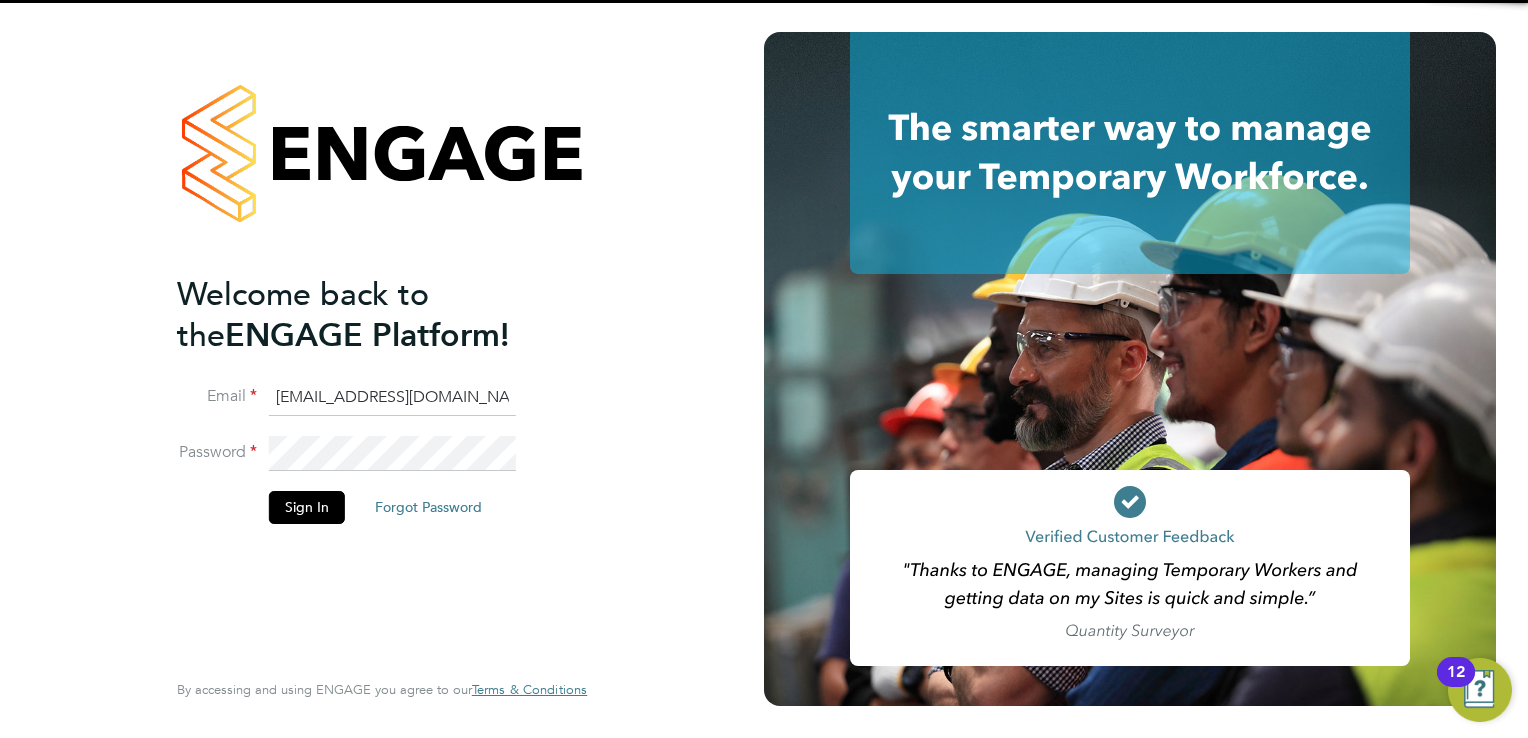 click on "[EMAIL_ADDRESS][DOMAIN_NAME]" 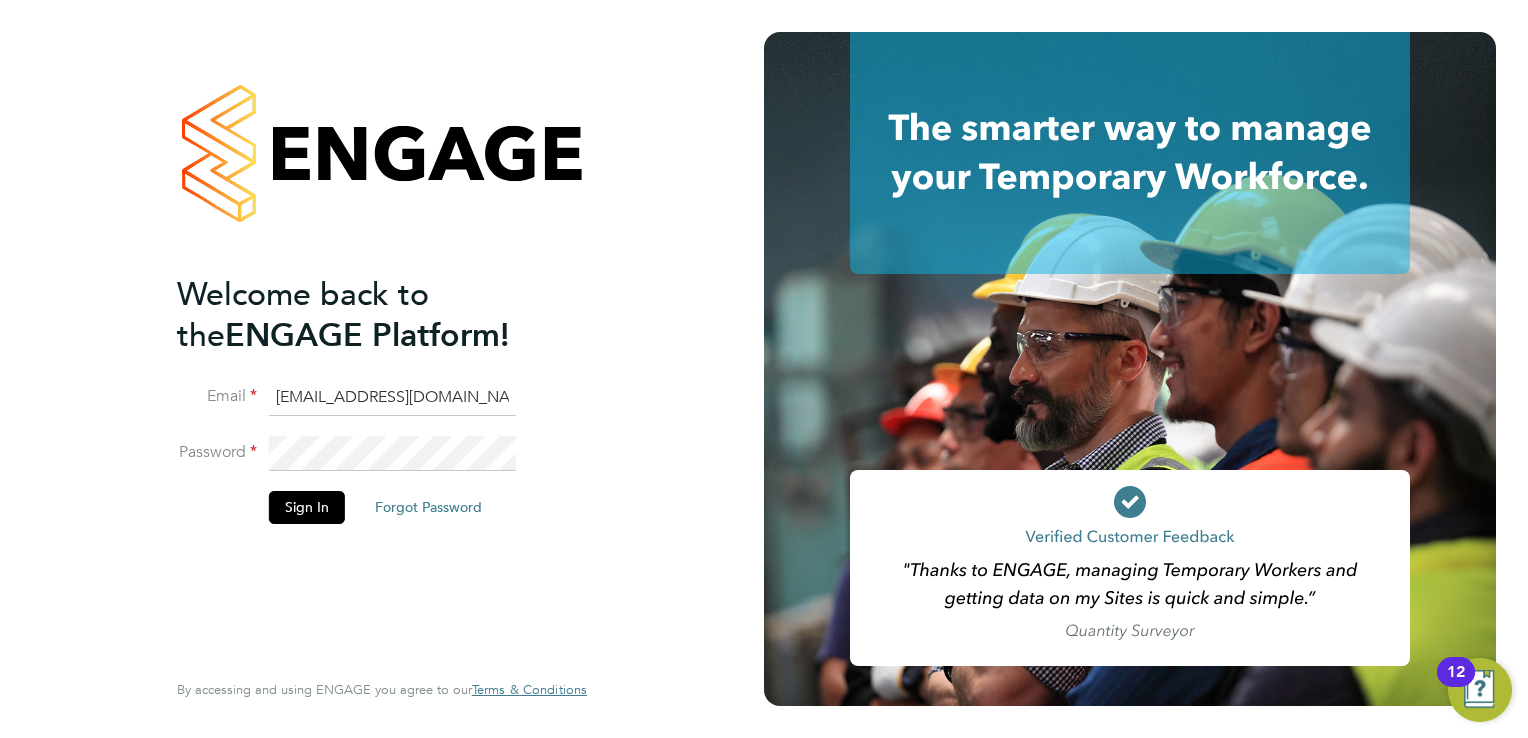 type on "ssukg4s@pretiumresourcing.co.uk" 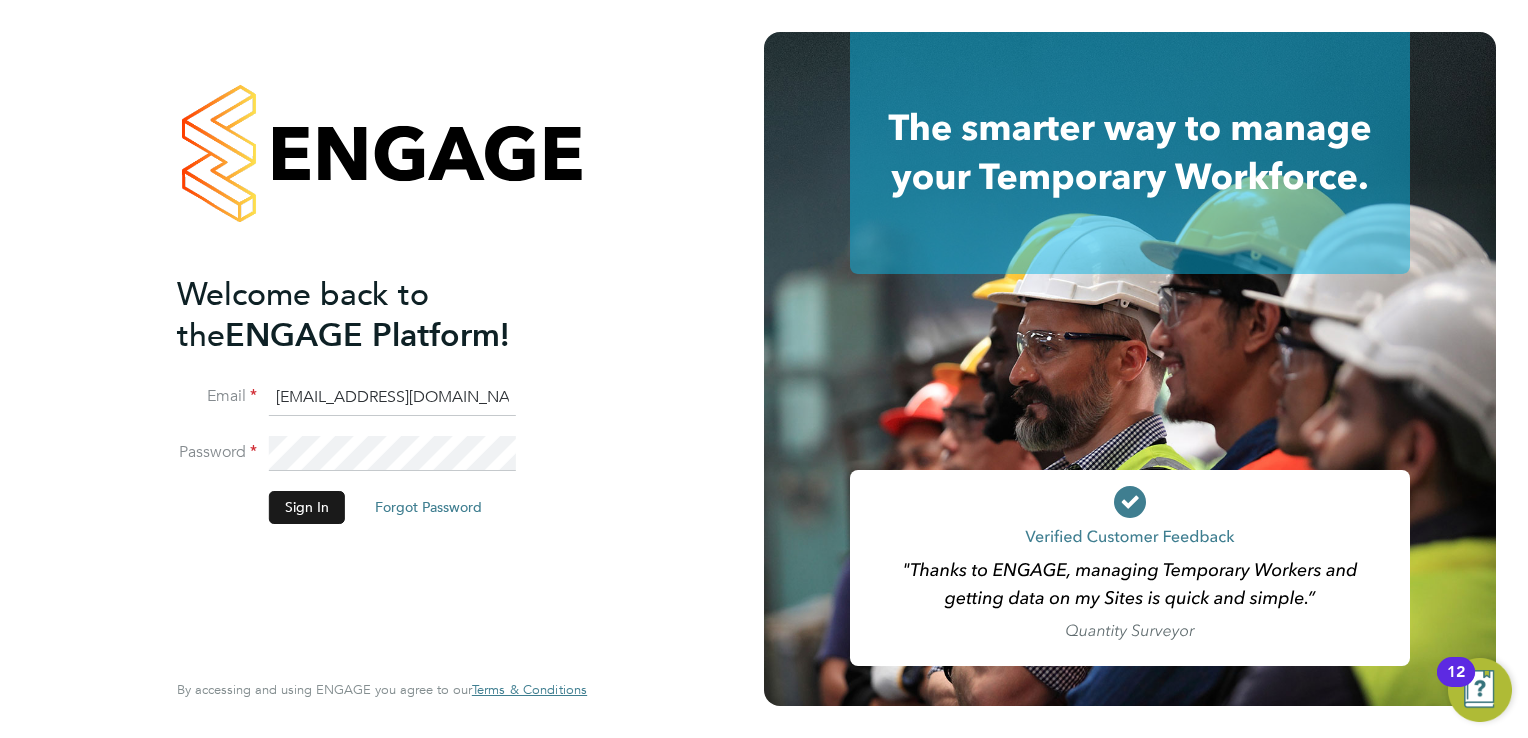 click on "Sign In" 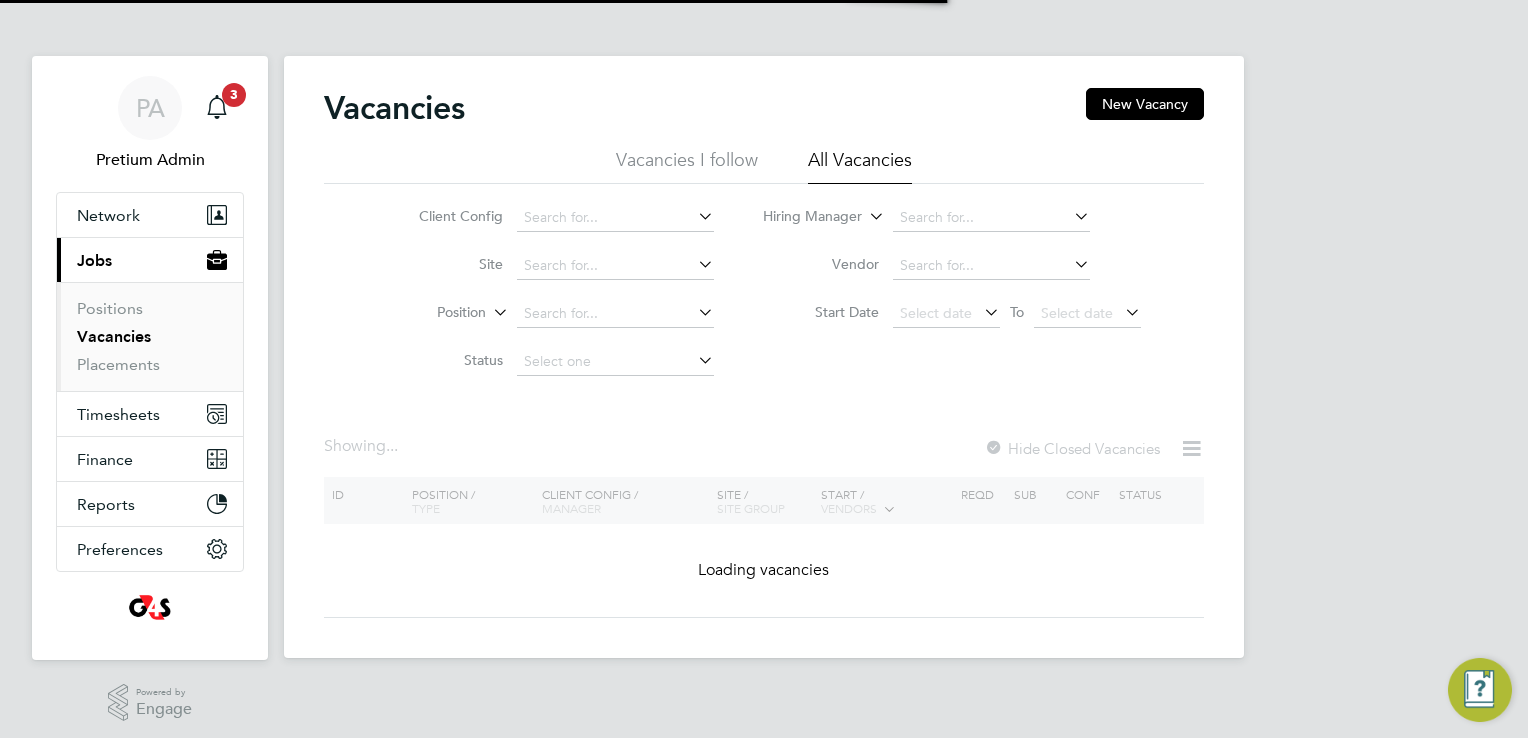 scroll, scrollTop: 0, scrollLeft: 0, axis: both 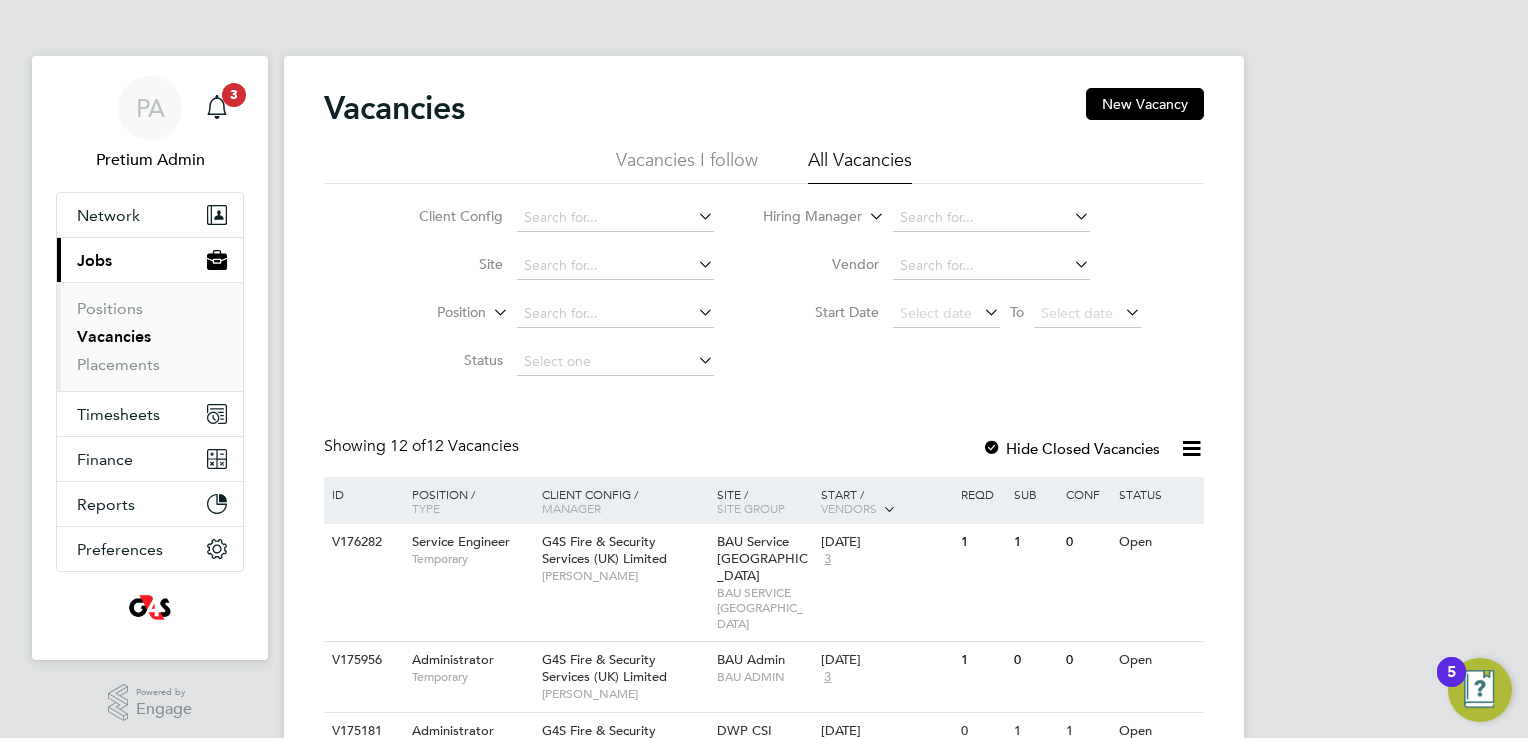 click on ".st0{fill:#C0C1C2;}
Powered by Engage" at bounding box center [150, 703] 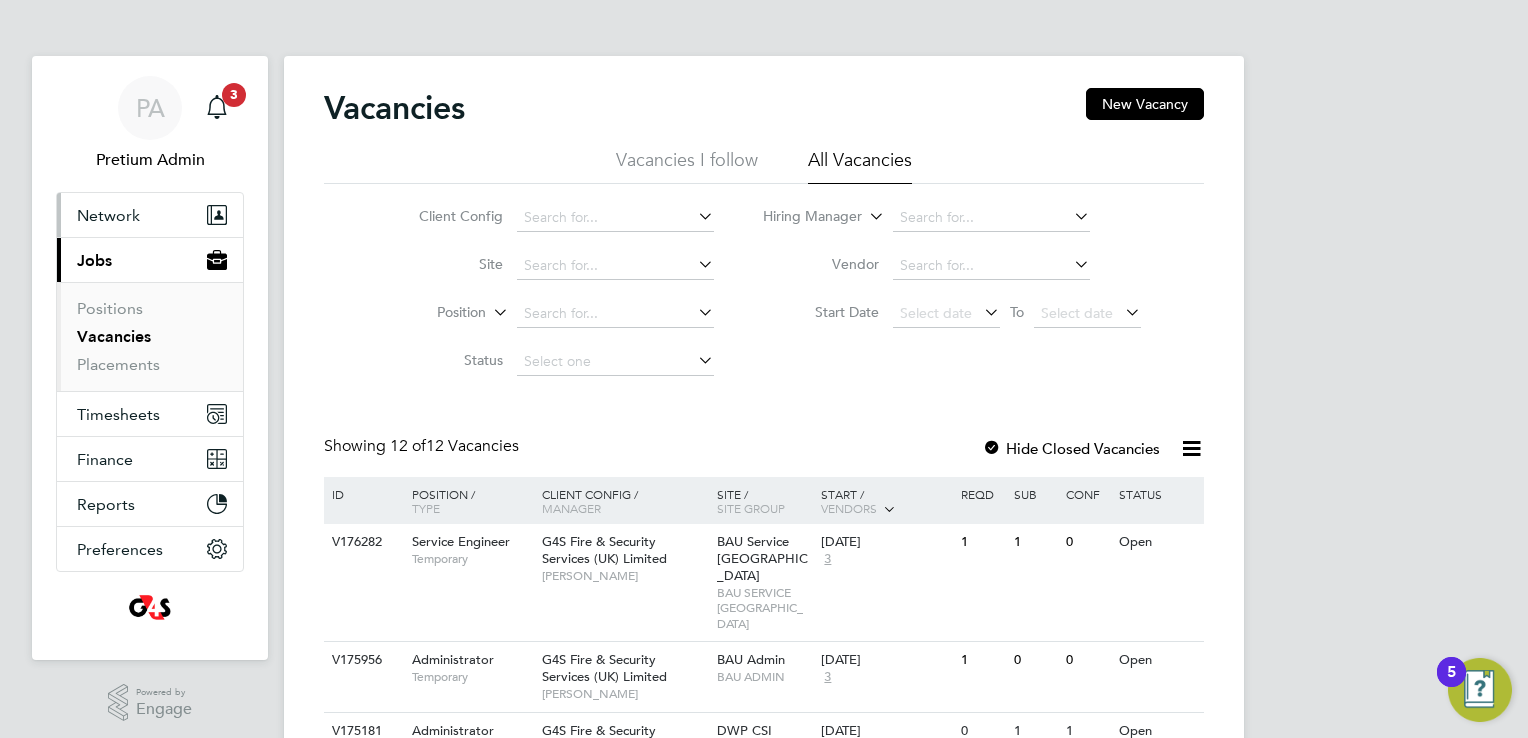 click on "Network" at bounding box center (150, 215) 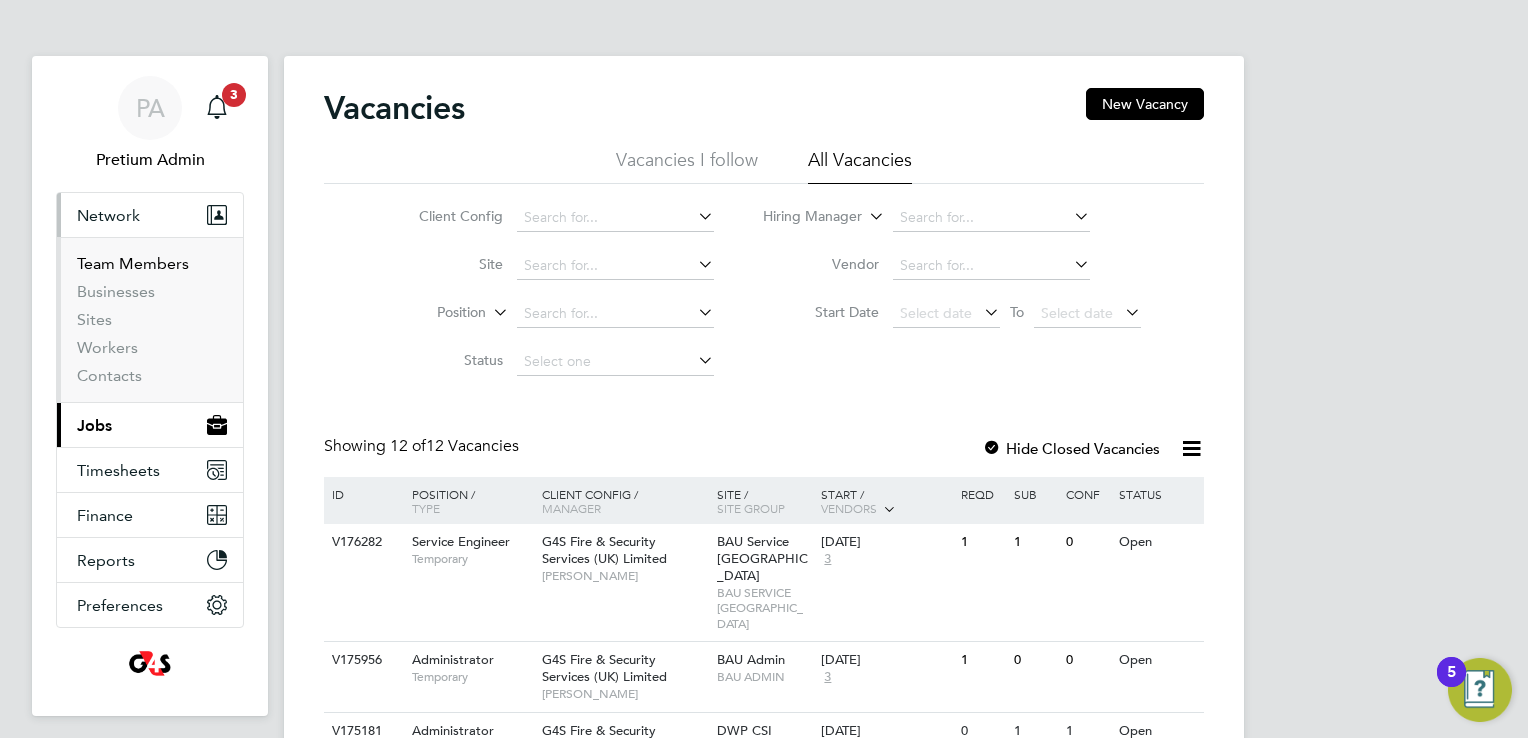 click on "Team Members" at bounding box center (133, 263) 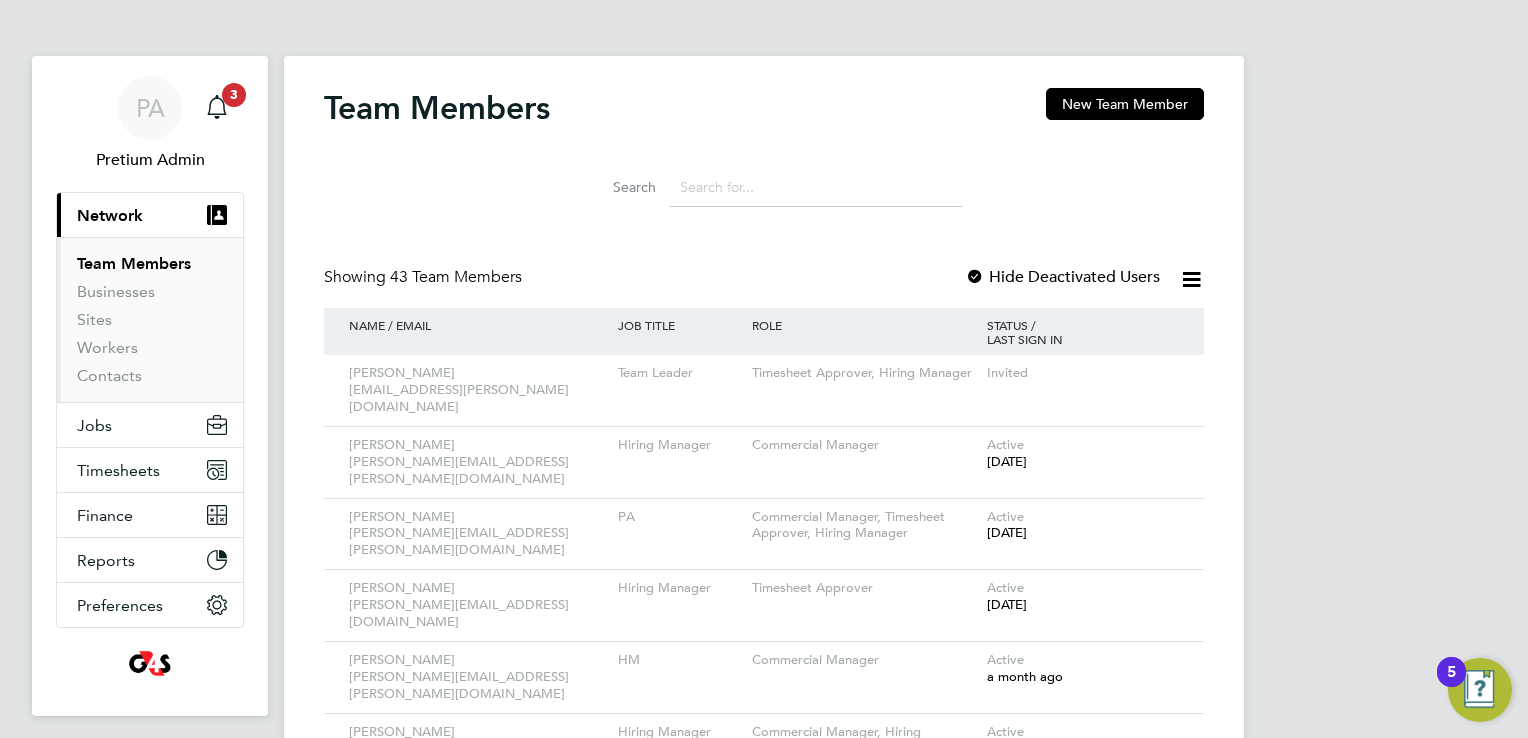 click 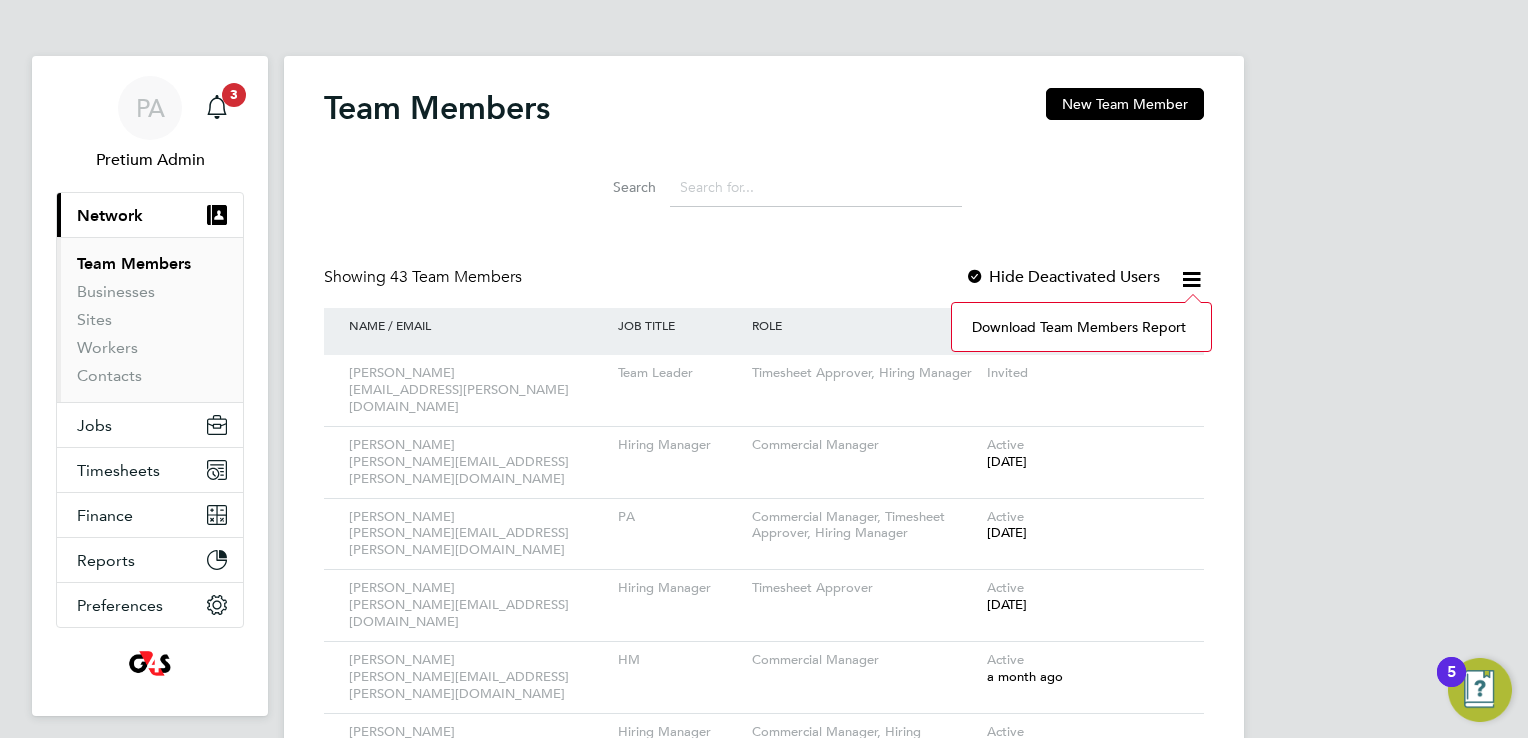 click on "Download Team Members Report" 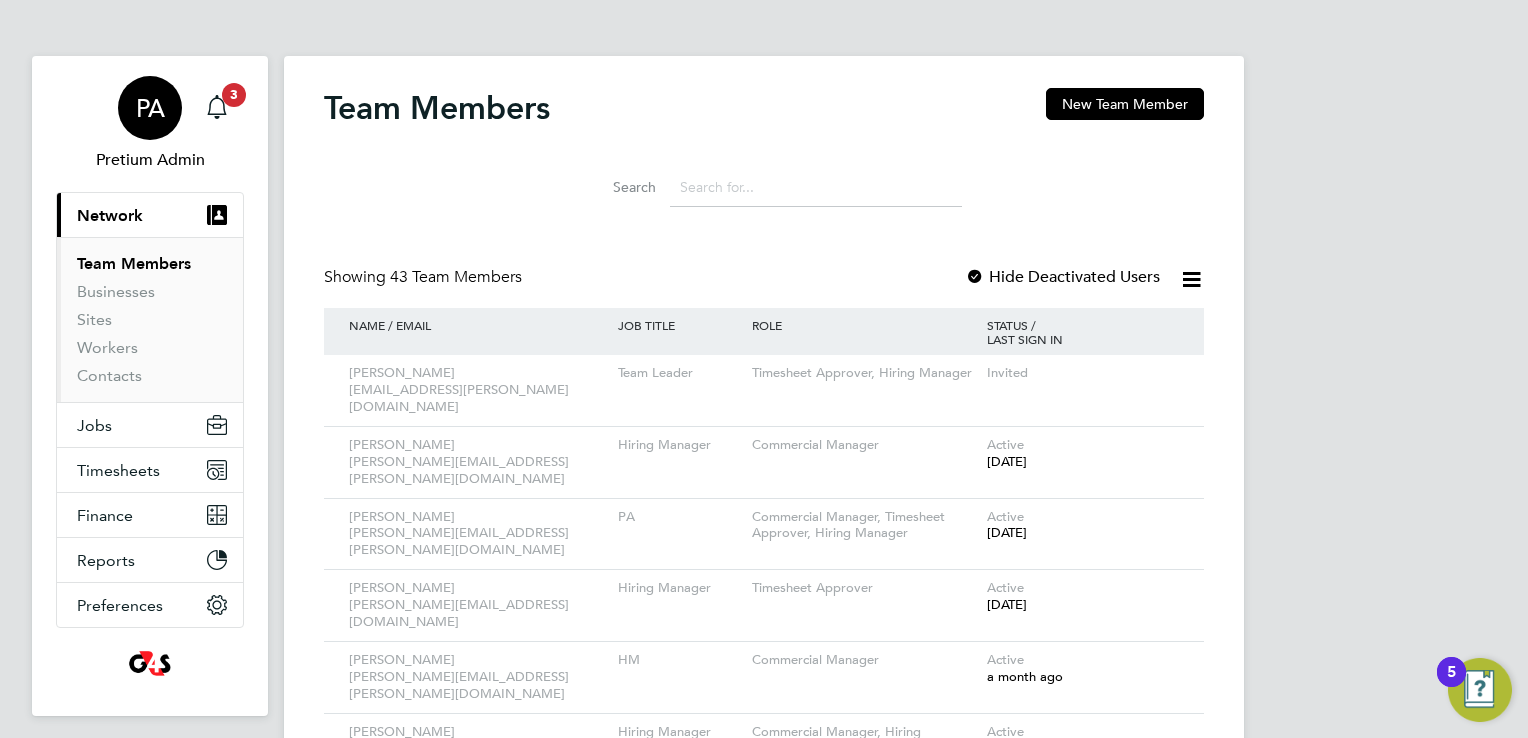click on "PA" at bounding box center (150, 108) 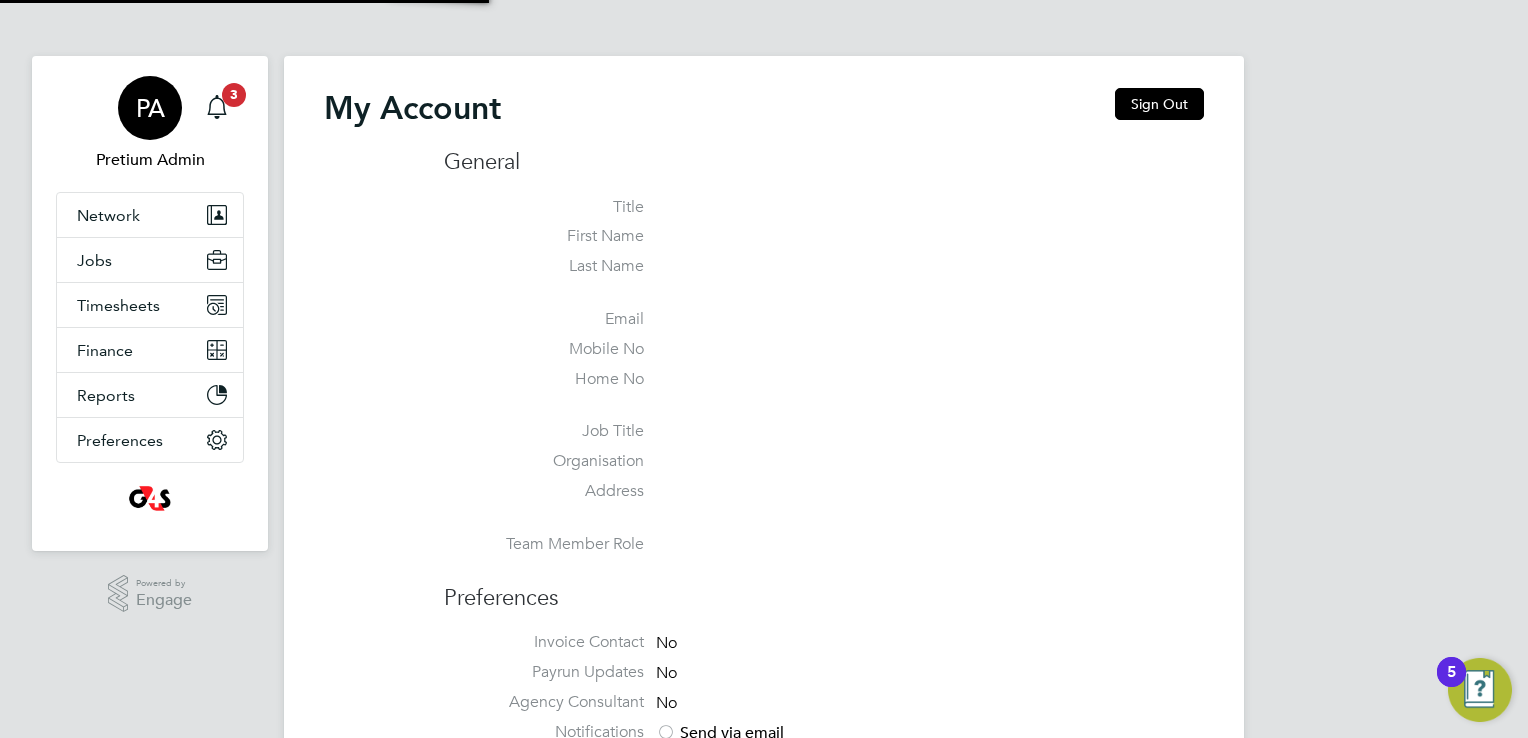 type on "[PERSON_NAME][EMAIL_ADDRESS][PERSON_NAME][DOMAIN_NAME]" 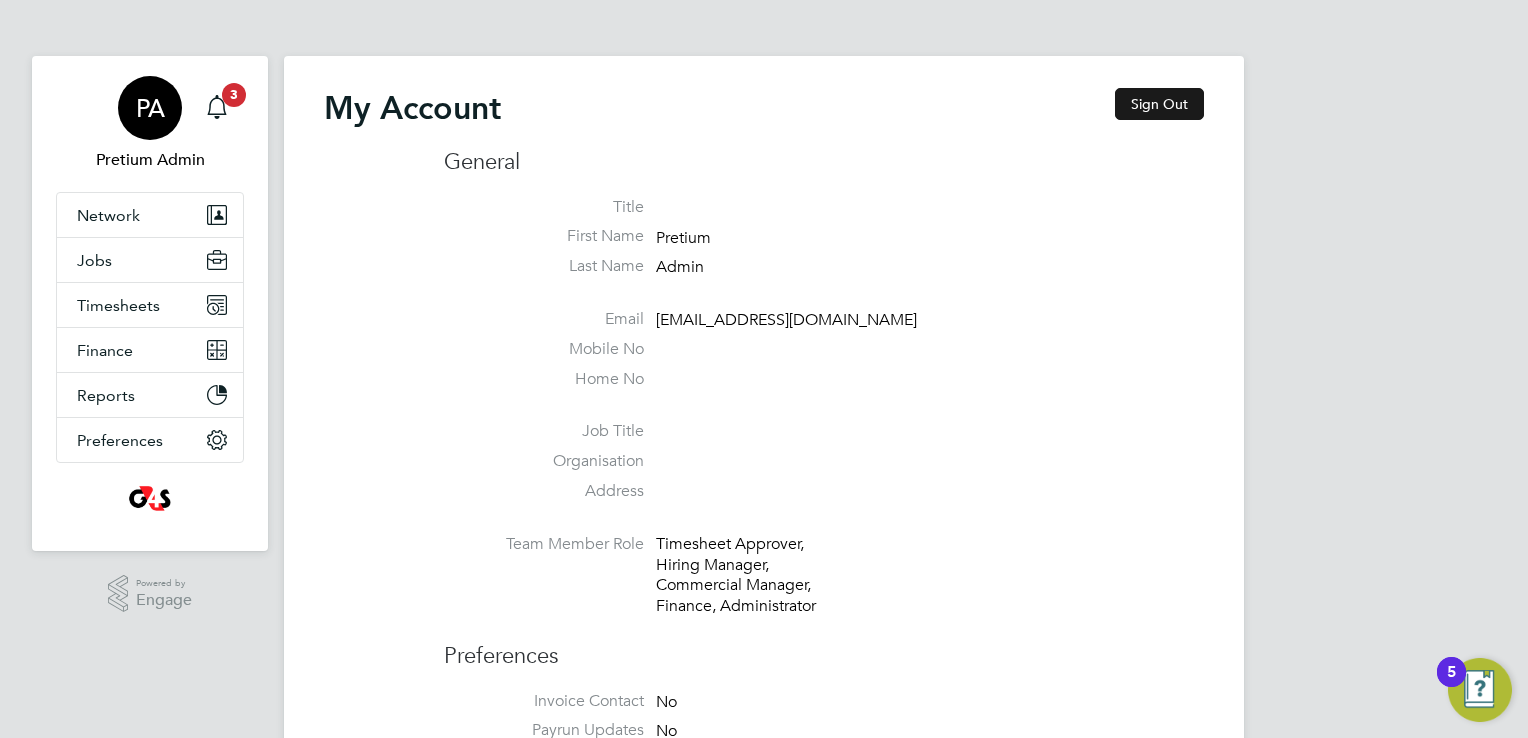 click on "Sign Out" at bounding box center (1159, 104) 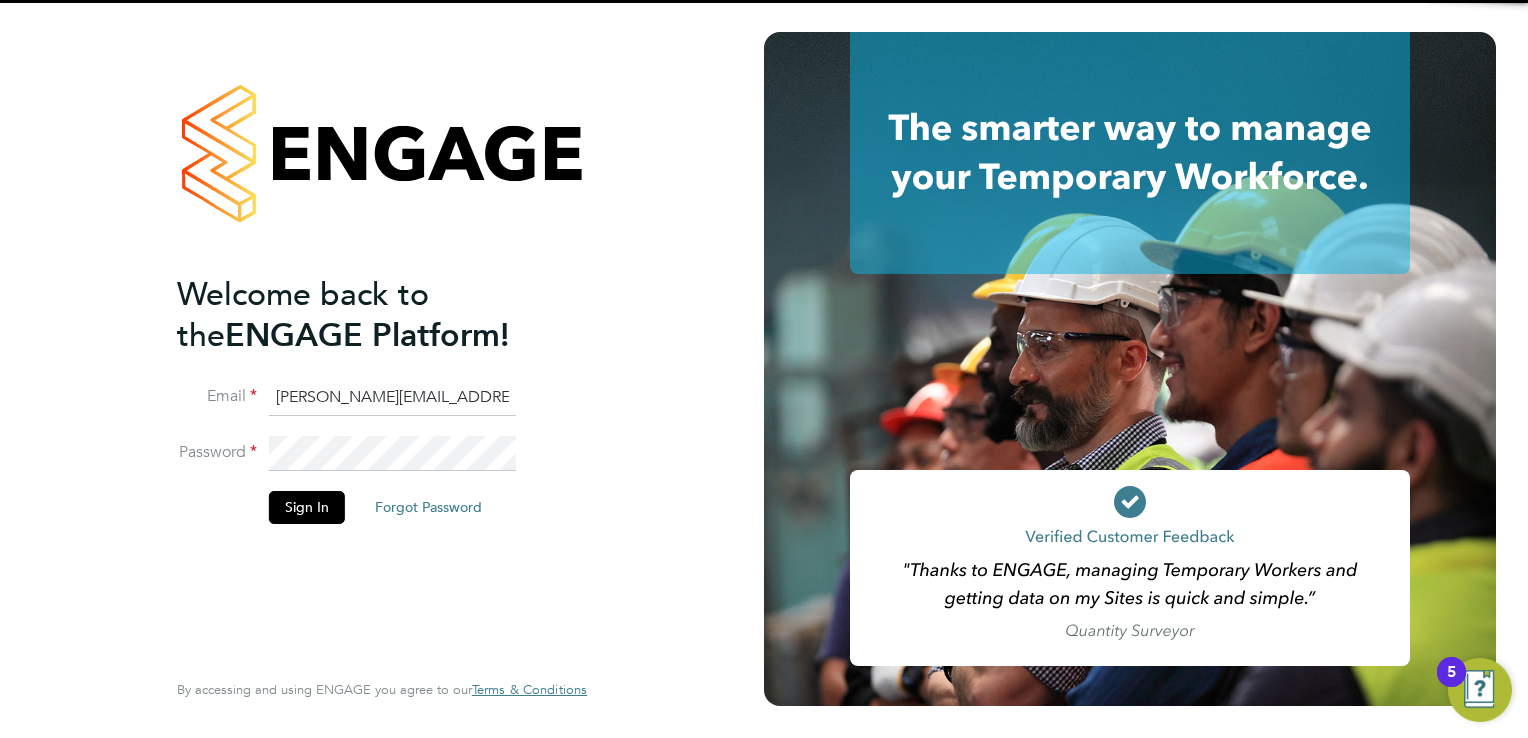 click on "[PERSON_NAME][EMAIL_ADDRESS][PERSON_NAME][DOMAIN_NAME]" 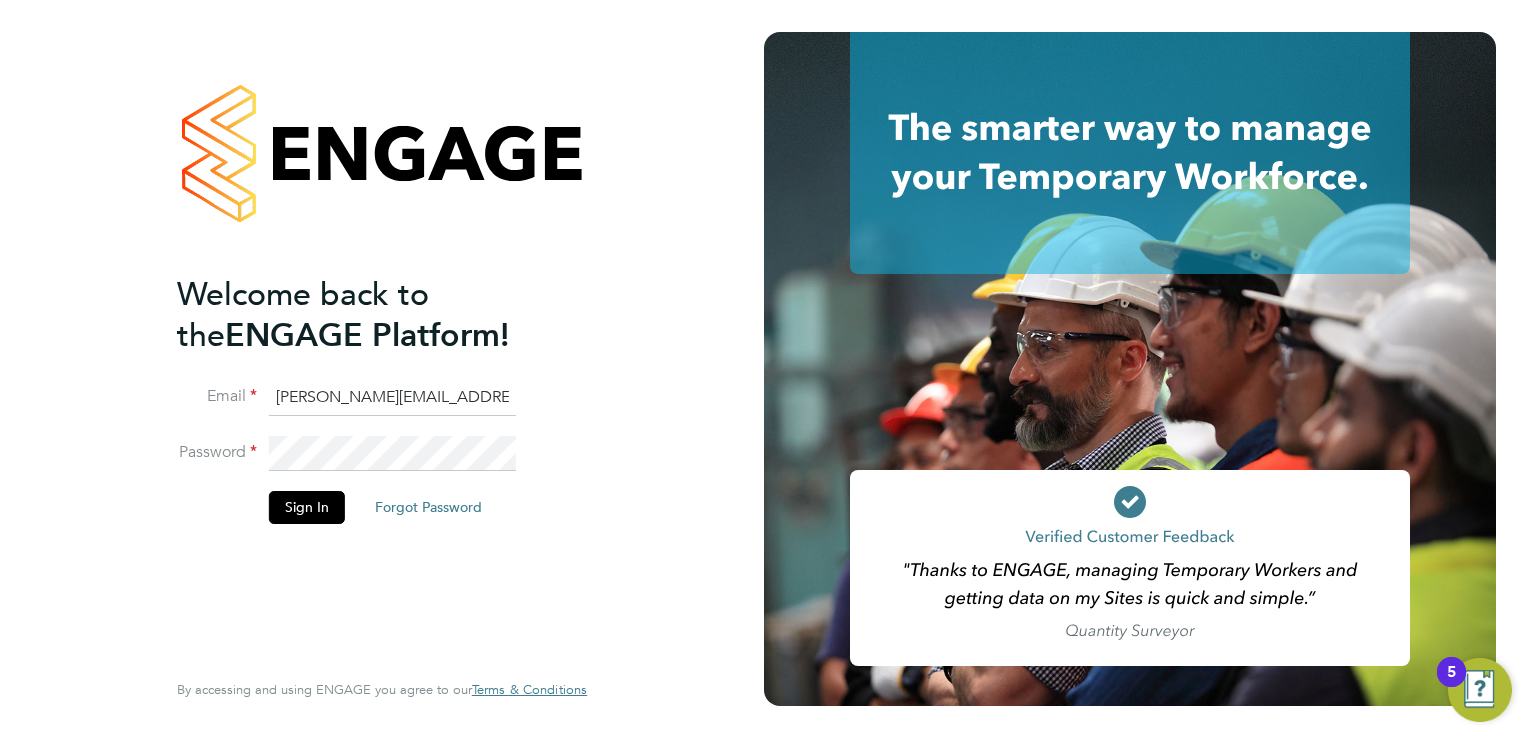 scroll, scrollTop: 0, scrollLeft: 43, axis: horizontal 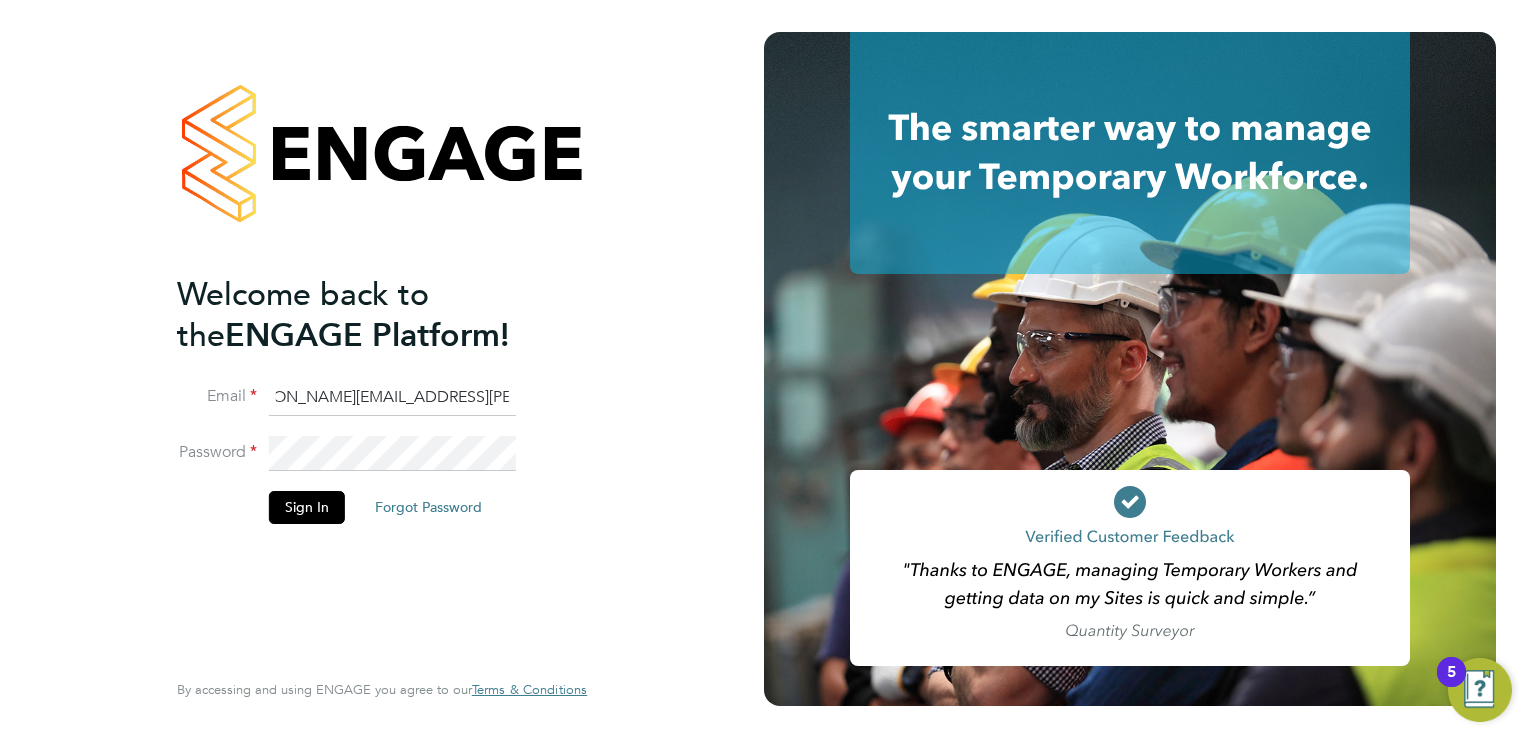 drag, startPoint x: 275, startPoint y: 395, endPoint x: 1009, endPoint y: 520, distance: 744.5677 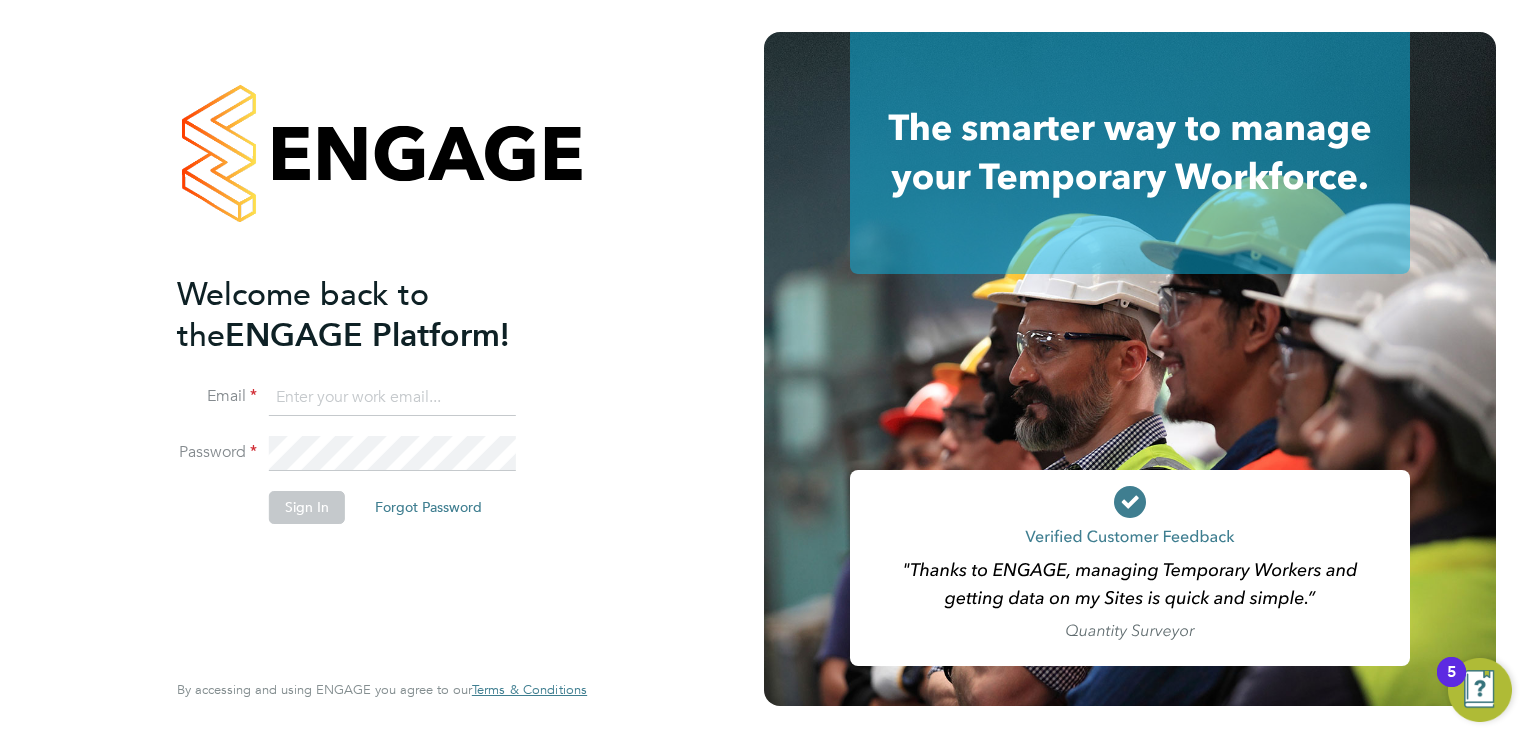 scroll, scrollTop: 0, scrollLeft: 0, axis: both 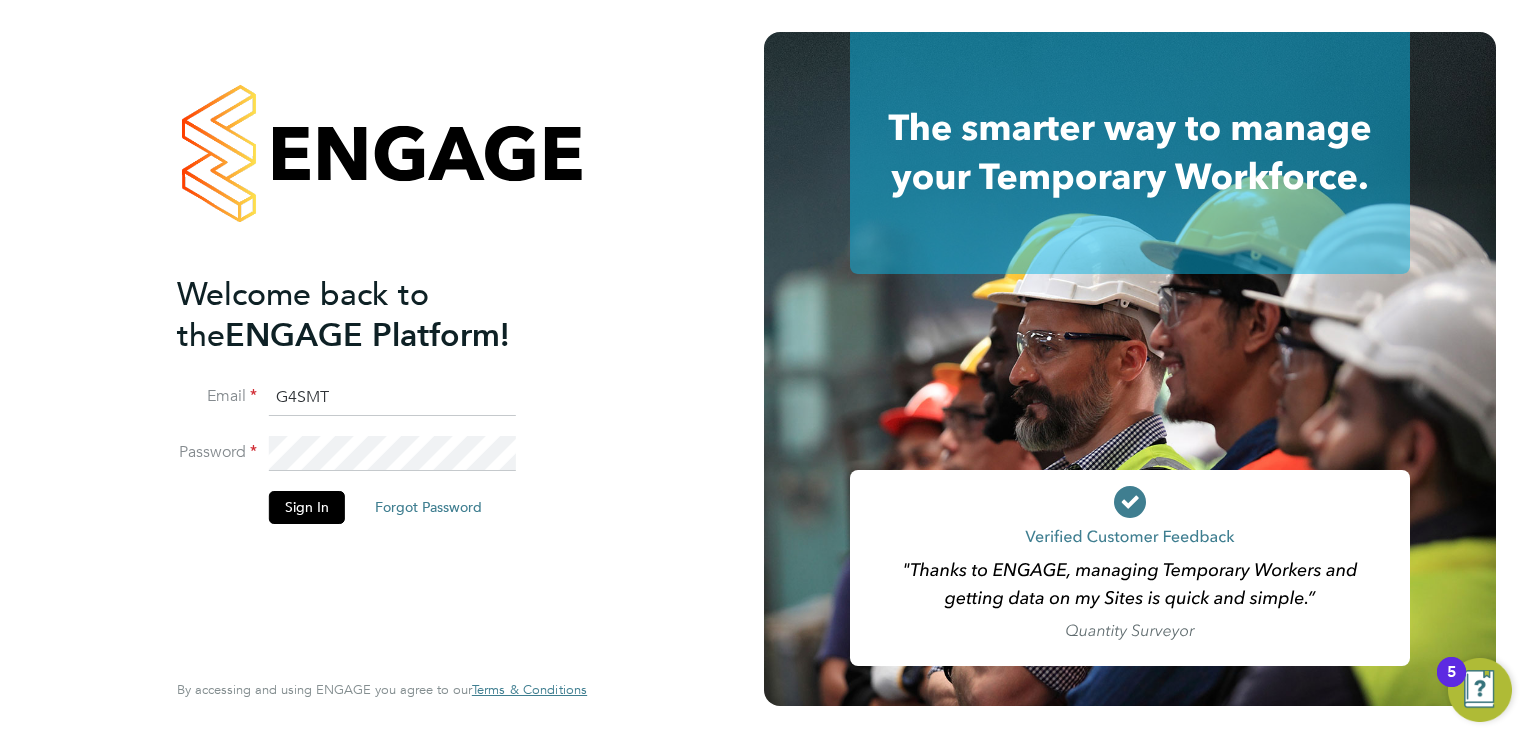 type on "[EMAIL_ADDRESS][DOMAIN_NAME]" 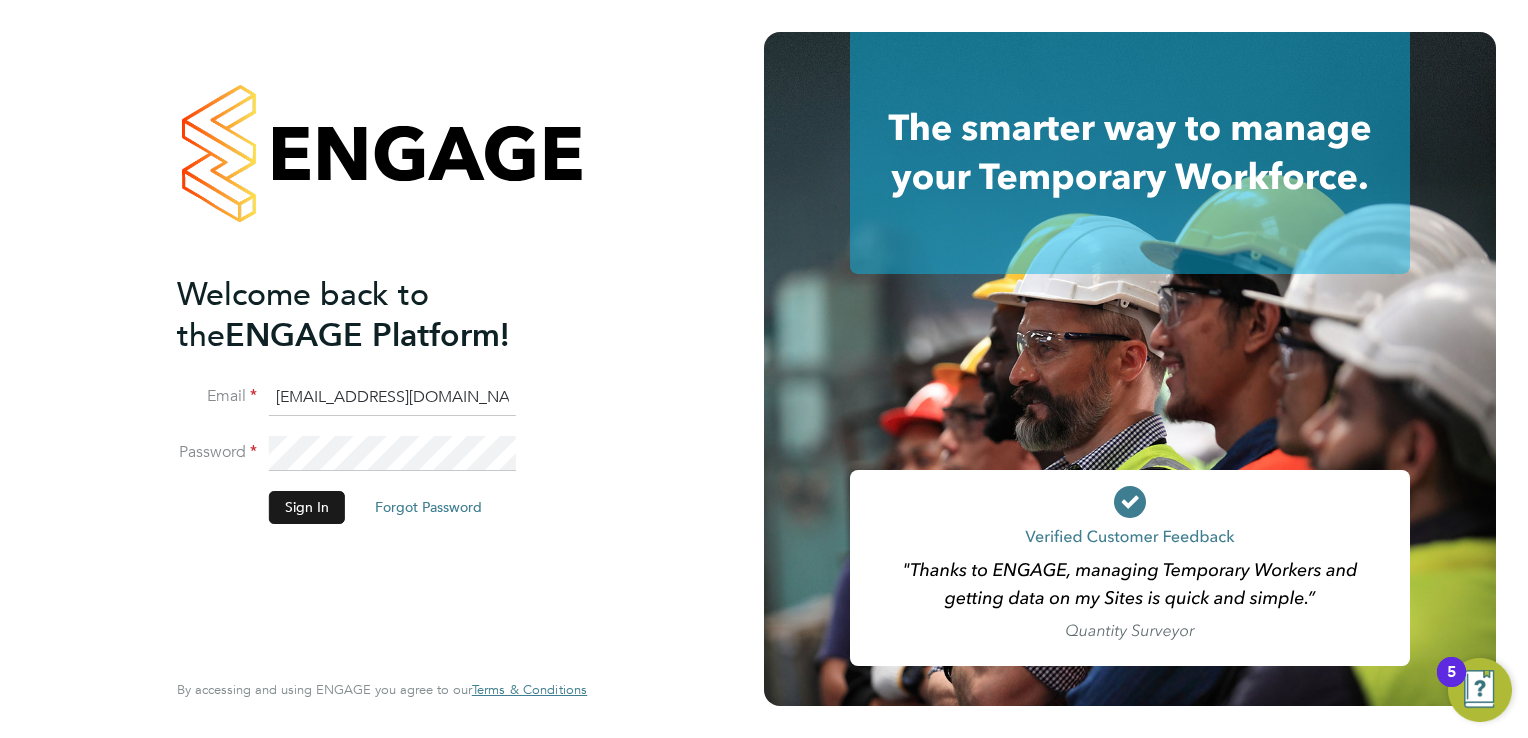 click on "Sign In" 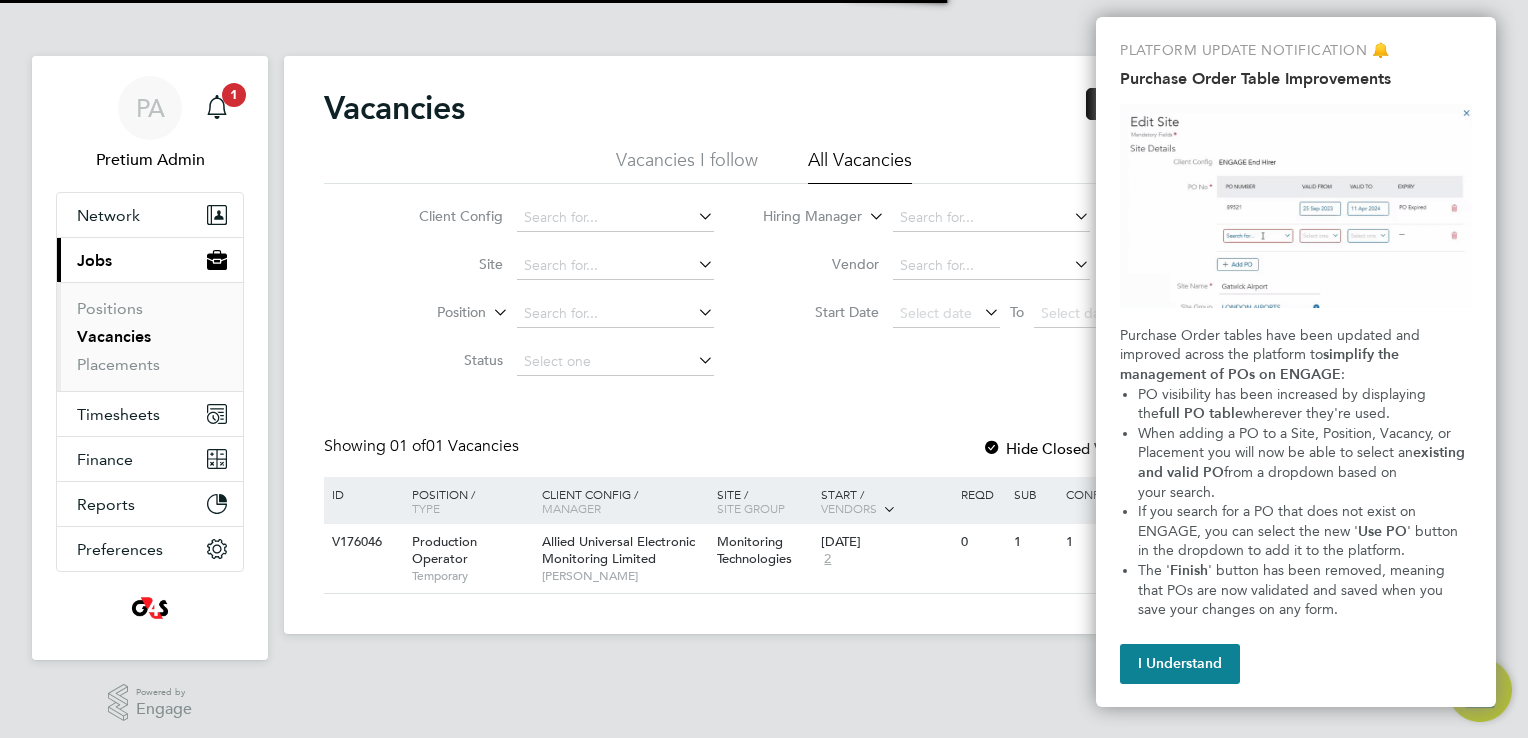 scroll, scrollTop: 0, scrollLeft: 0, axis: both 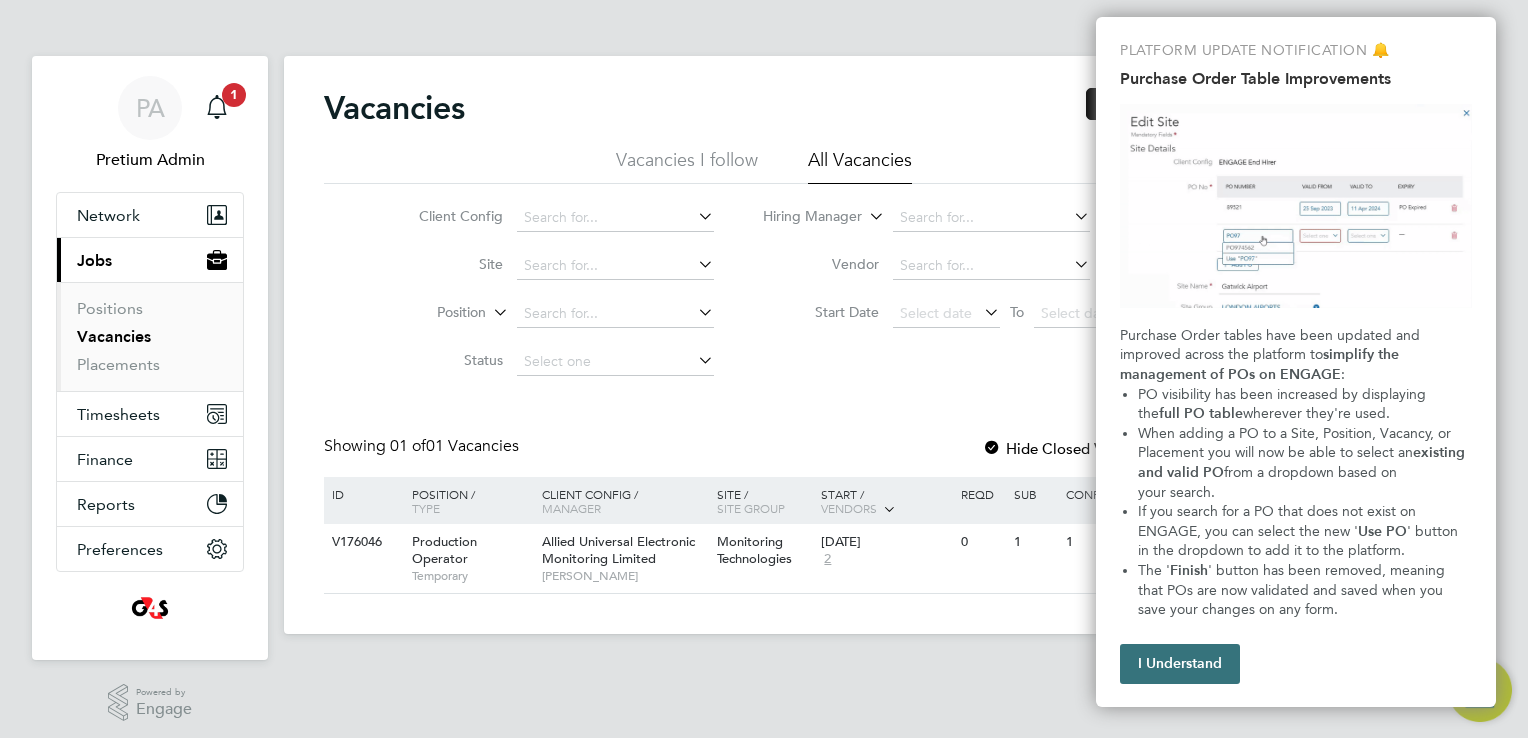 click on "I Understand" at bounding box center [1180, 664] 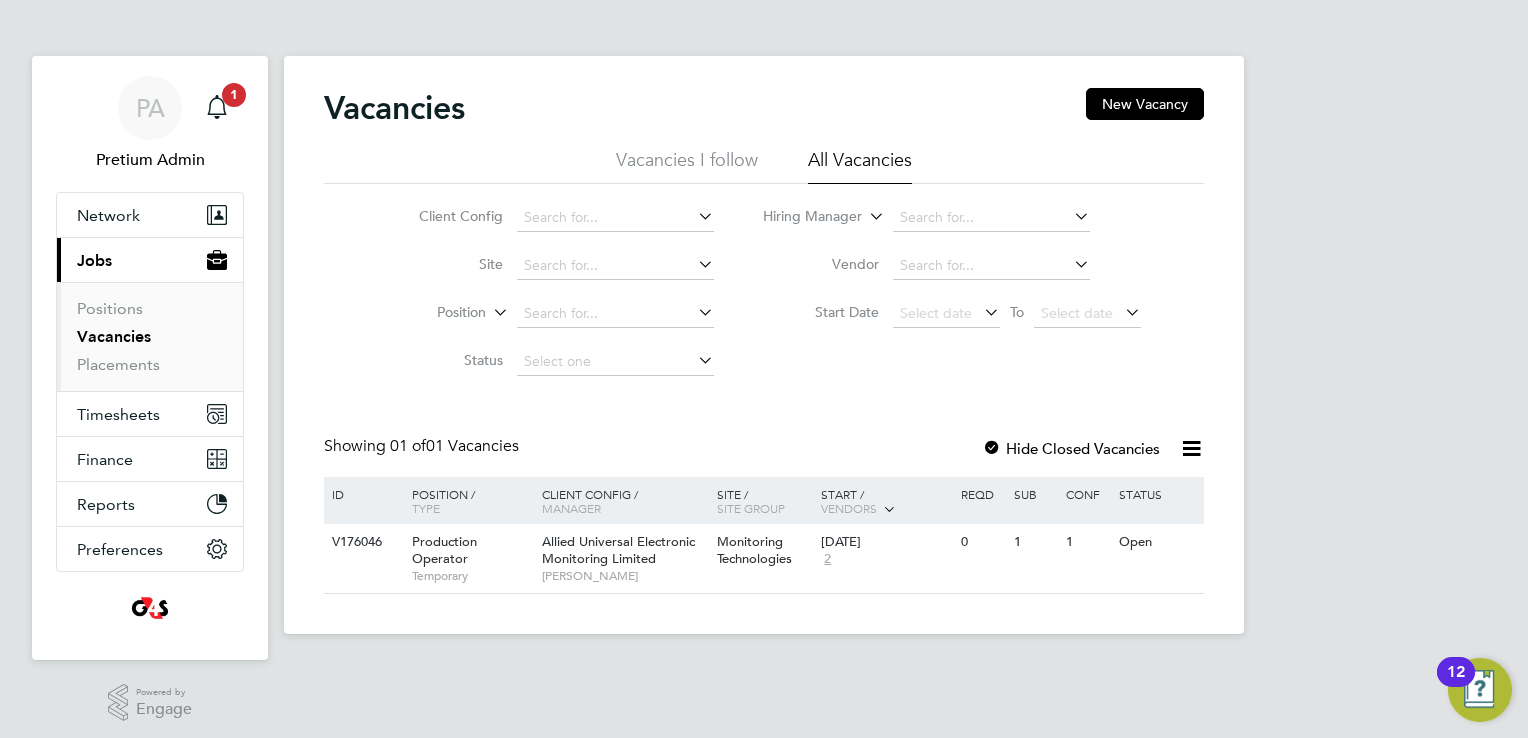 click on "Current page:   Jobs" at bounding box center (150, 260) 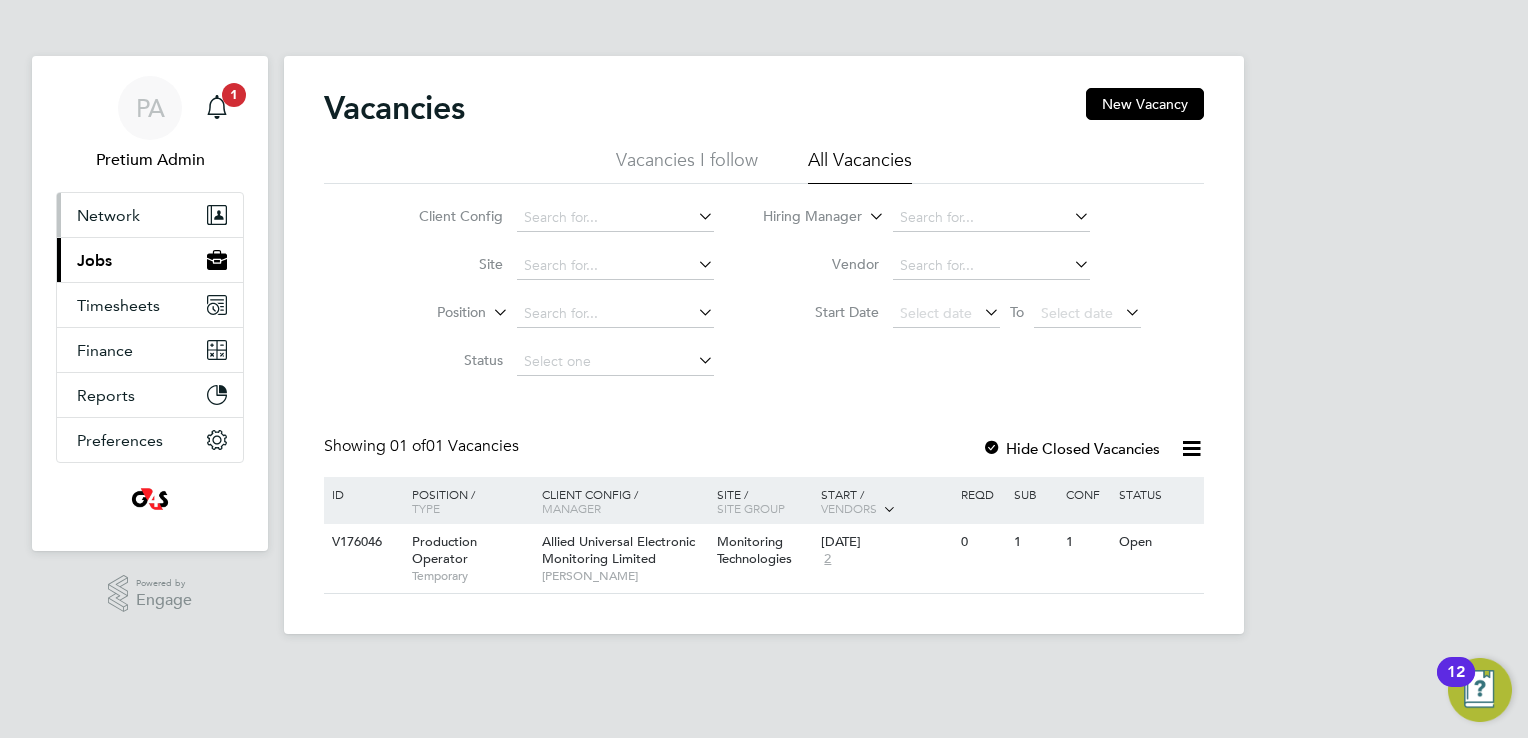 click on "Network" at bounding box center (150, 215) 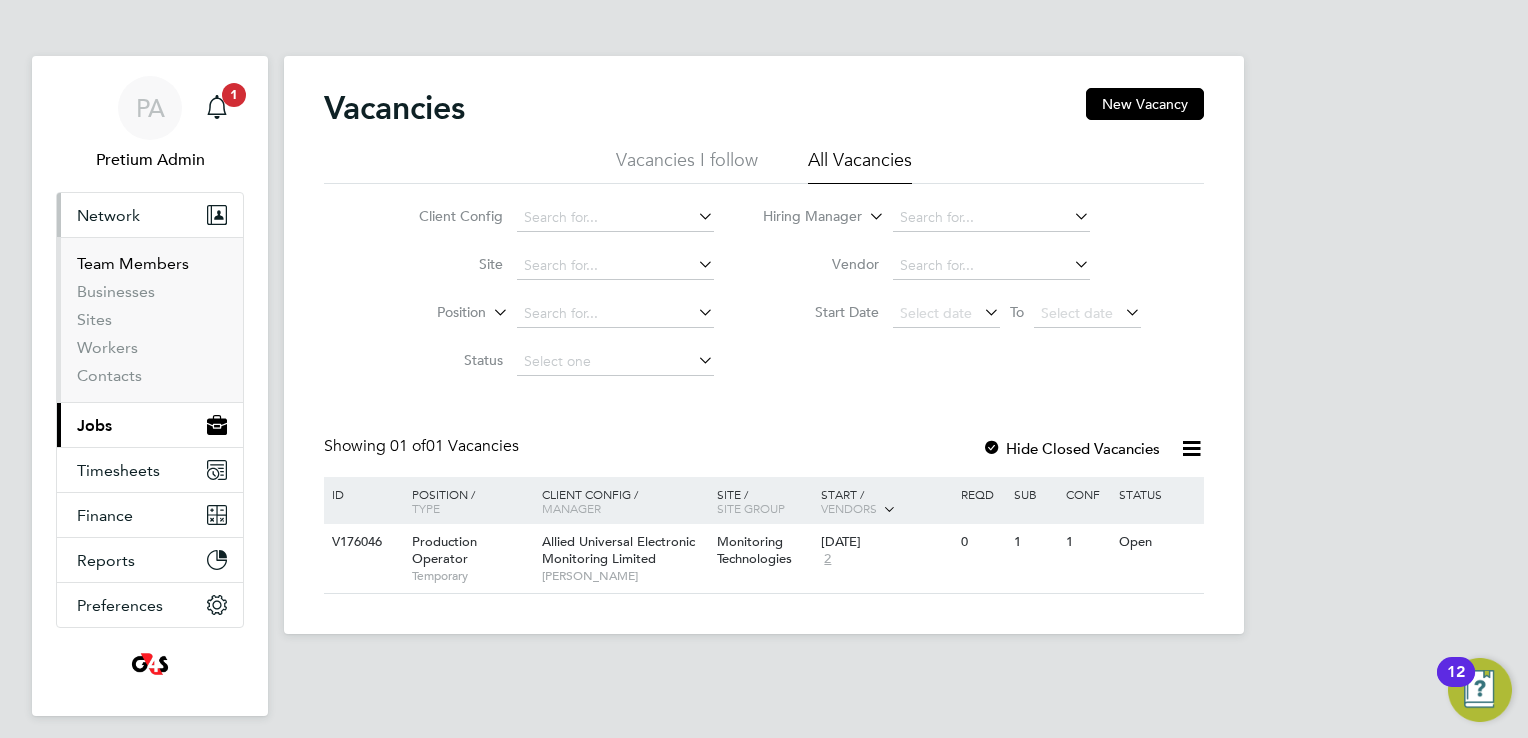 click on "Team Members" at bounding box center (133, 263) 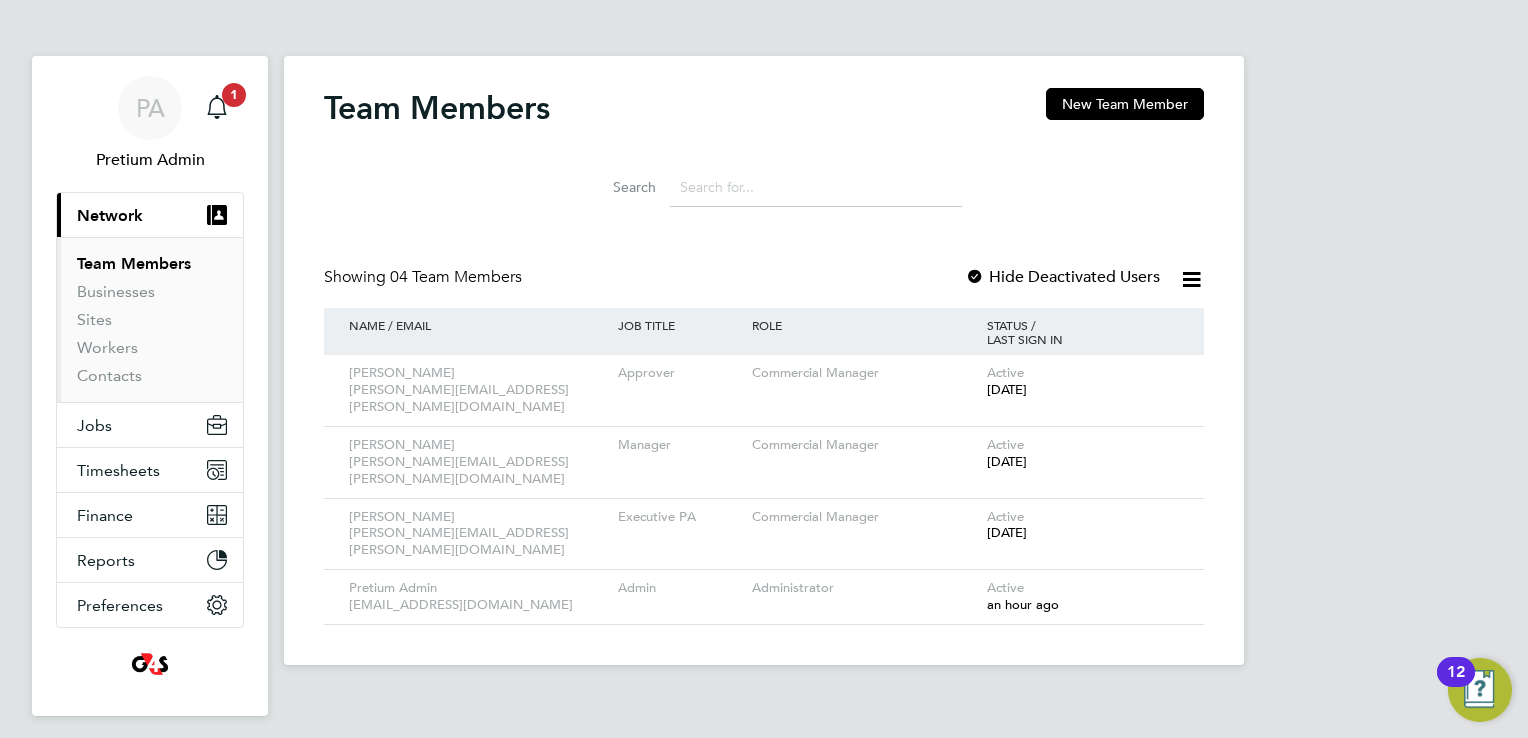 click 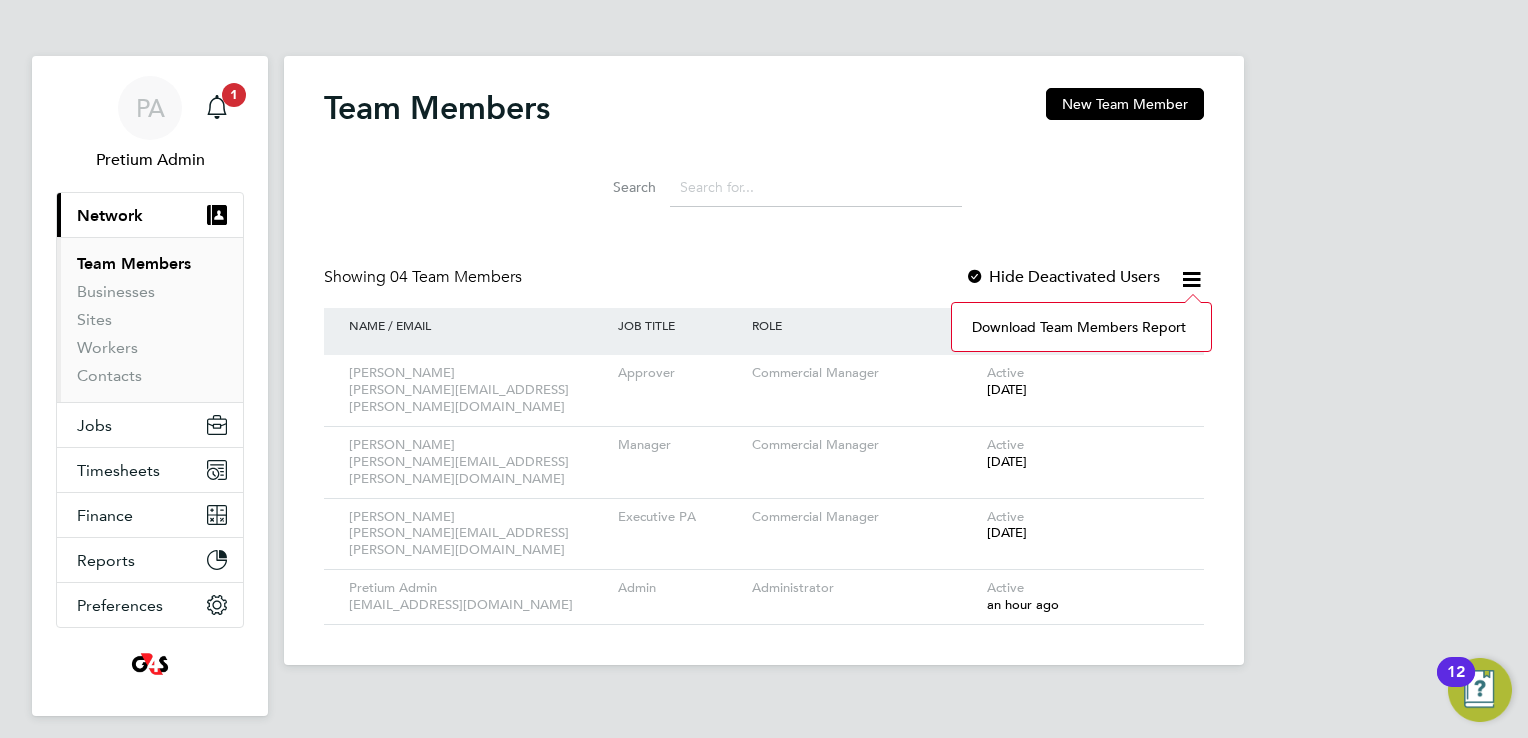 click on "Download Team Members Report" 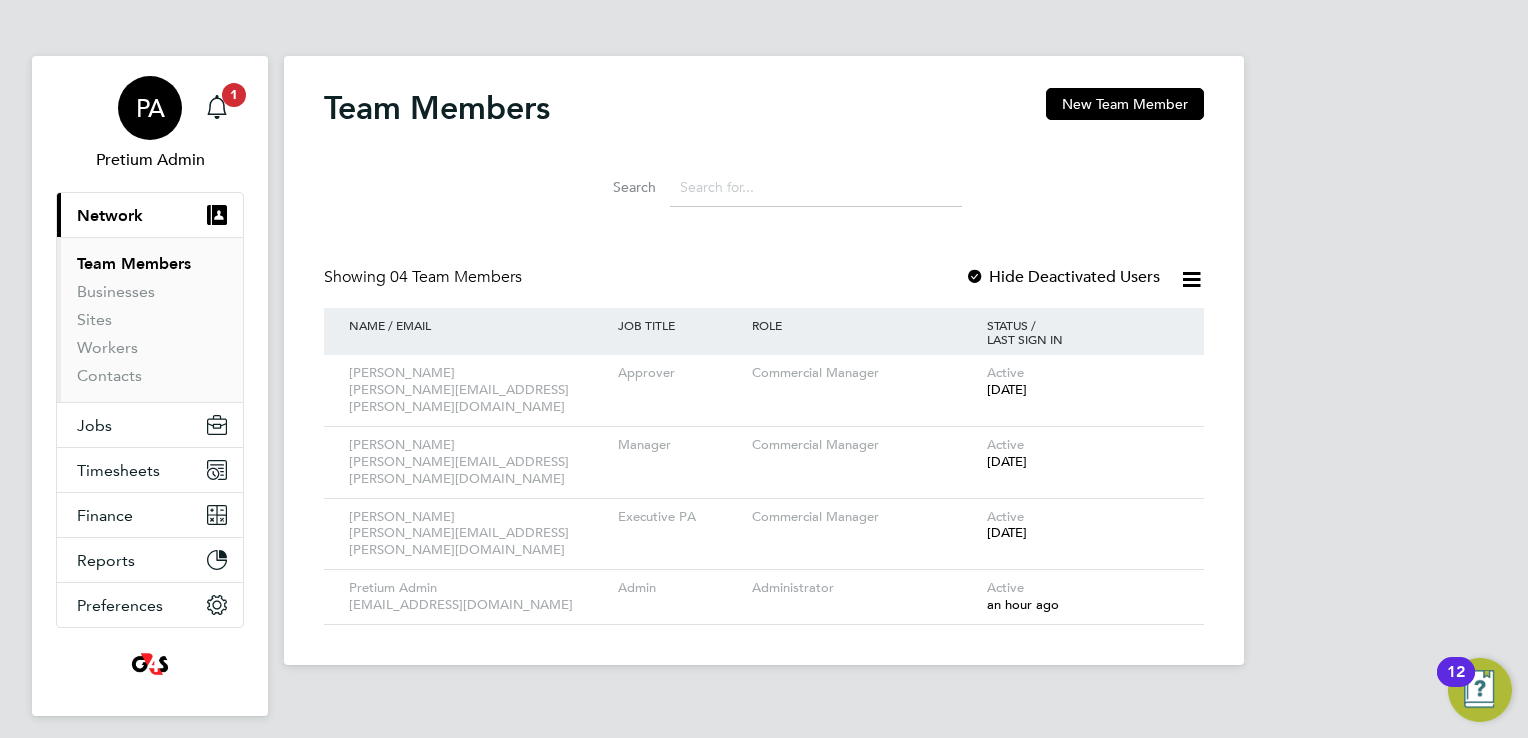 click on "PA" at bounding box center (150, 108) 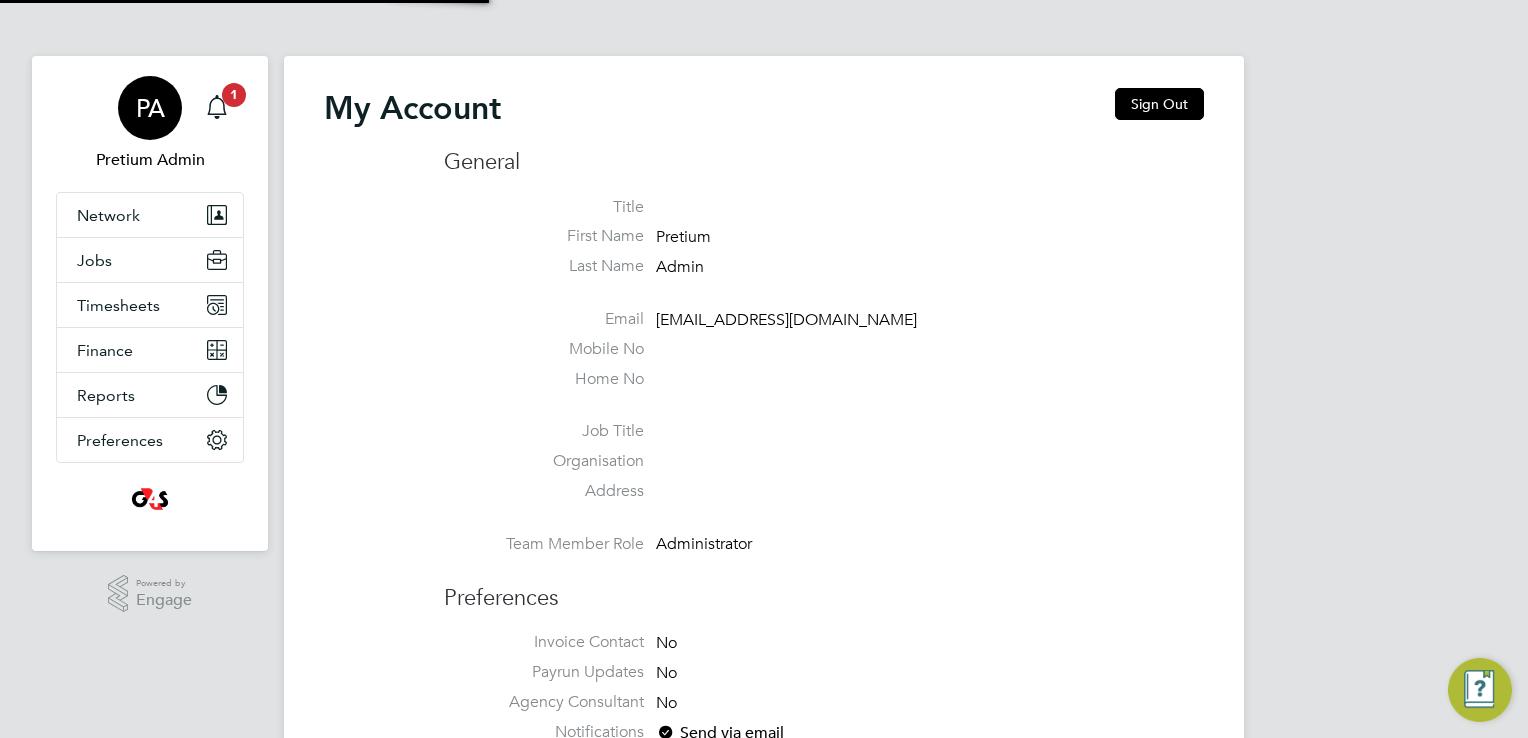 type on "[EMAIL_ADDRESS][DOMAIN_NAME]" 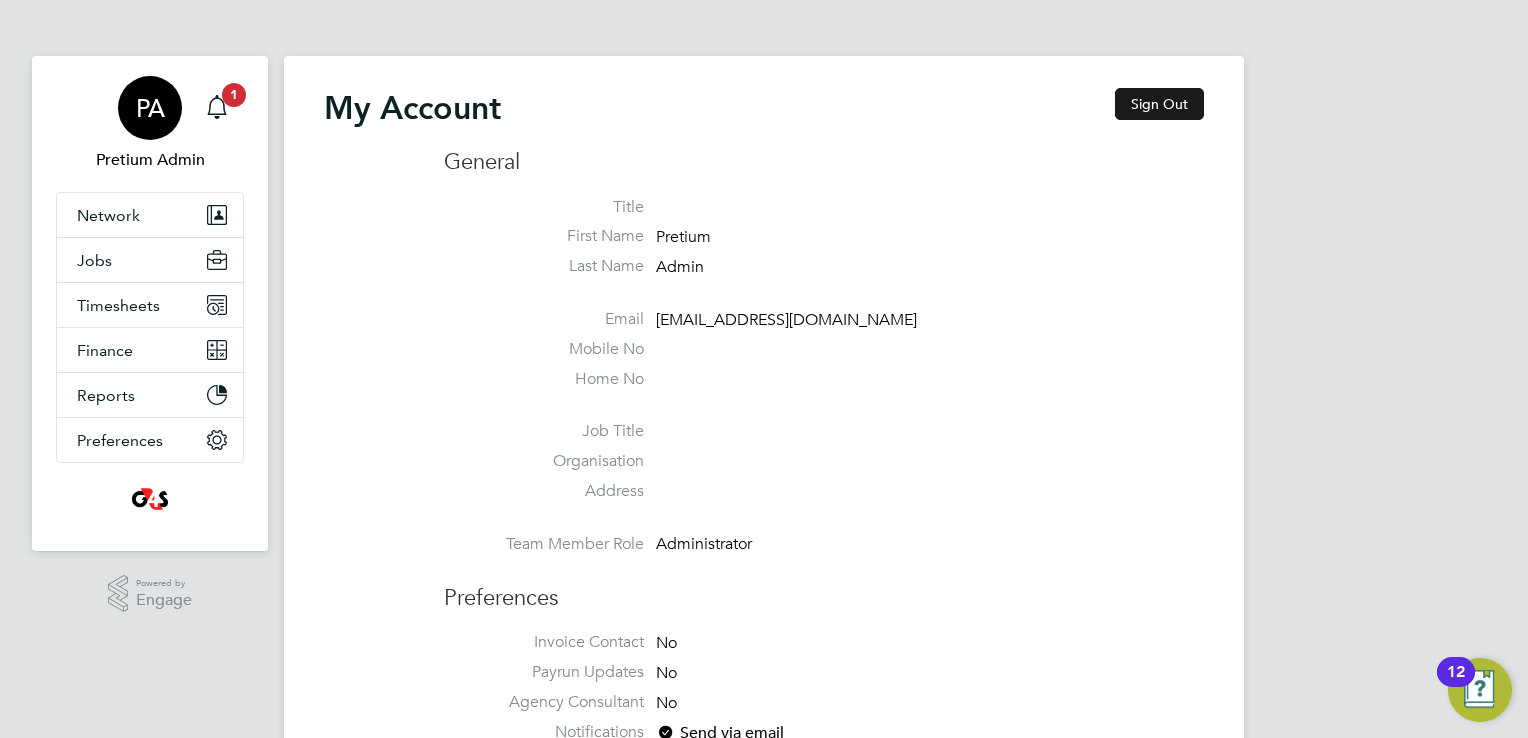 click on "Sign Out" at bounding box center (1159, 104) 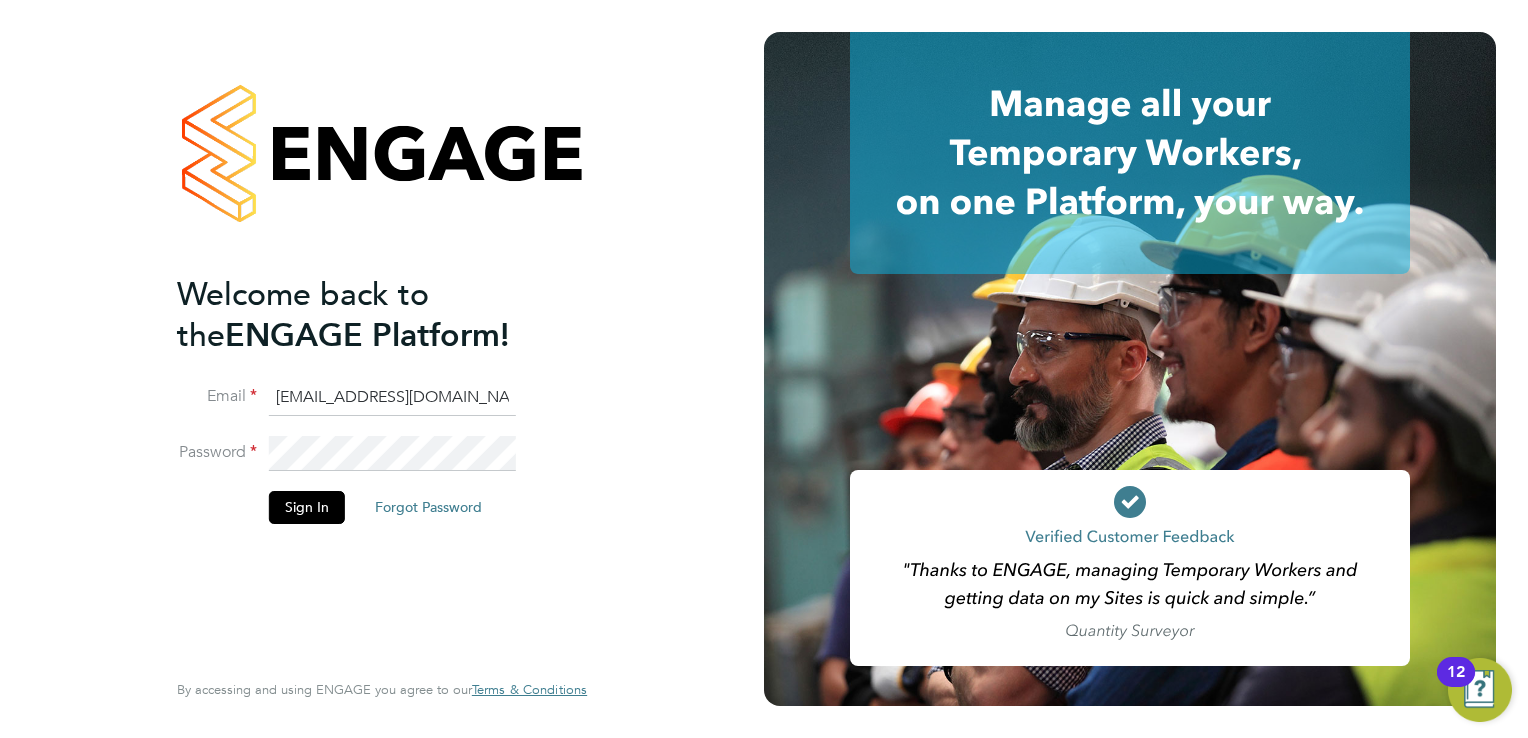 click on "g4scash@pretiumresourcing.co.uk" 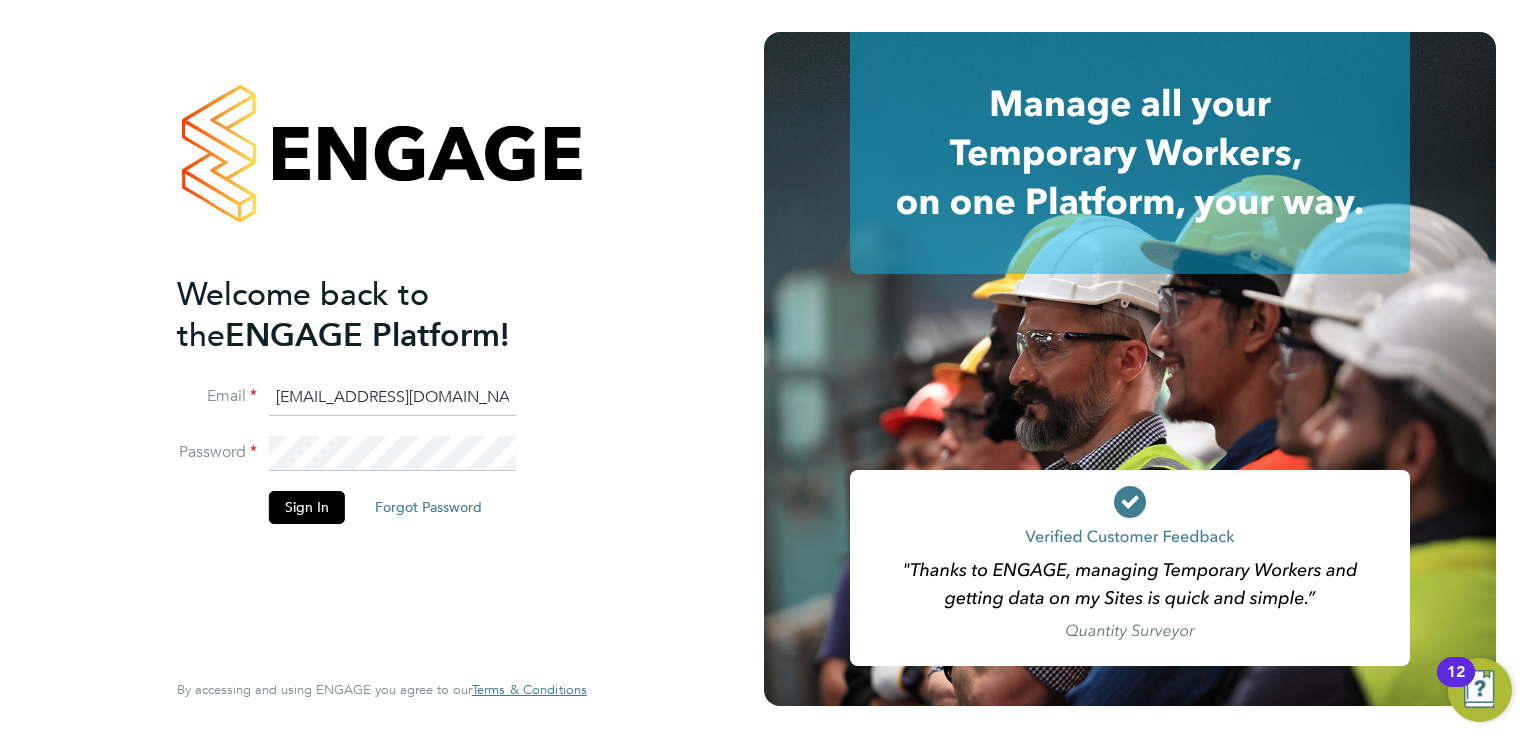 type on "[EMAIL_ADDRESS][DOMAIN_NAME]" 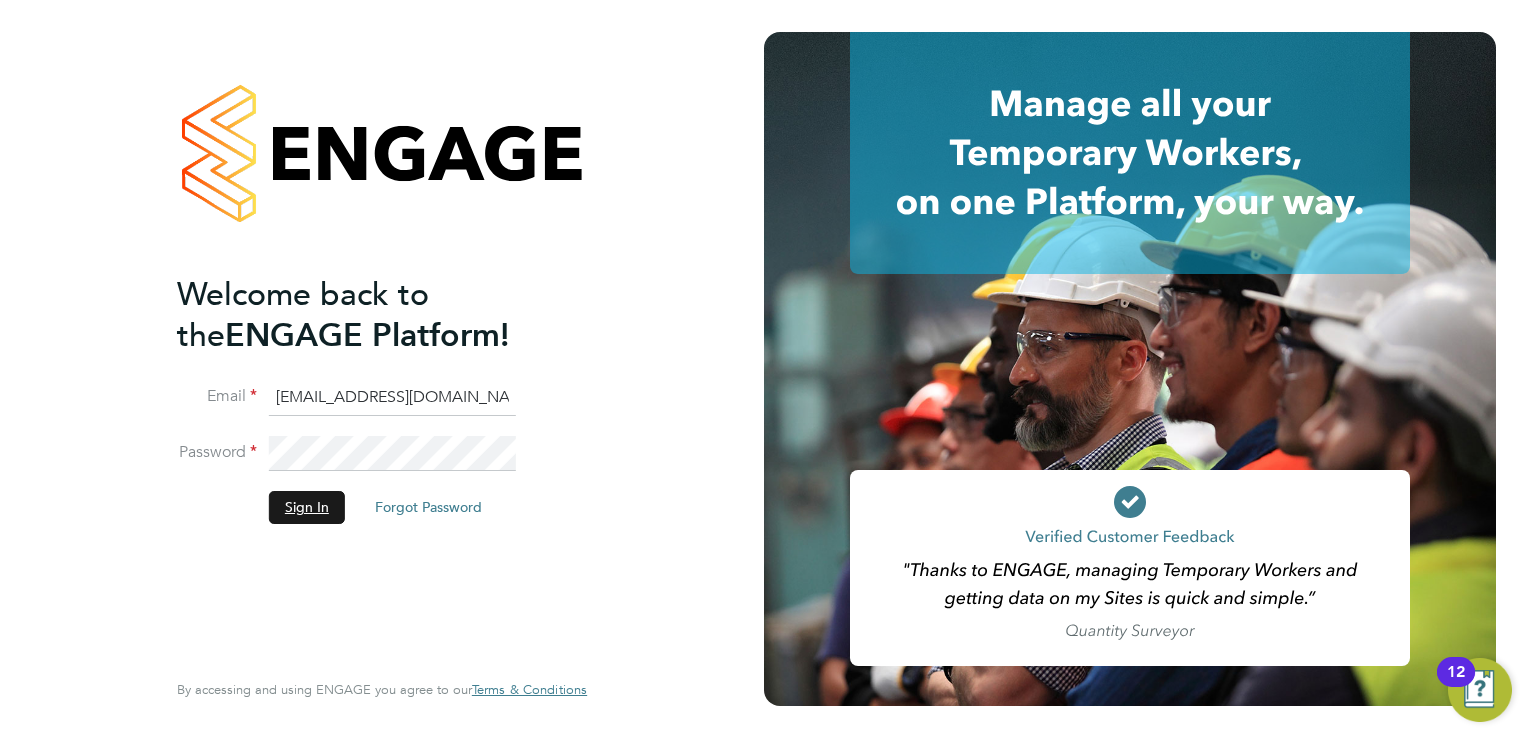 click on "Sign In" 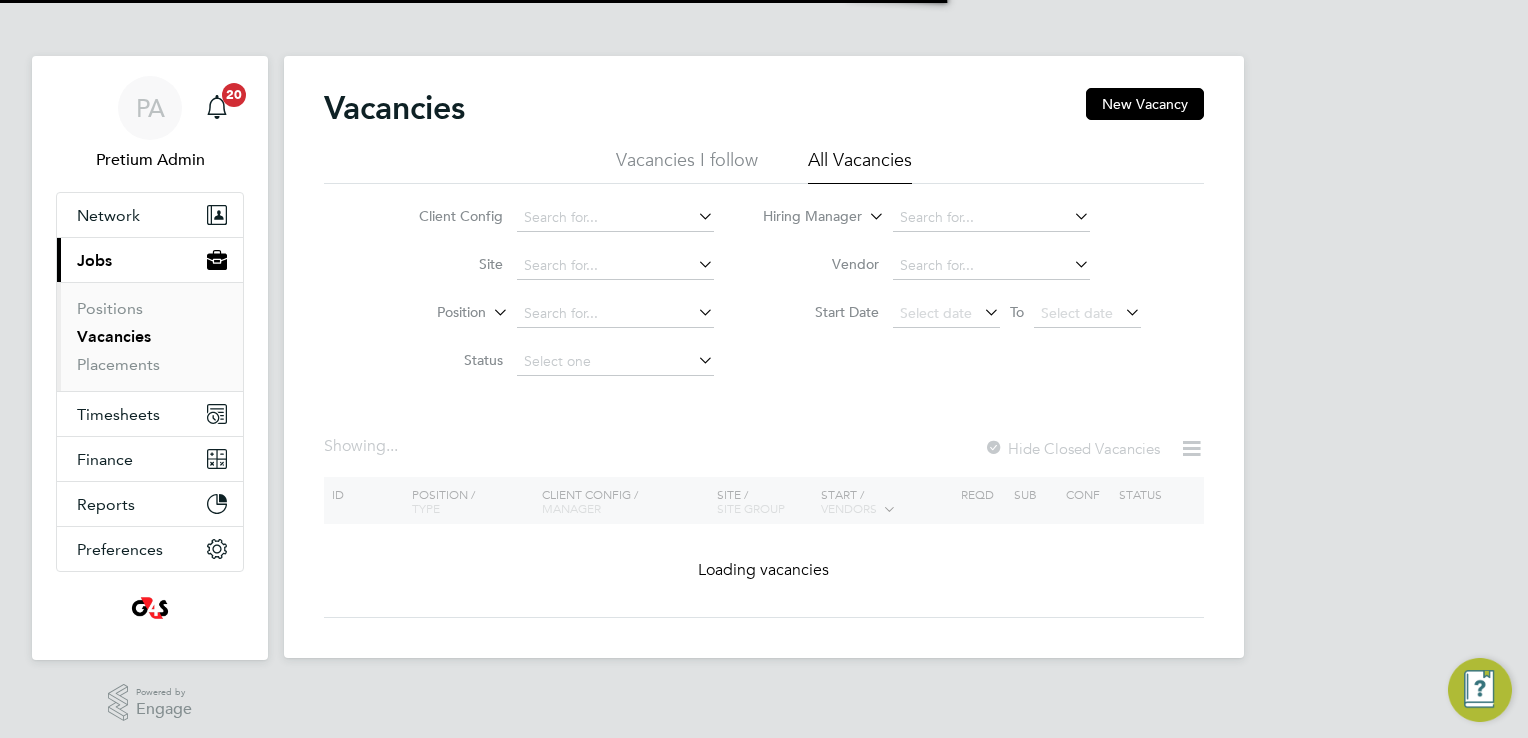 scroll, scrollTop: 0, scrollLeft: 0, axis: both 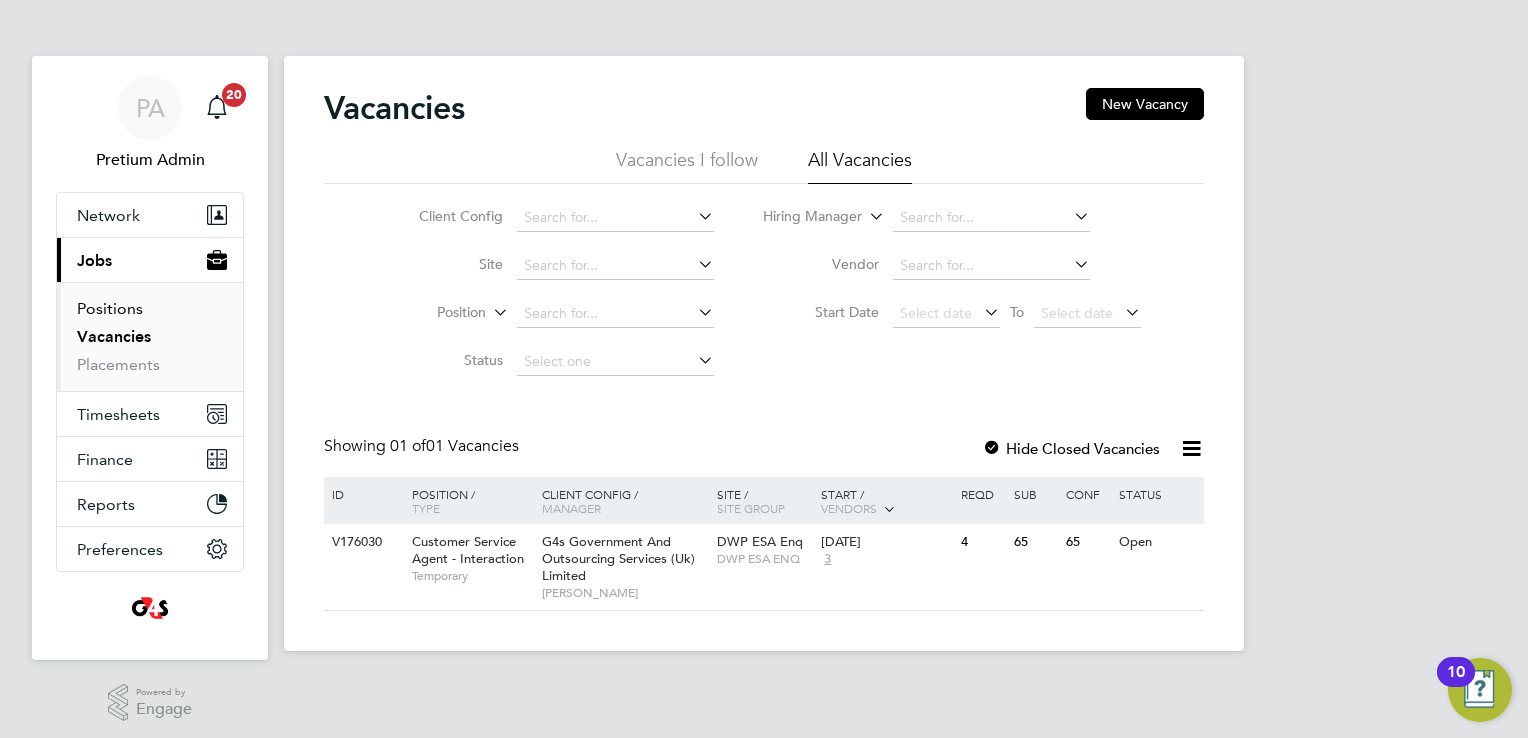click on "Positions" at bounding box center (110, 308) 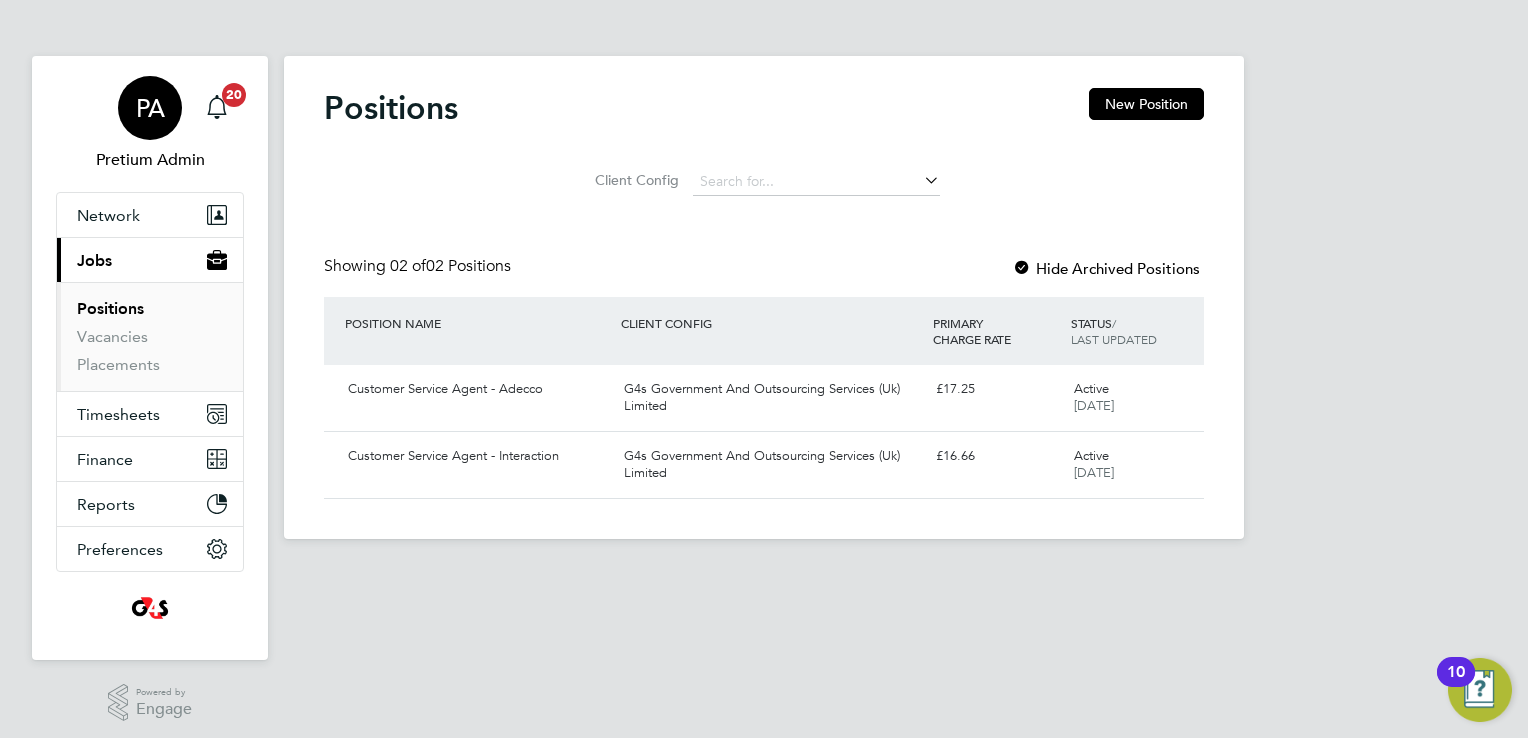 click on "PA" at bounding box center (150, 108) 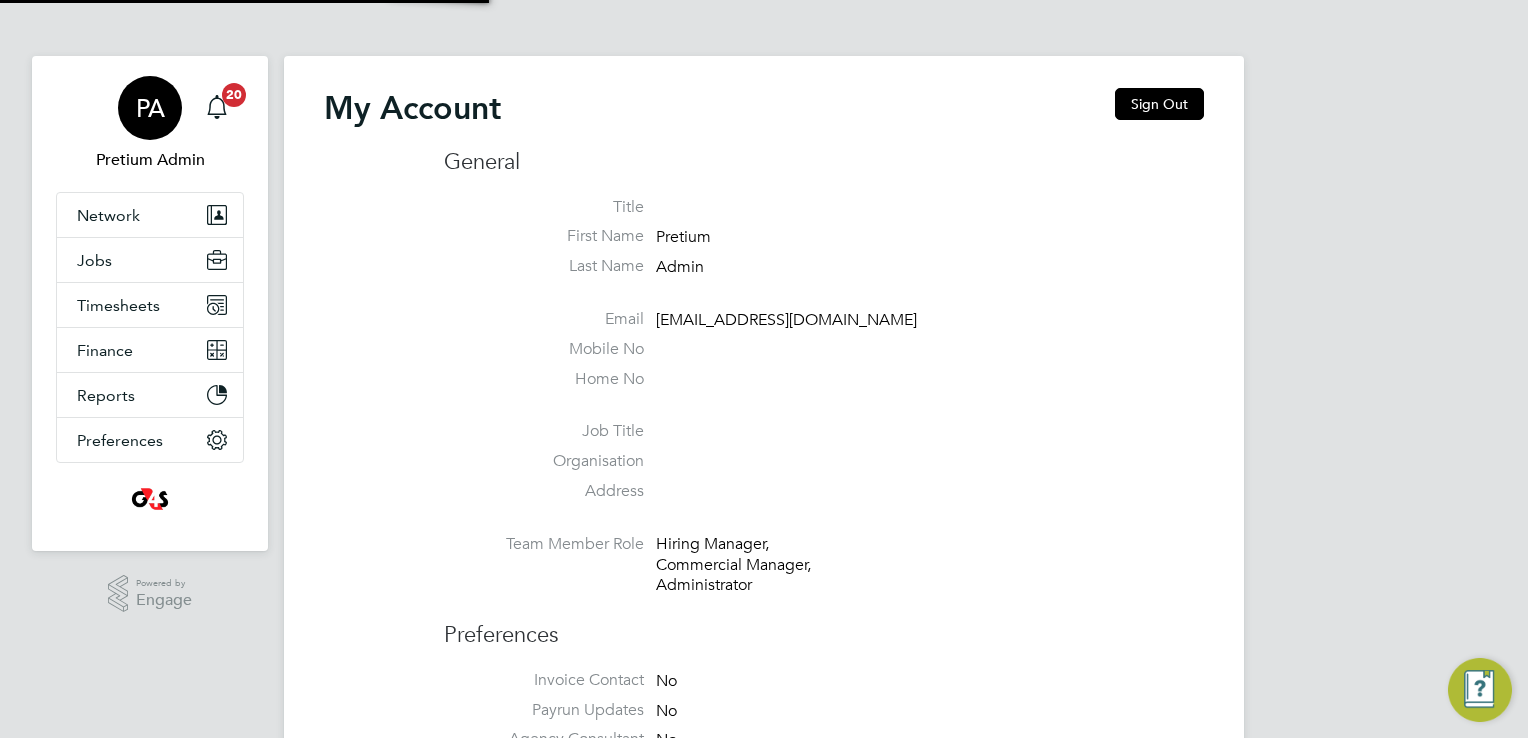 type on "[EMAIL_ADDRESS][DOMAIN_NAME]" 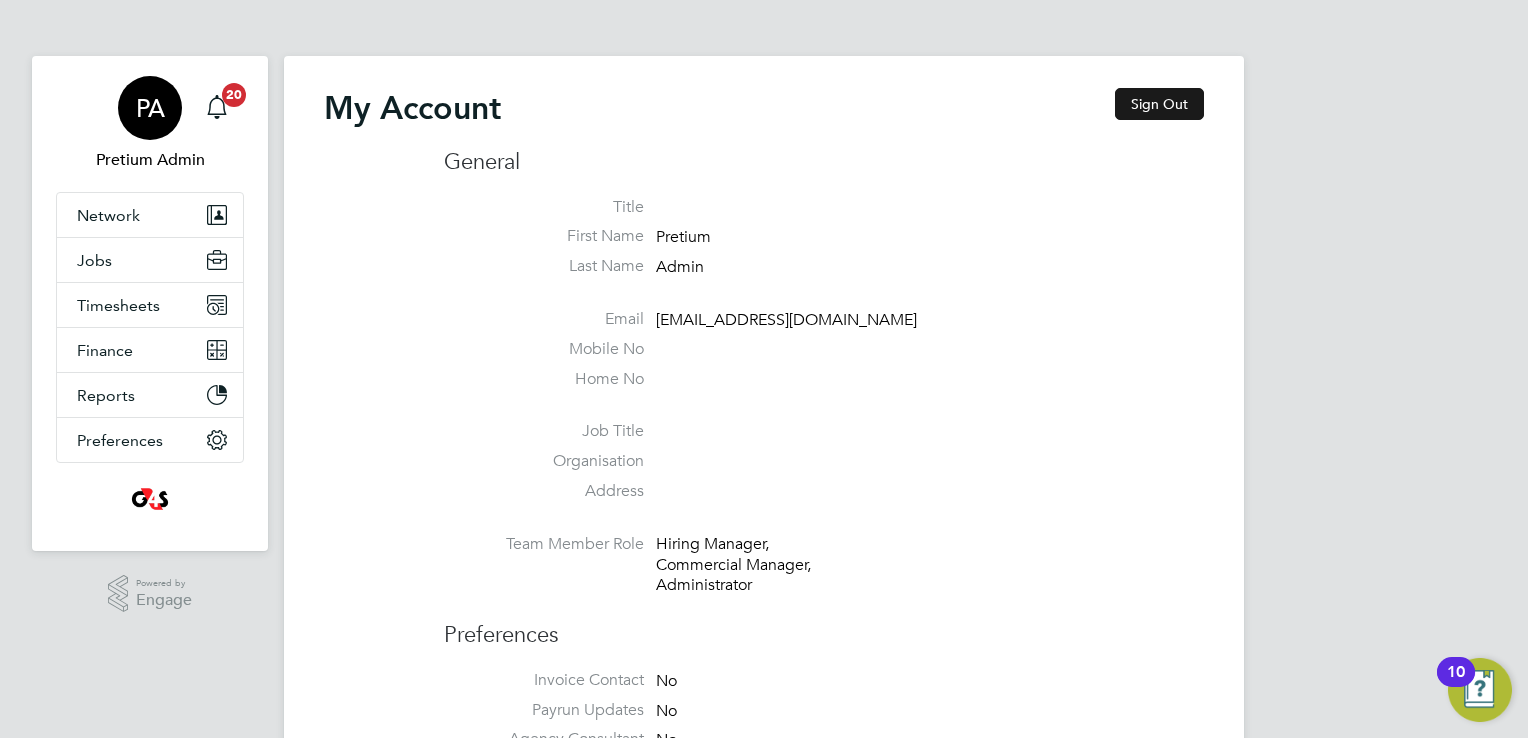 click on "Sign Out" at bounding box center (1159, 104) 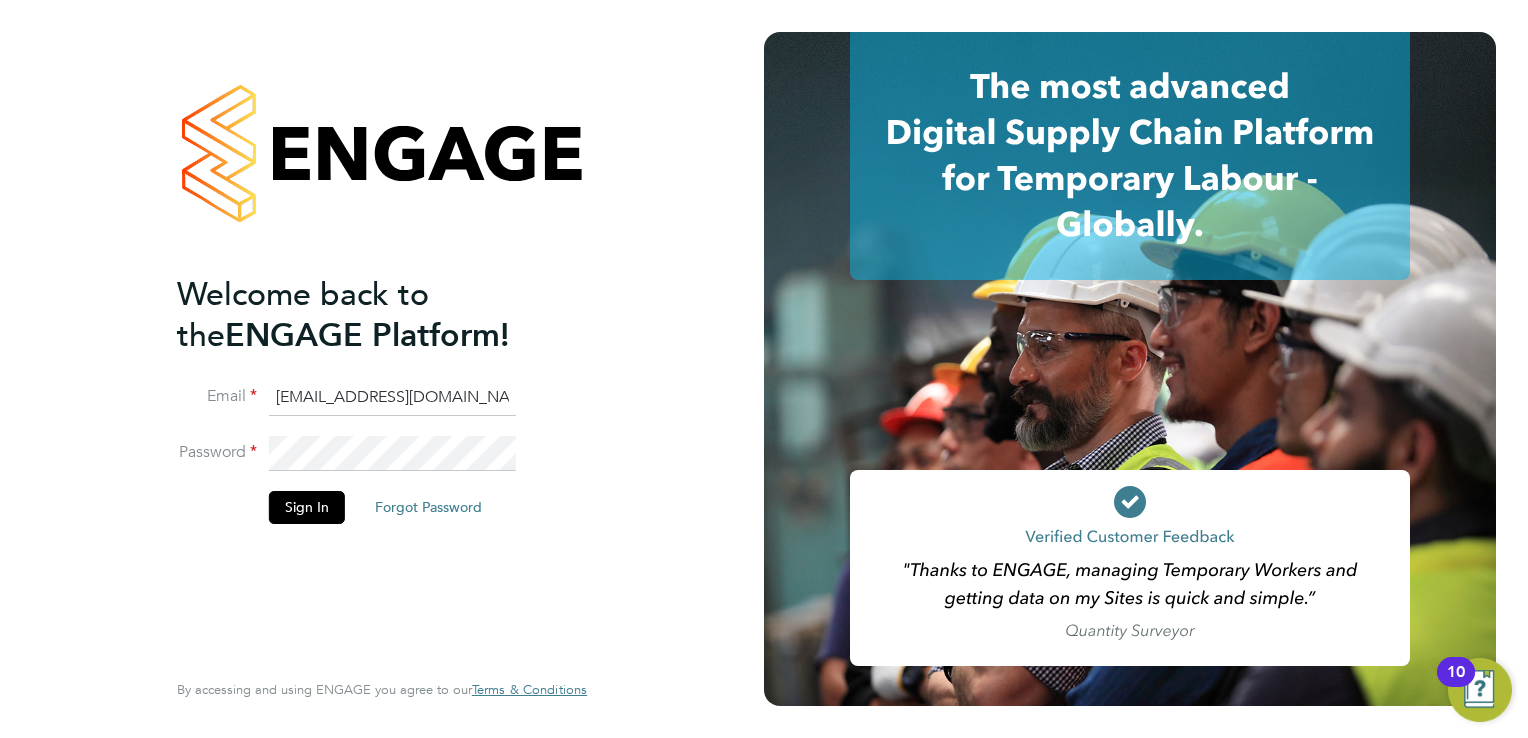 click on "[EMAIL_ADDRESS][DOMAIN_NAME]" 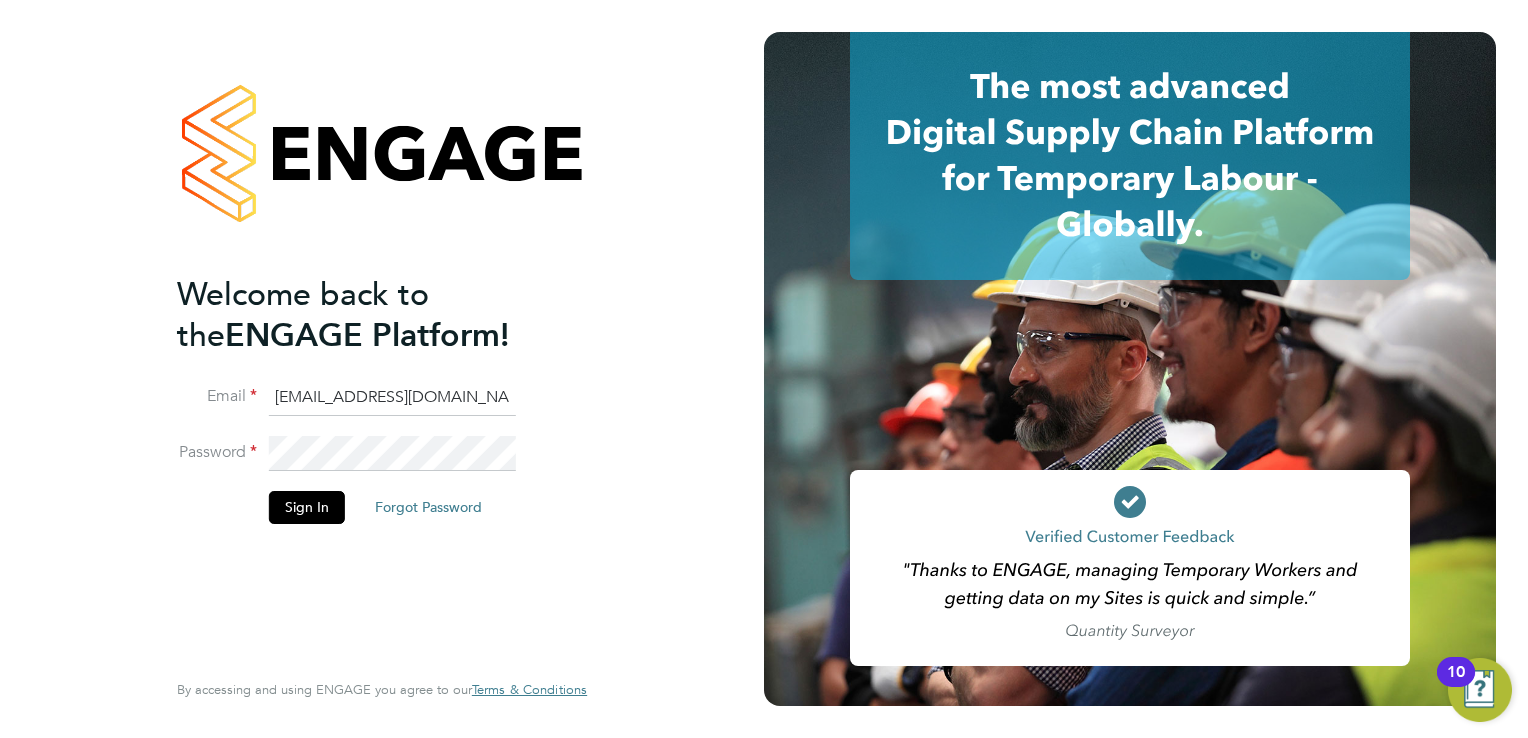 drag, startPoint x: 274, startPoint y: 394, endPoint x: 1060, endPoint y: 466, distance: 789.29083 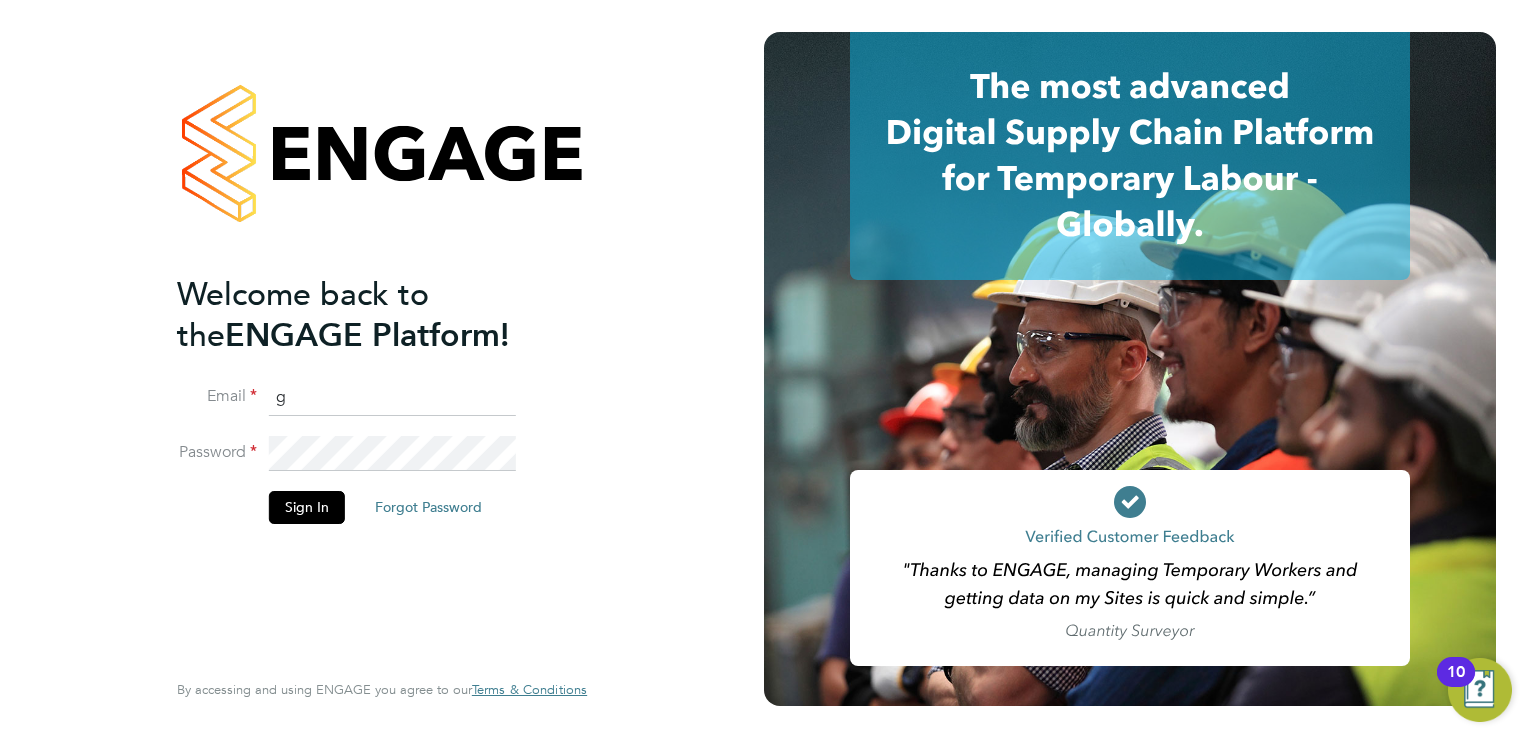 scroll, scrollTop: 0, scrollLeft: 0, axis: both 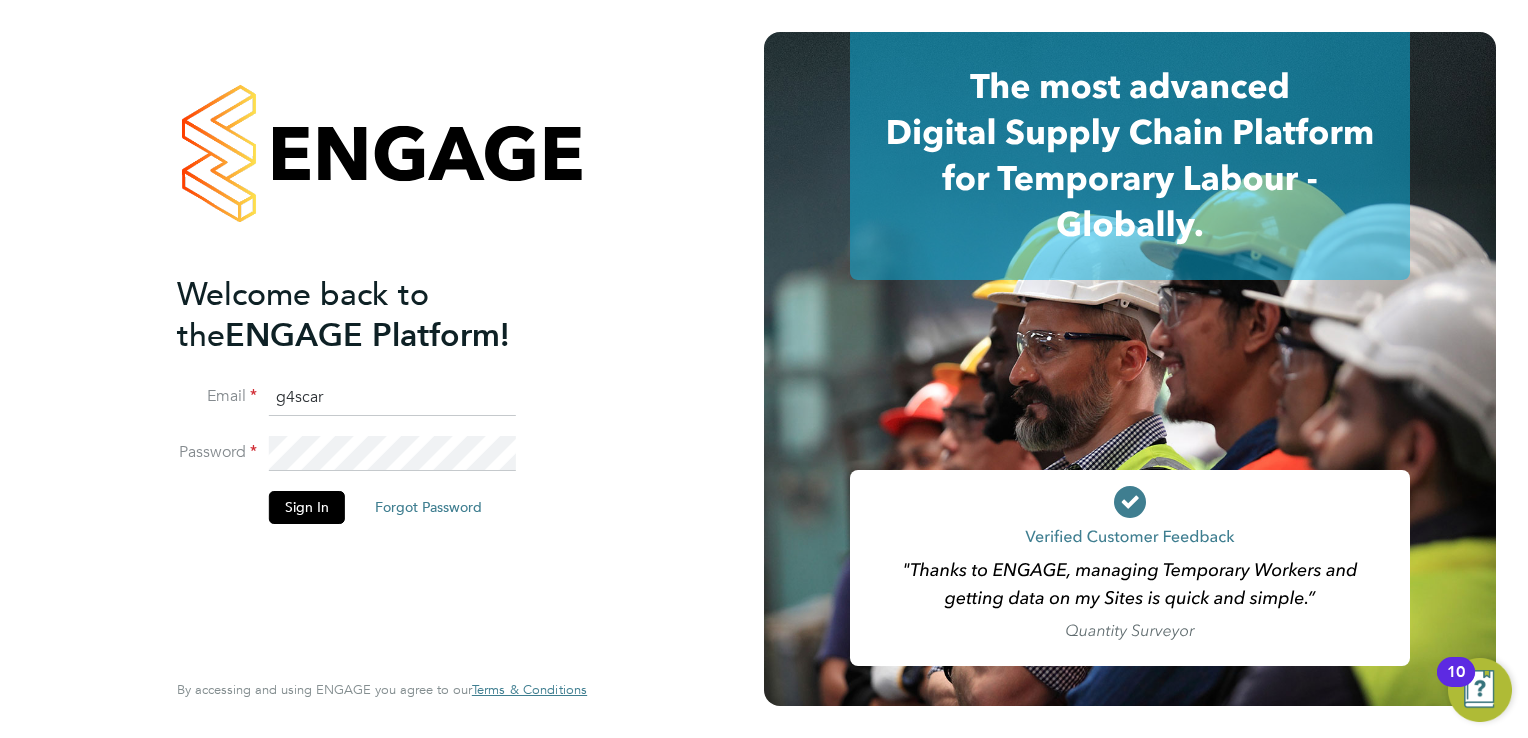 type on "[EMAIL_ADDRESS][DOMAIN_NAME]" 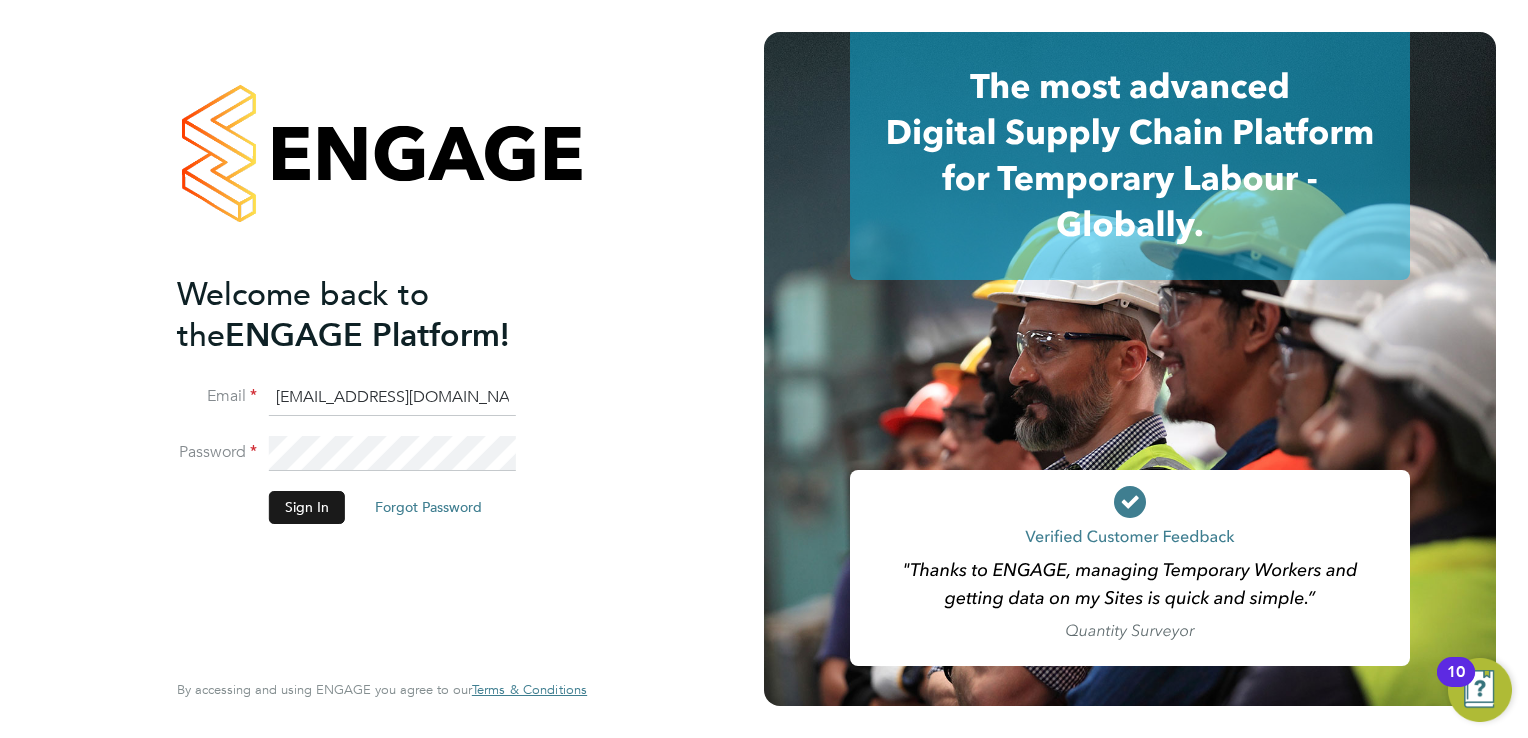 click on "Sign In" 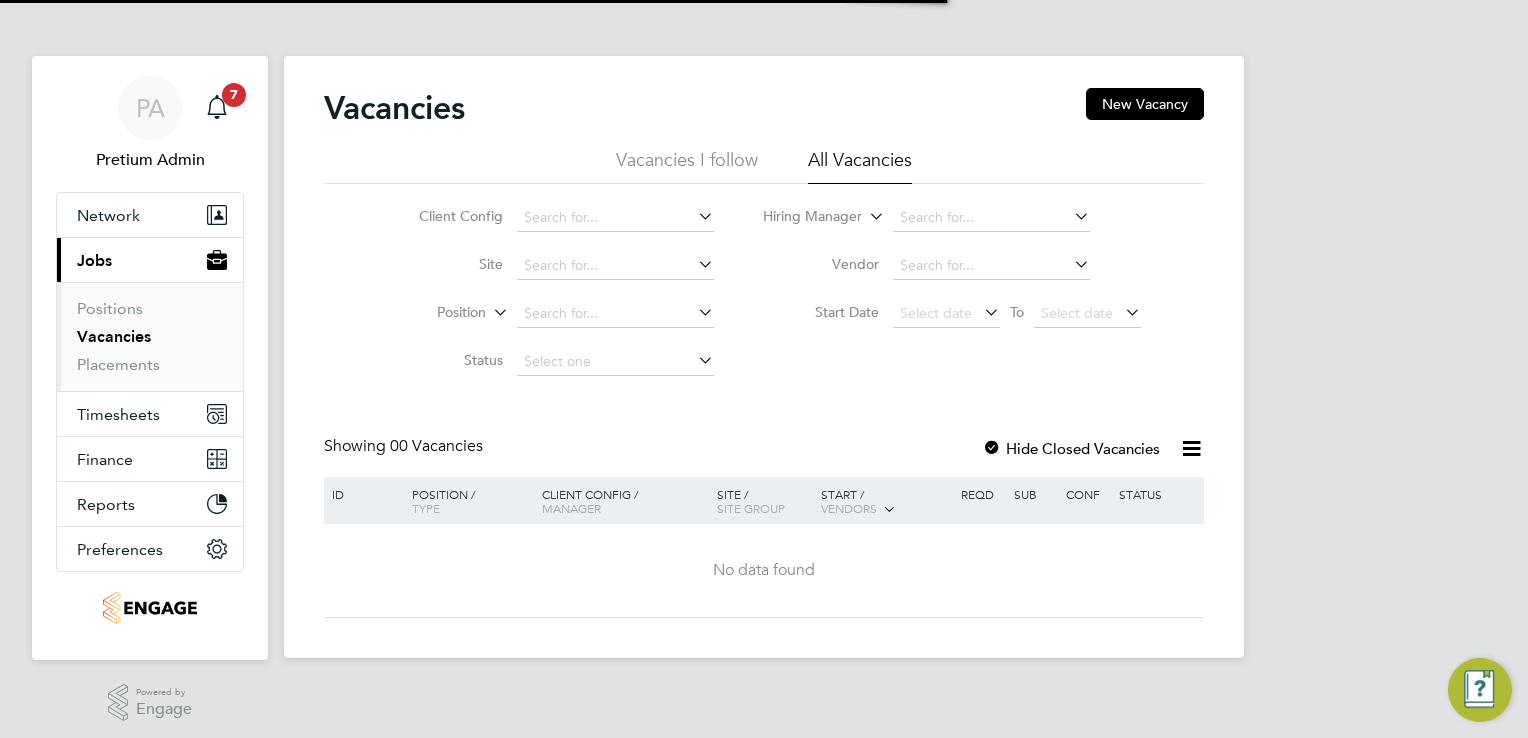 scroll, scrollTop: 0, scrollLeft: 0, axis: both 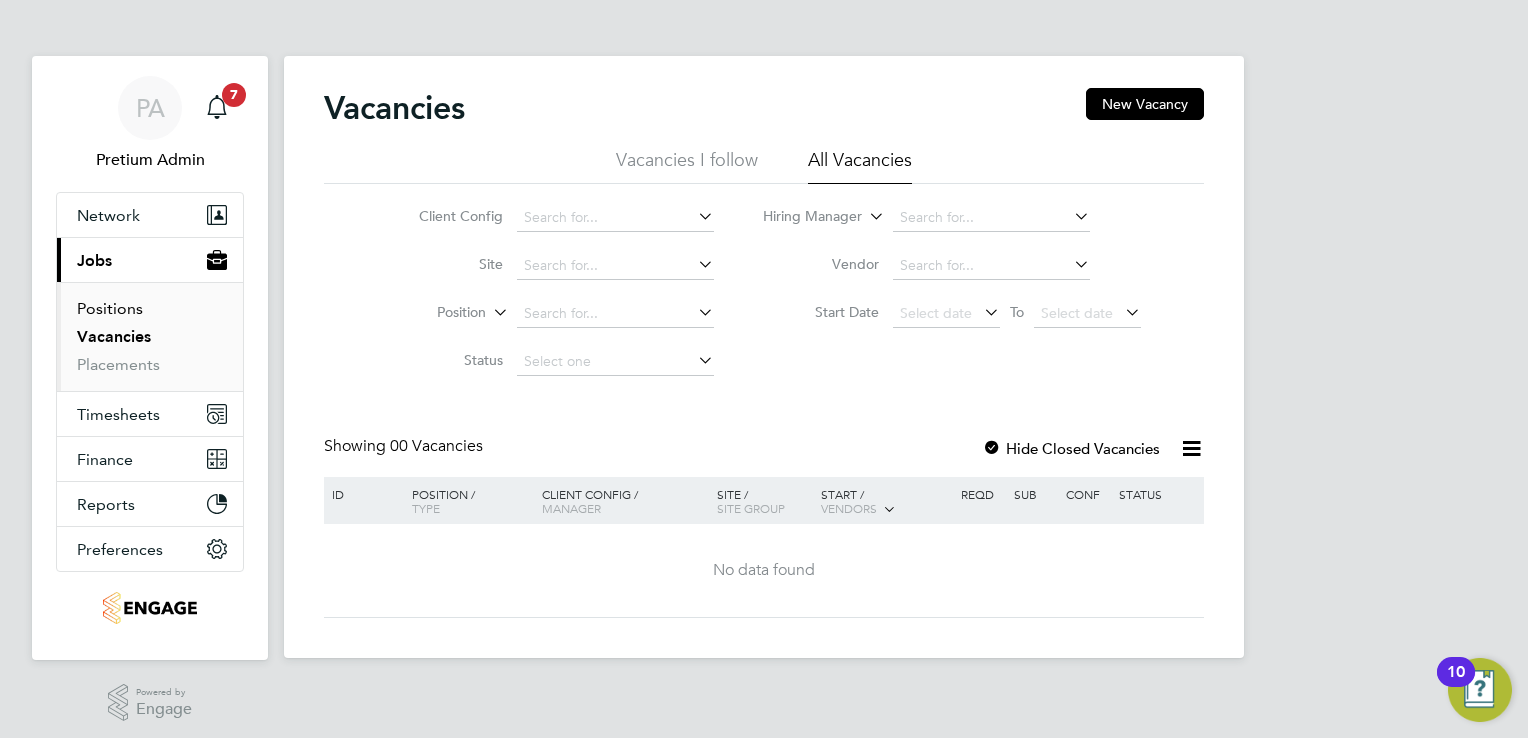 click on "Positions" at bounding box center (110, 308) 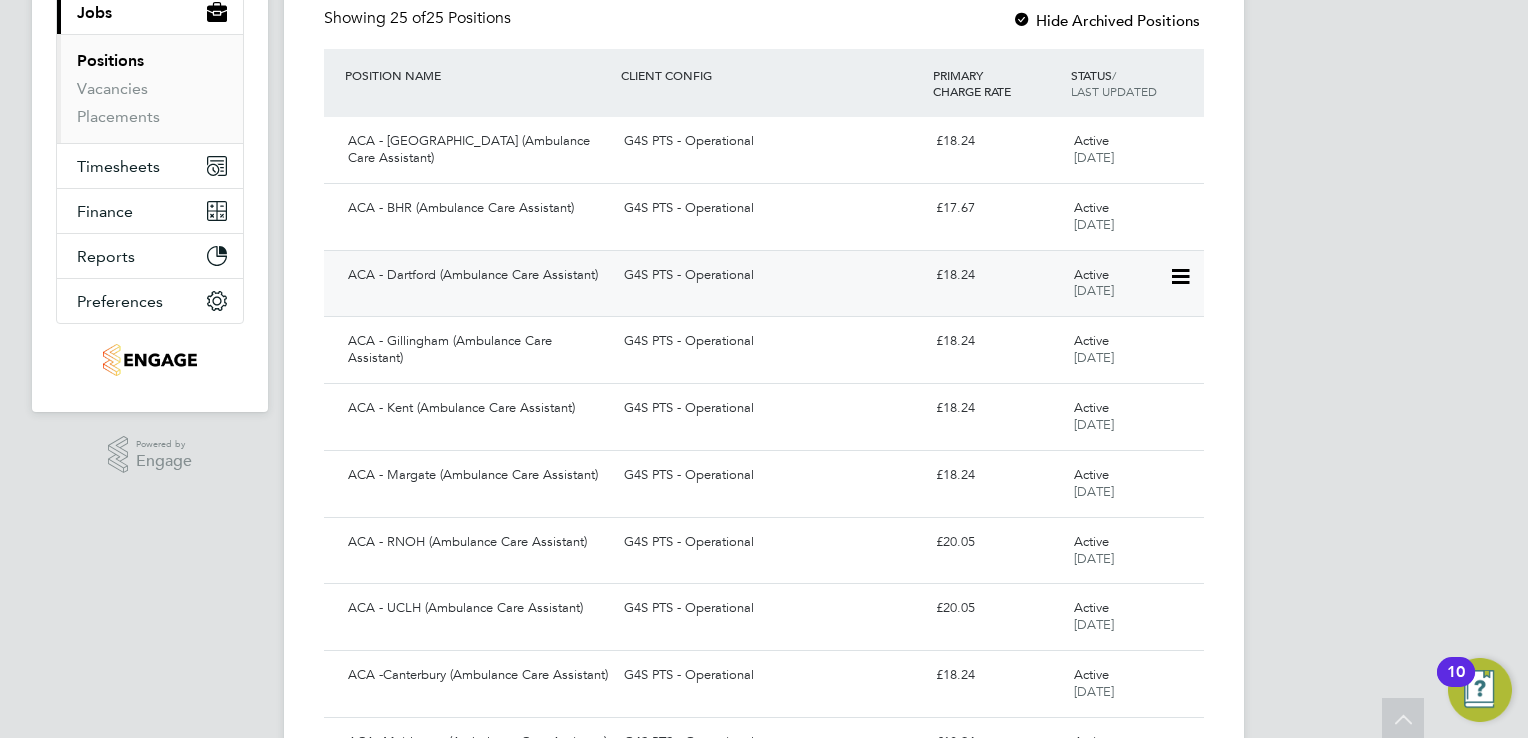 scroll, scrollTop: 0, scrollLeft: 0, axis: both 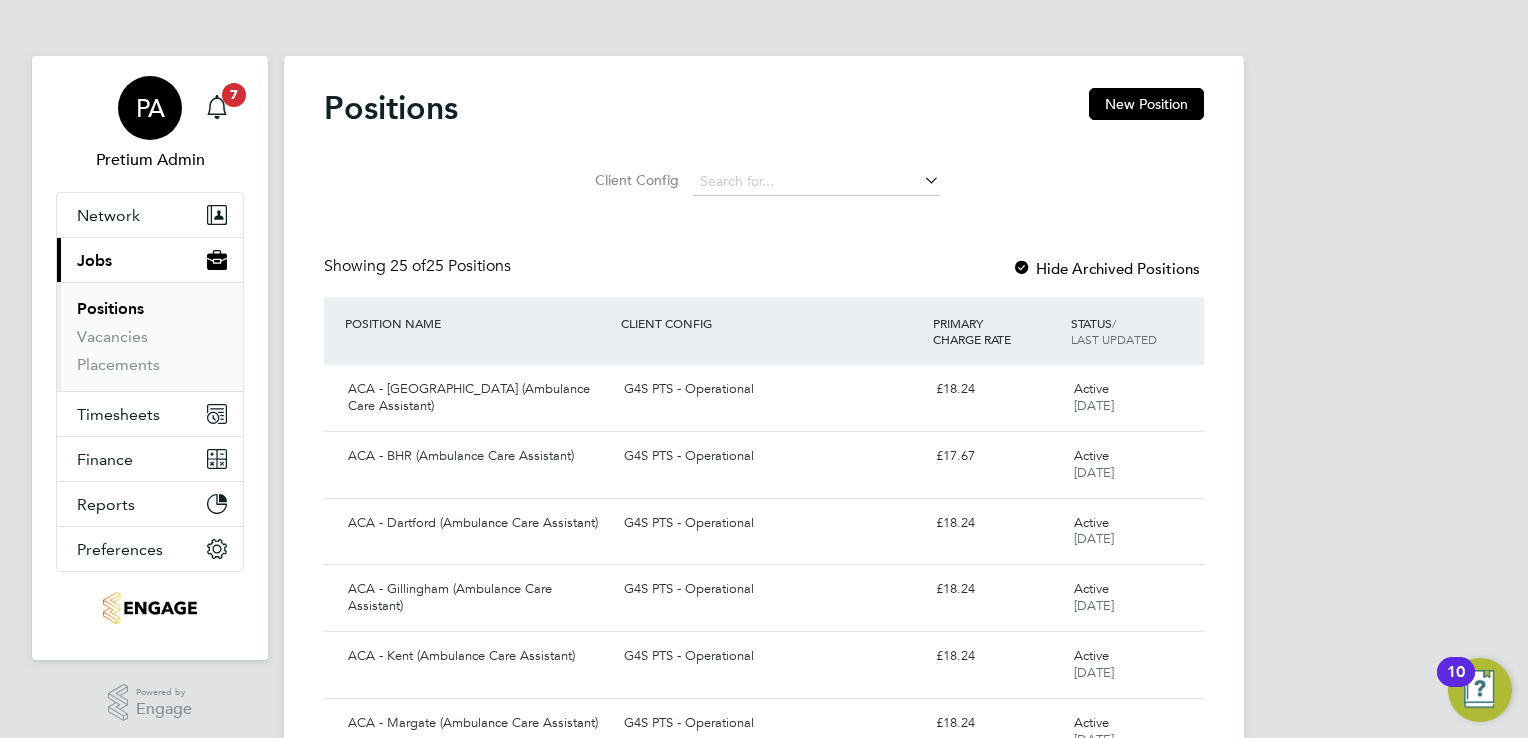 click on "PA" at bounding box center [150, 108] 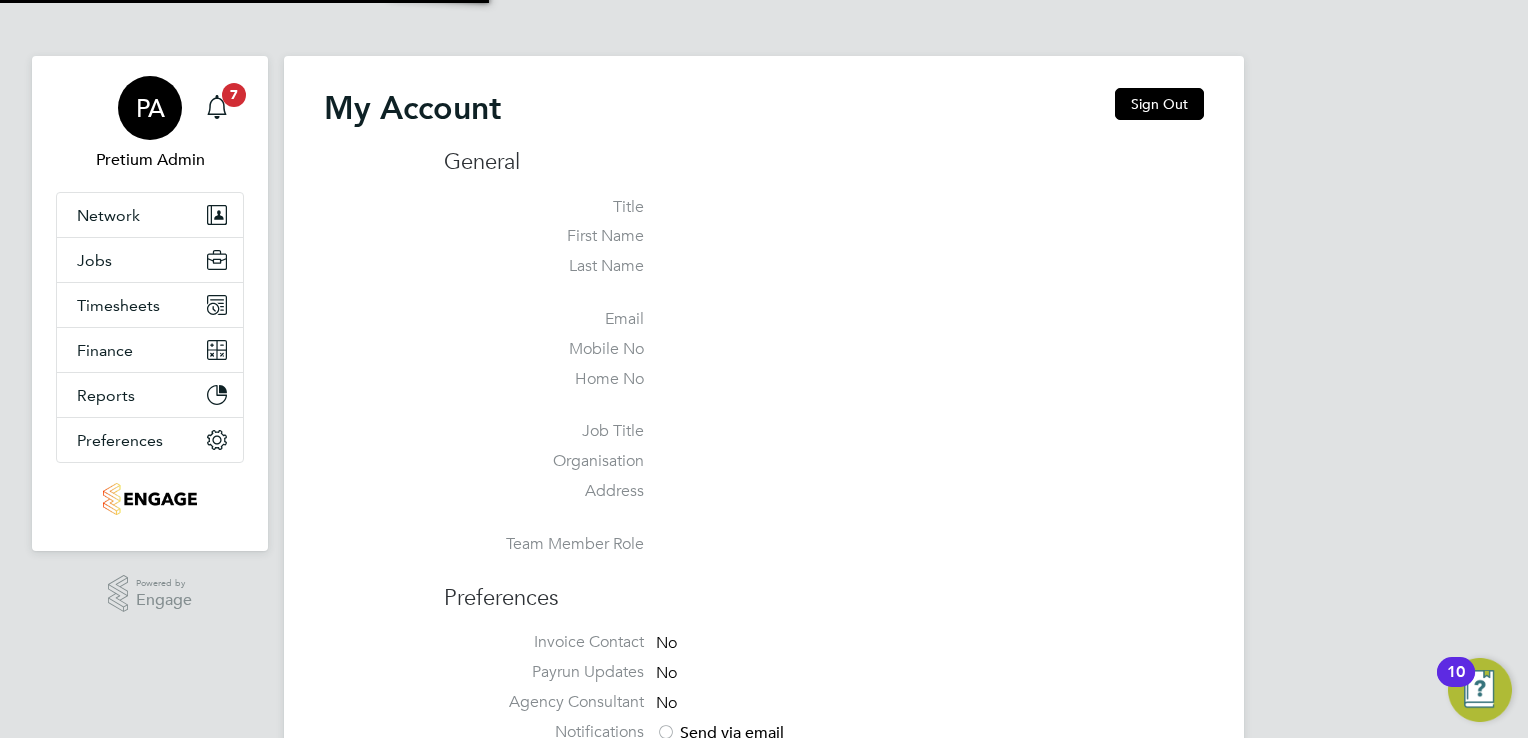 type on "g4scs@pretiumresourcing.co.uk" 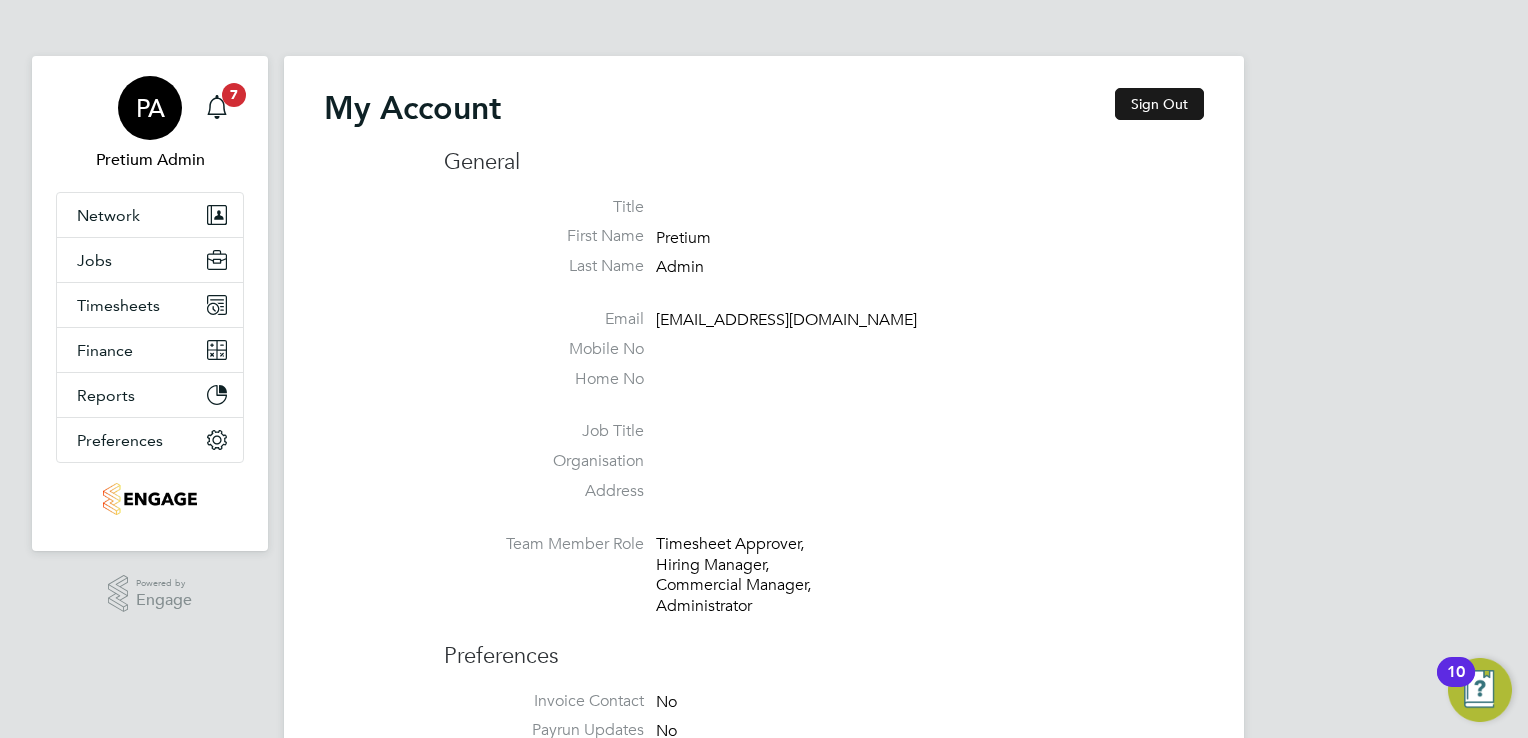 click on "Sign Out" at bounding box center [1159, 104] 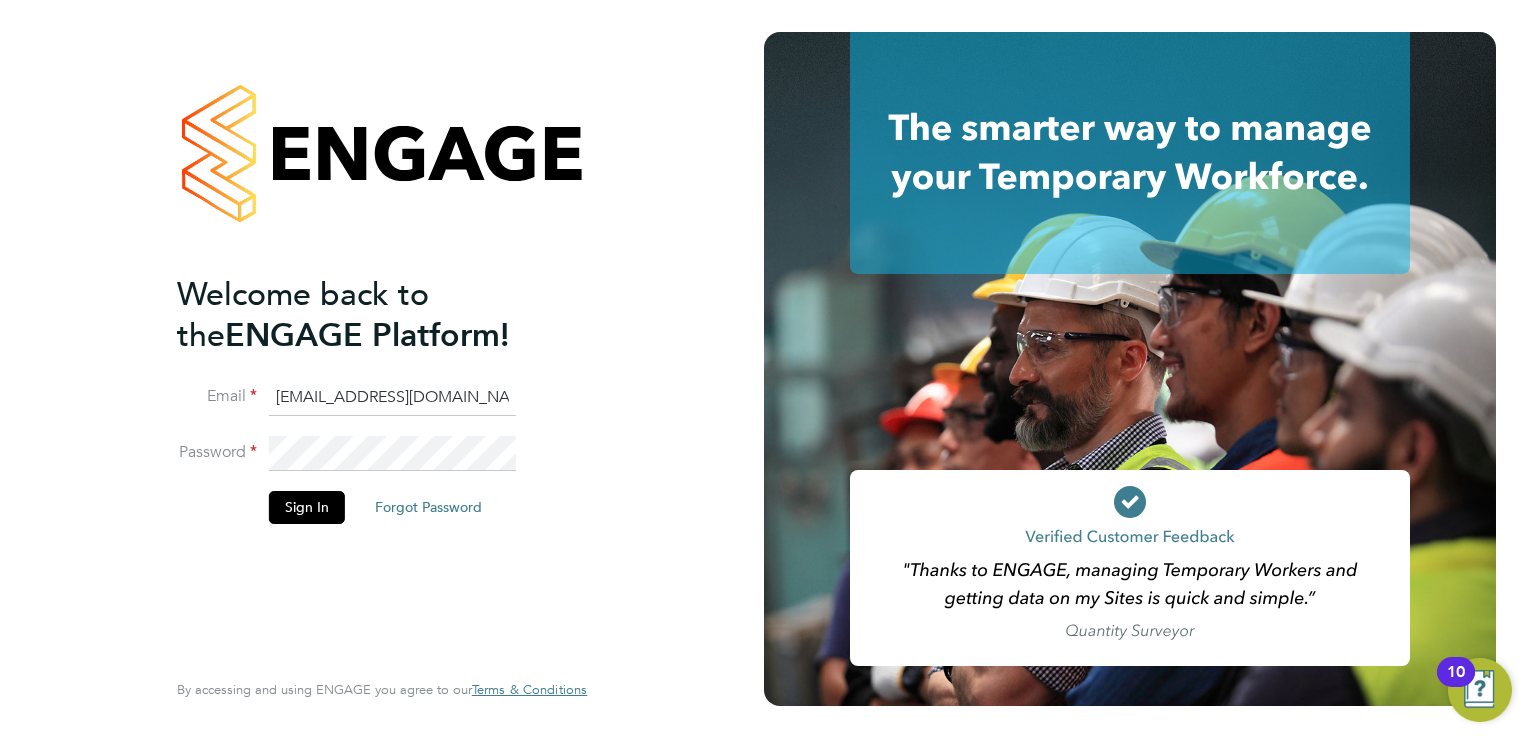 click on "g4scs@pretiumresourcing.co.uk" 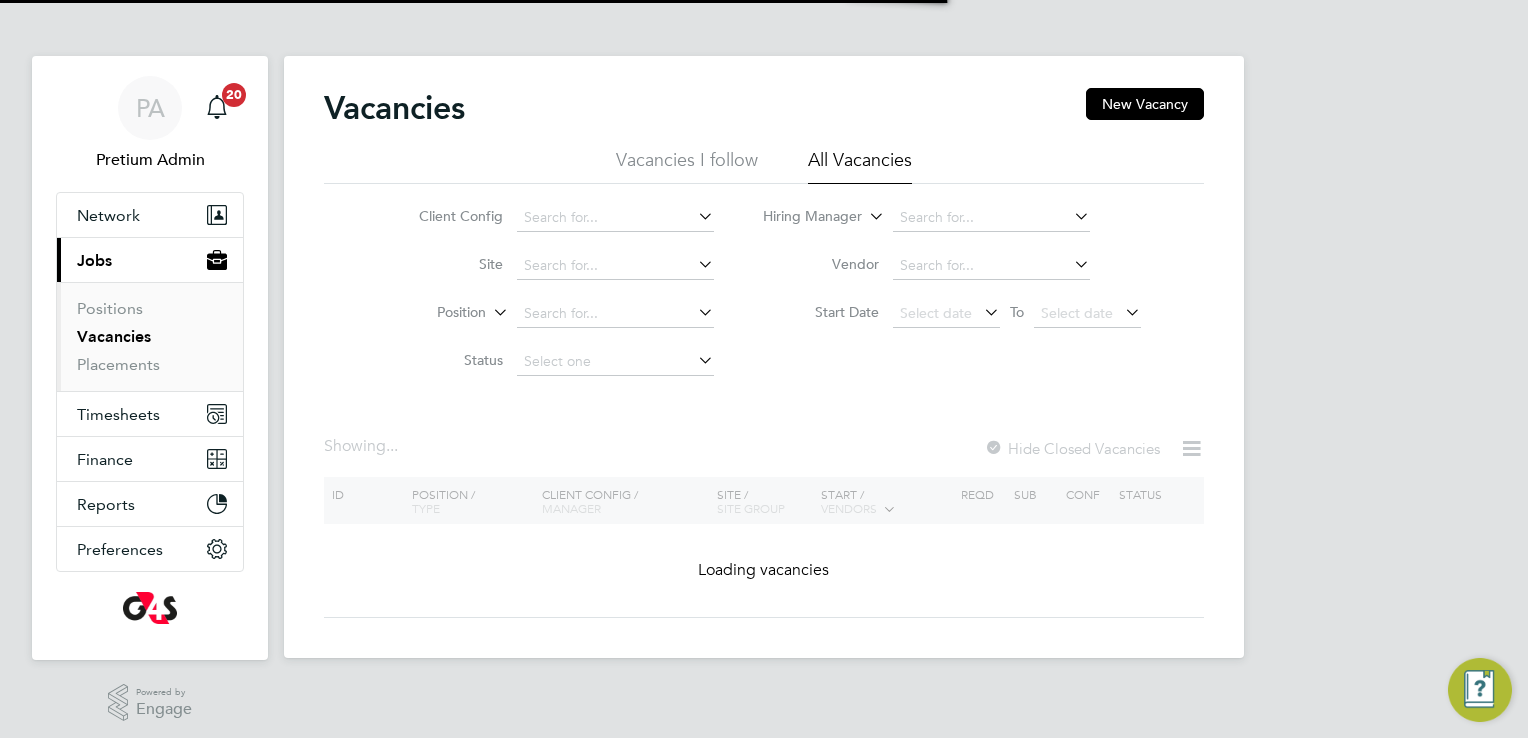 scroll, scrollTop: 0, scrollLeft: 0, axis: both 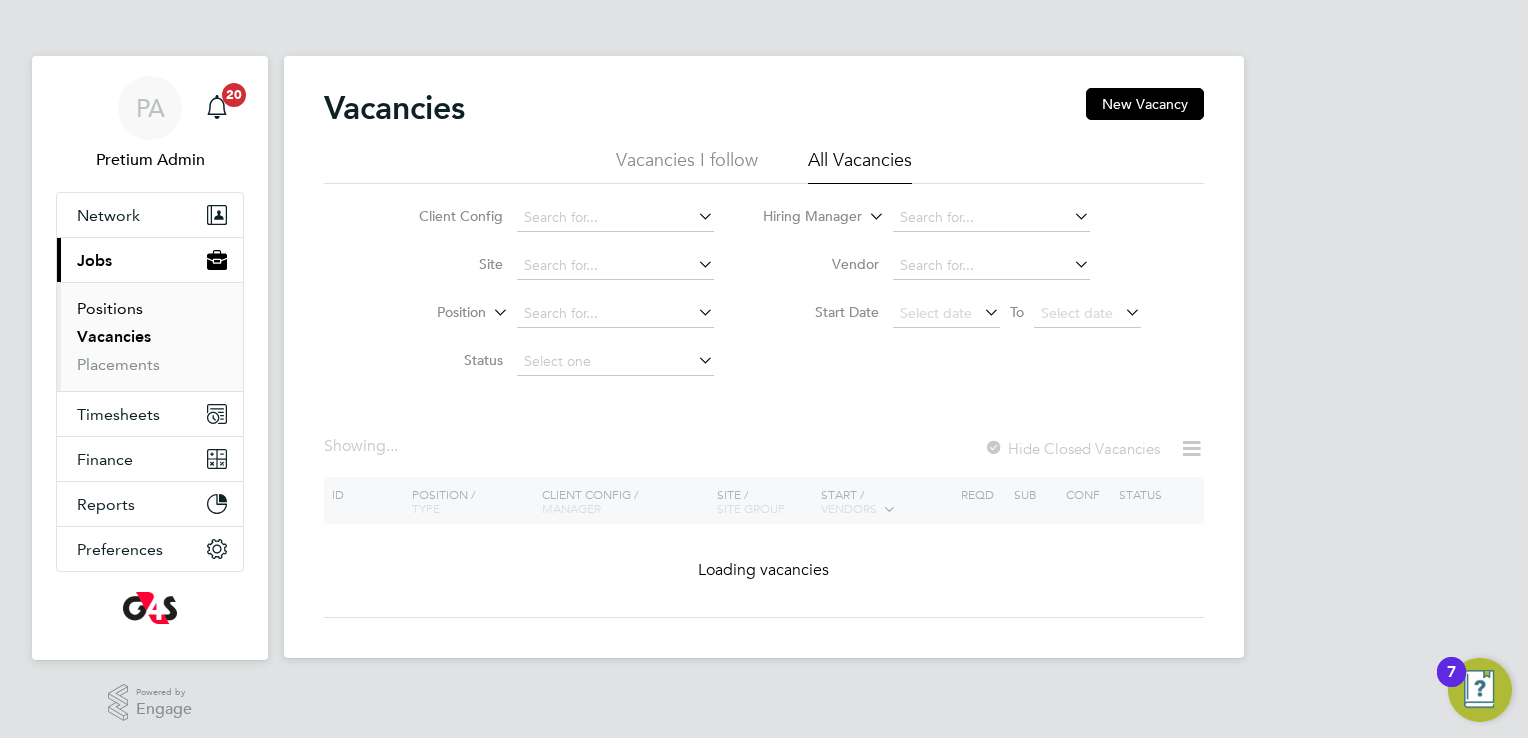 click on "Positions" at bounding box center [110, 308] 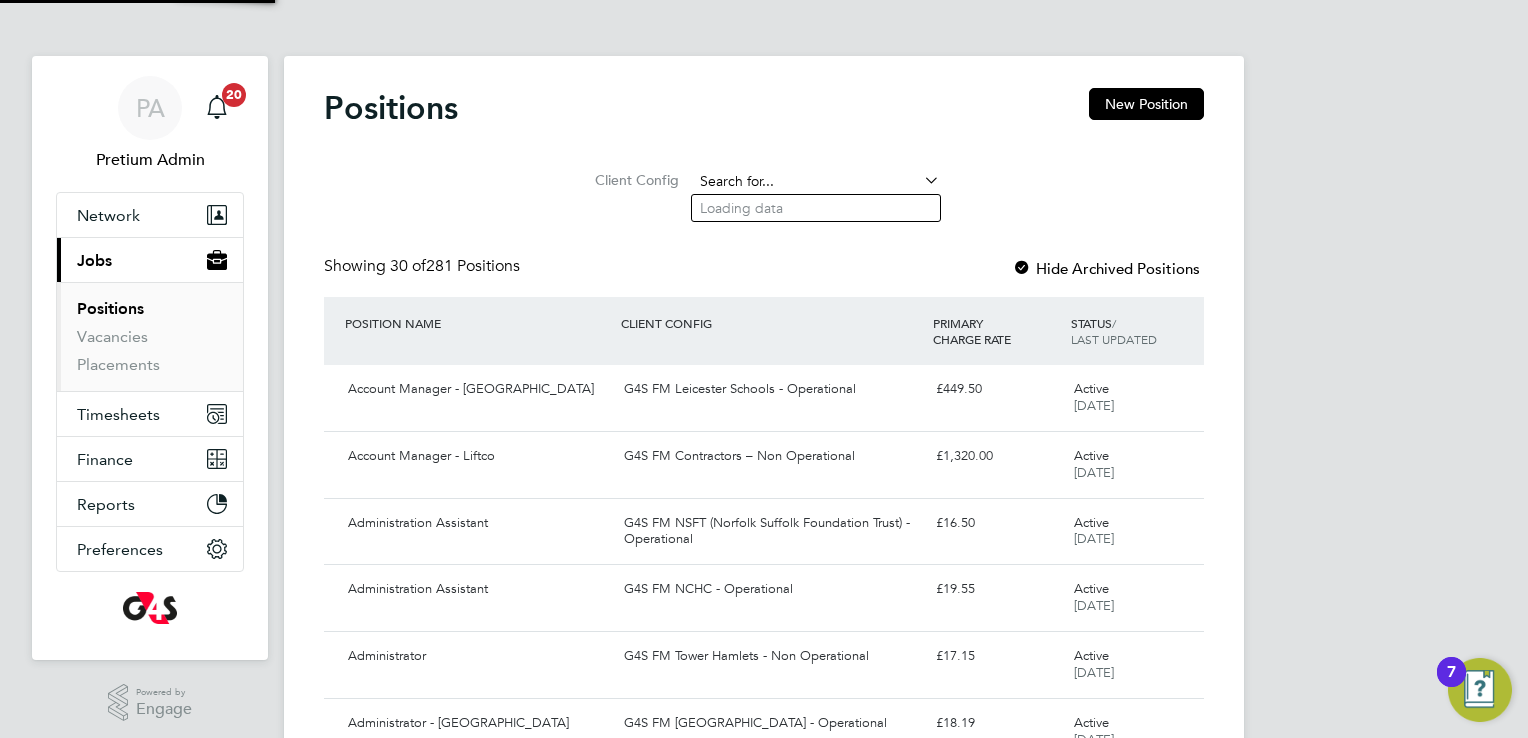 click 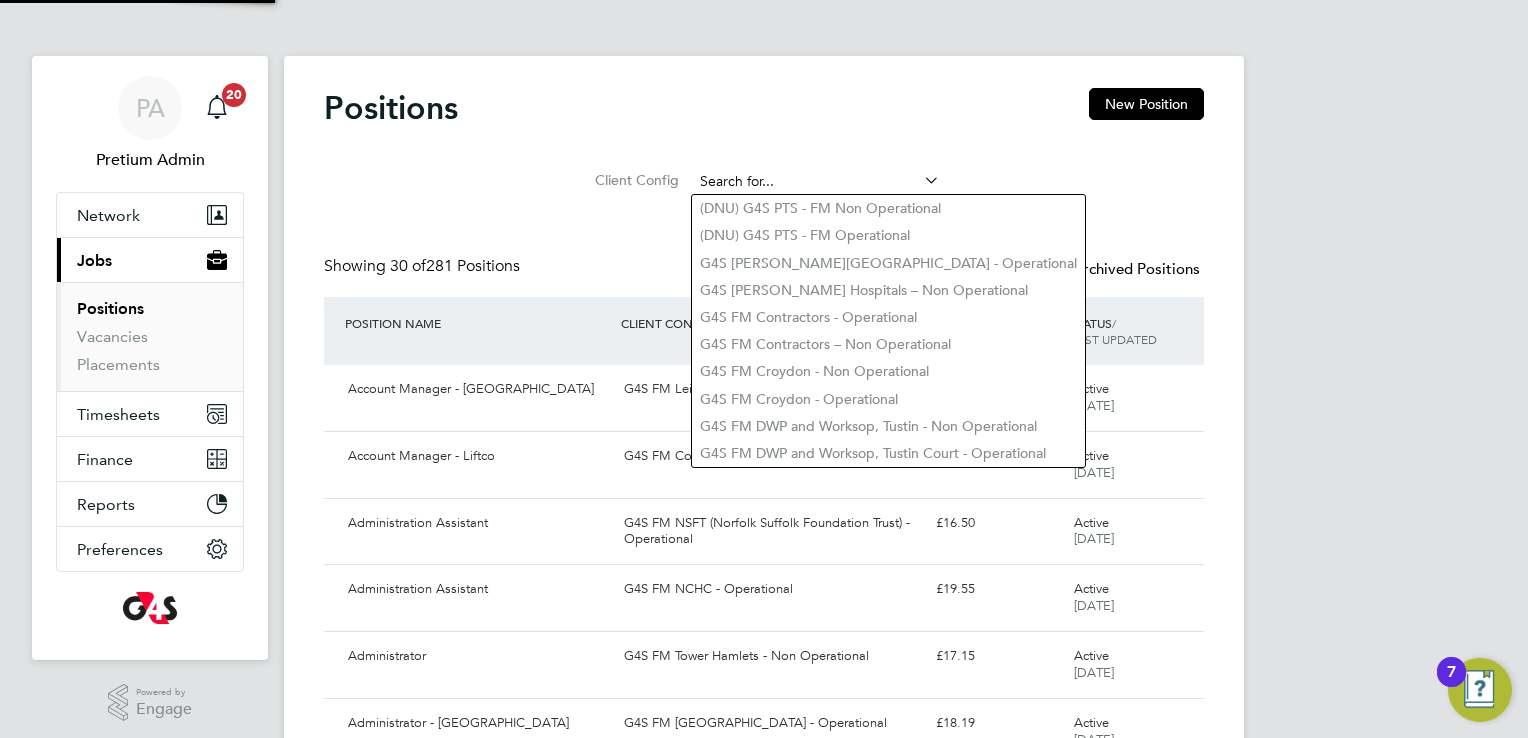 type on "j" 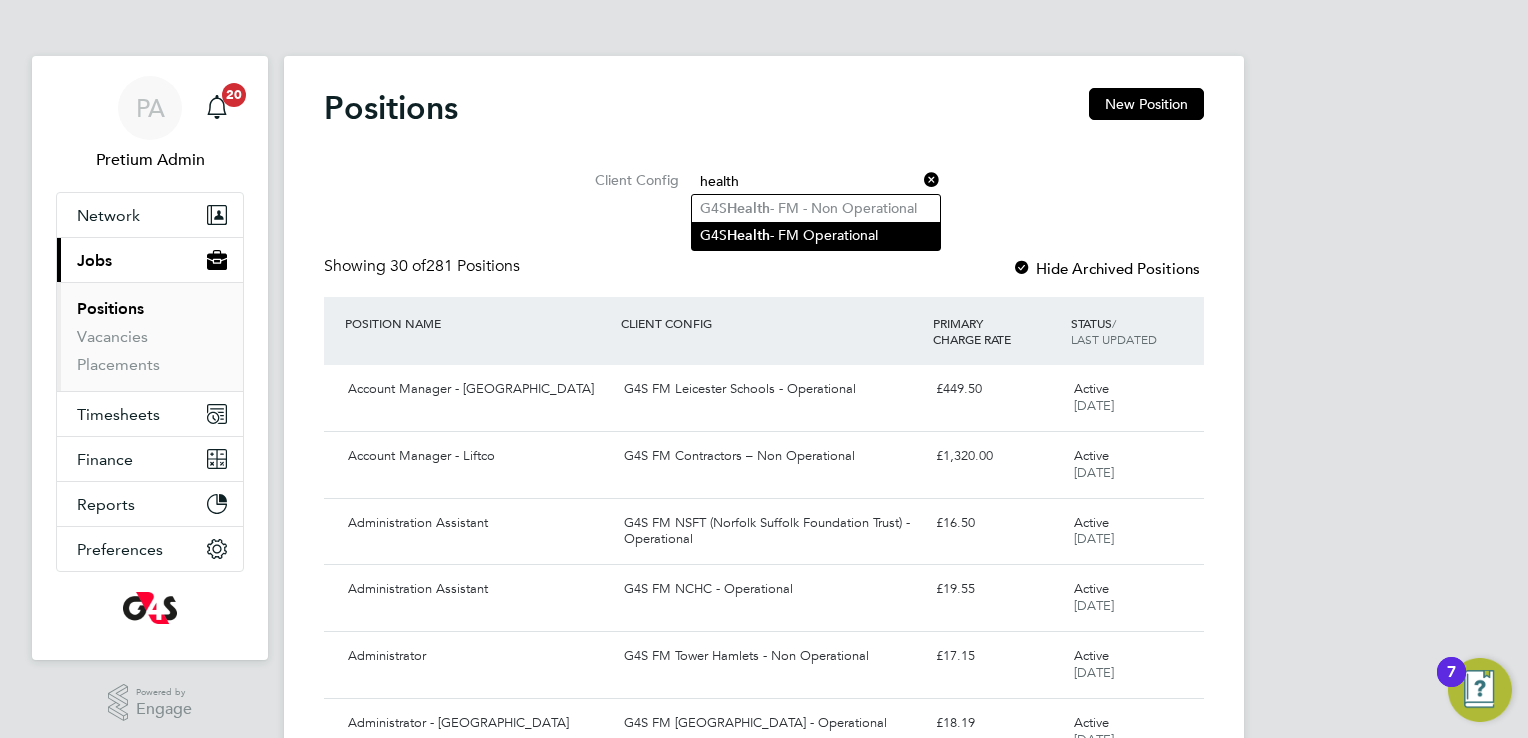 click on "G4S  Health  - FM Operational" 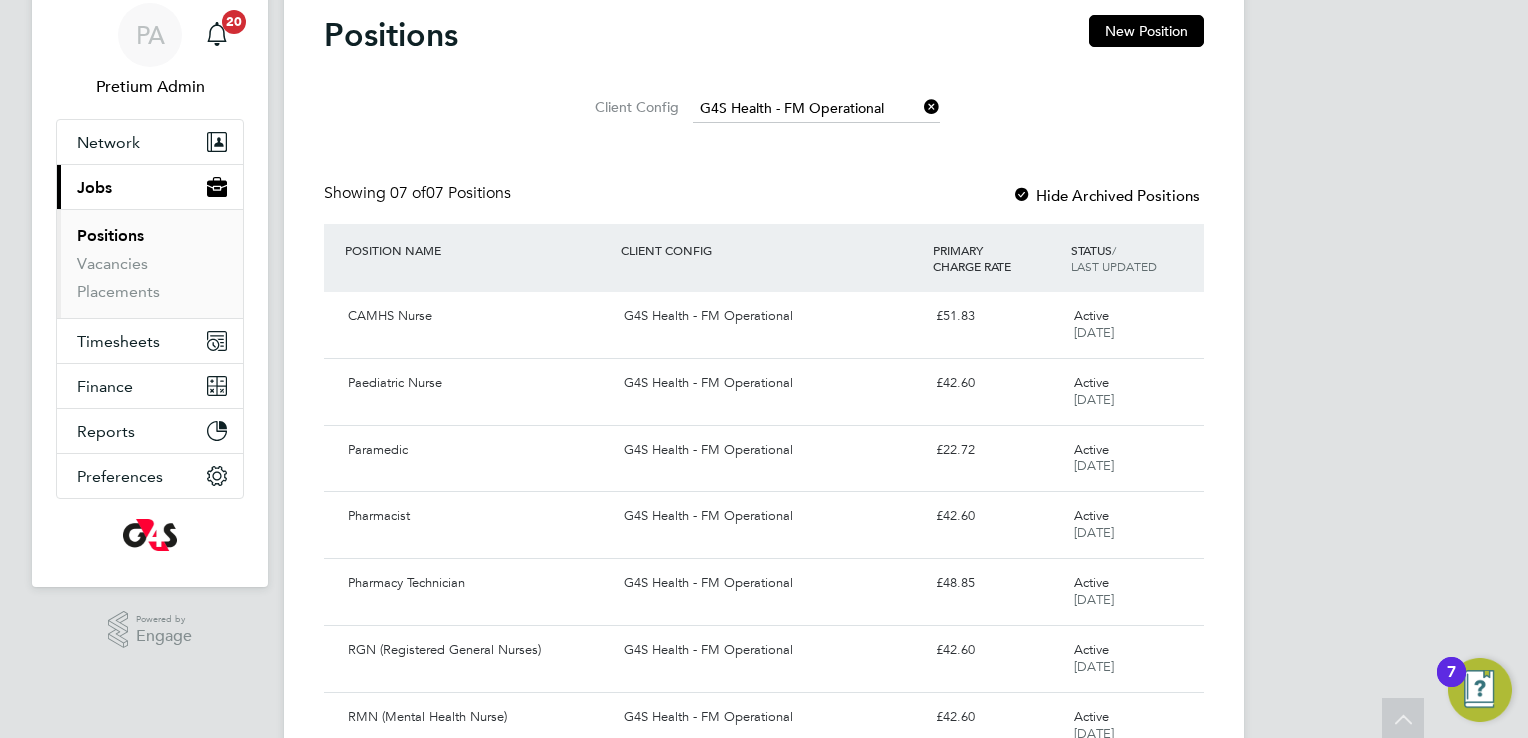 scroll, scrollTop: 0, scrollLeft: 0, axis: both 